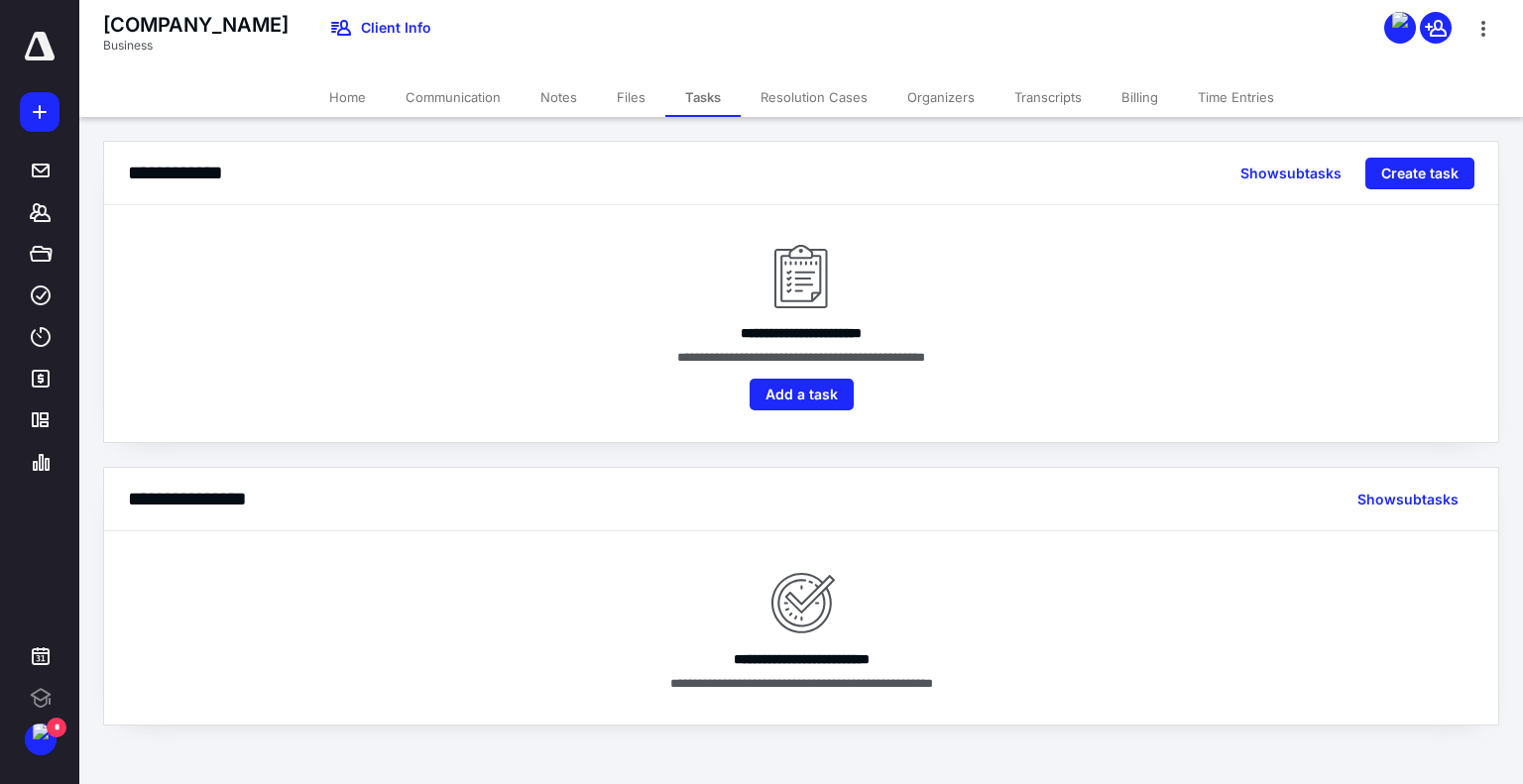 scroll, scrollTop: 0, scrollLeft: 0, axis: both 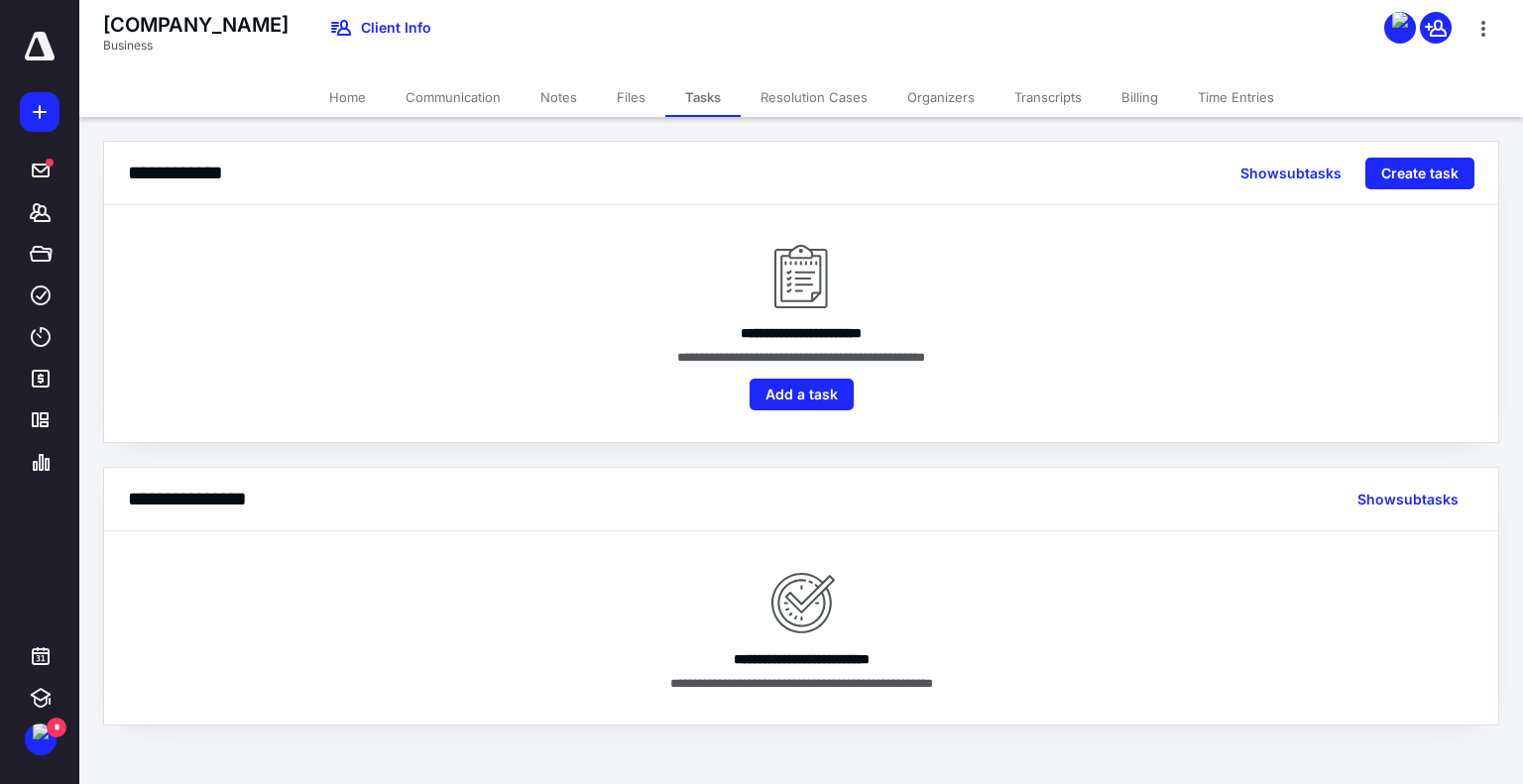 click 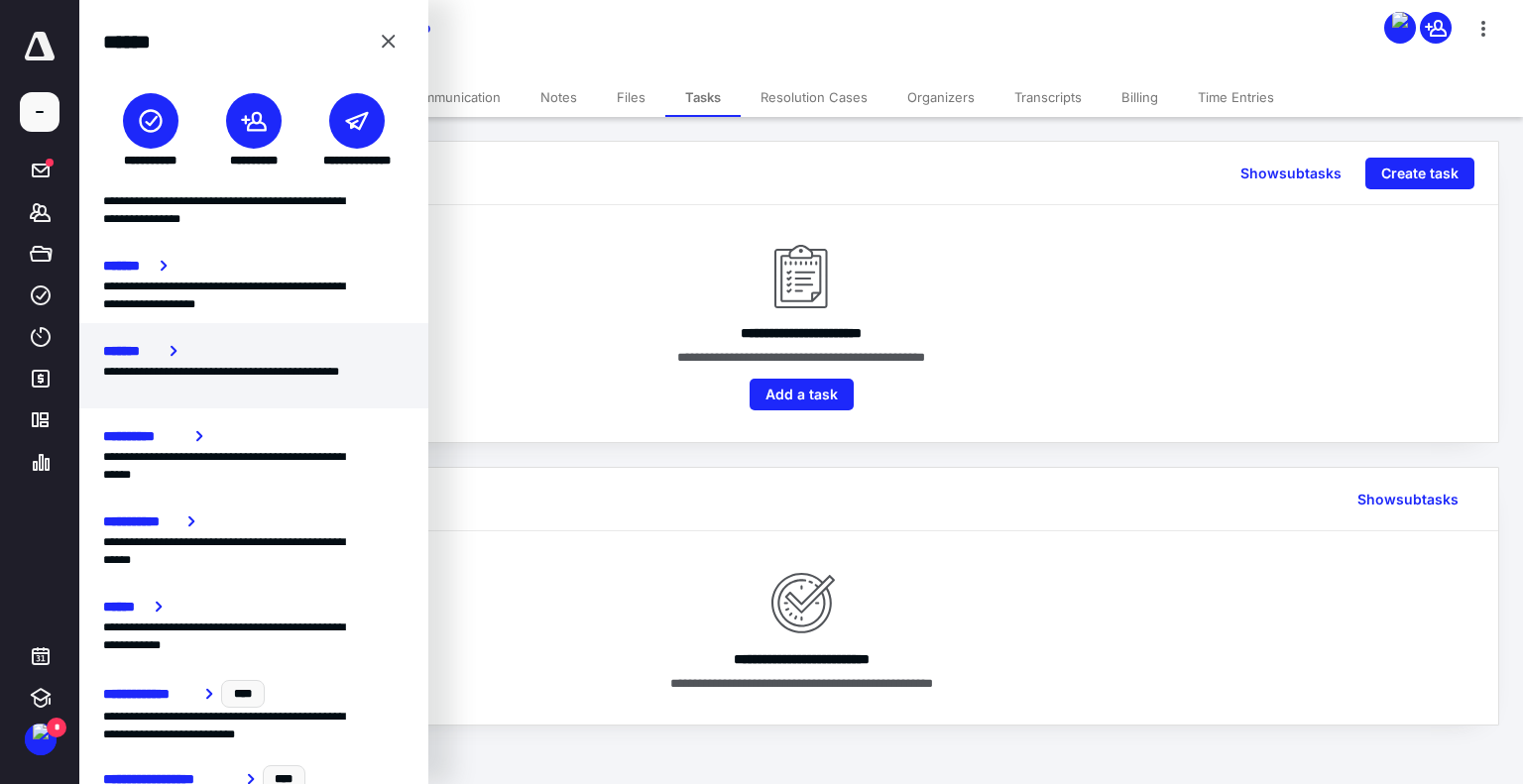 scroll, scrollTop: 430, scrollLeft: 0, axis: vertical 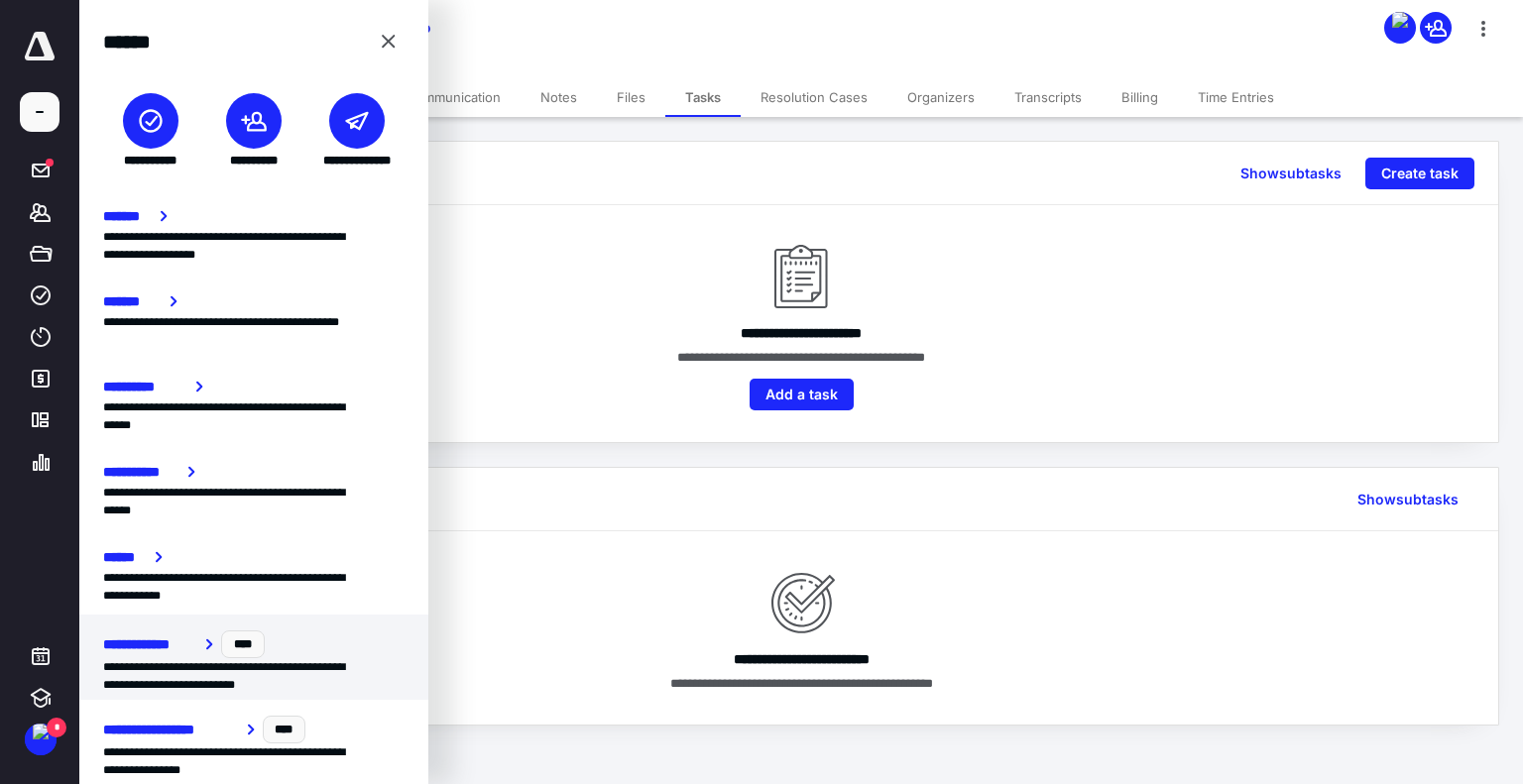 click on "**********" at bounding box center [246, 676] 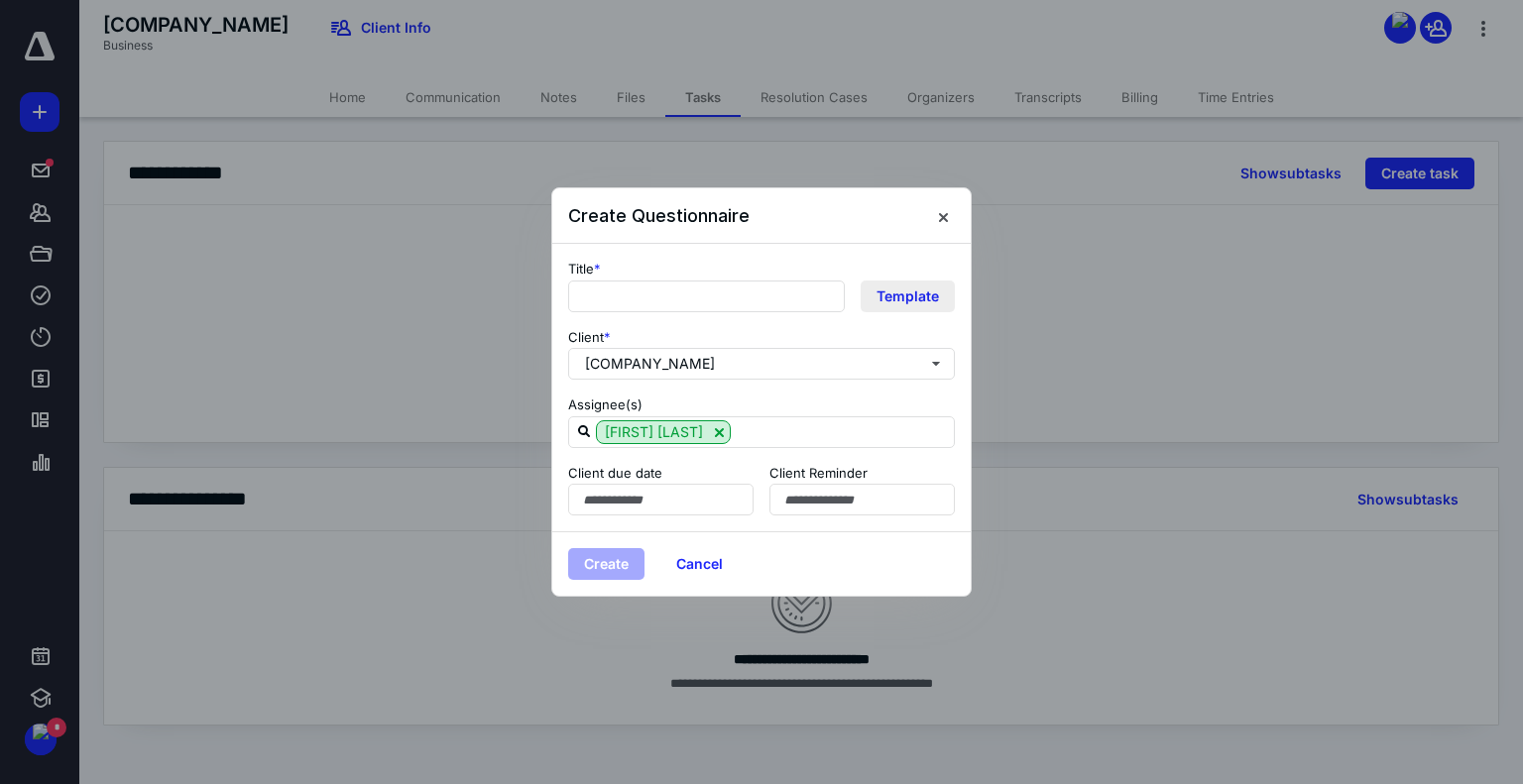 click on "Template" at bounding box center [907, 296] 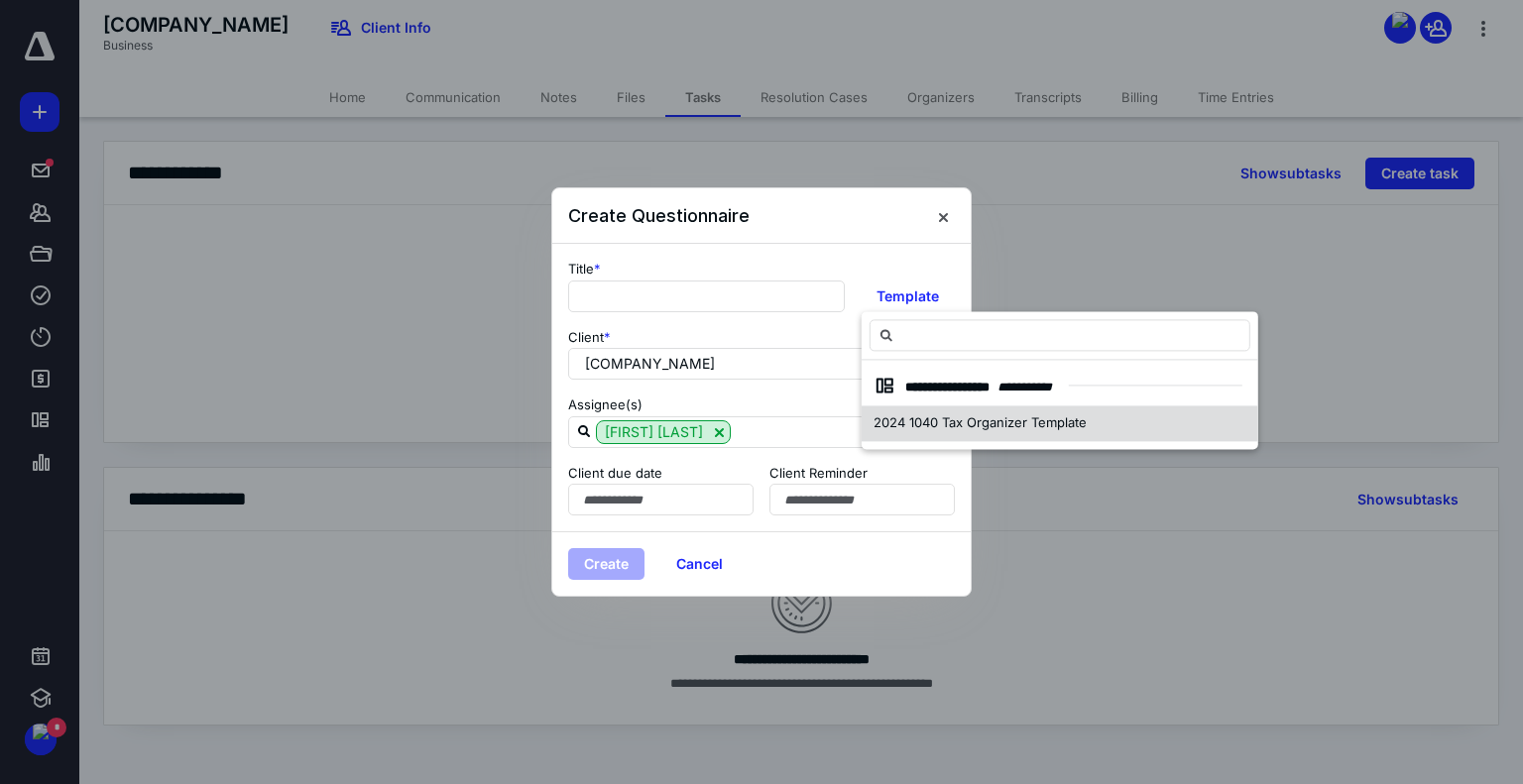 click on "2024 1040 Tax Organizer Template" at bounding box center (980, 422) 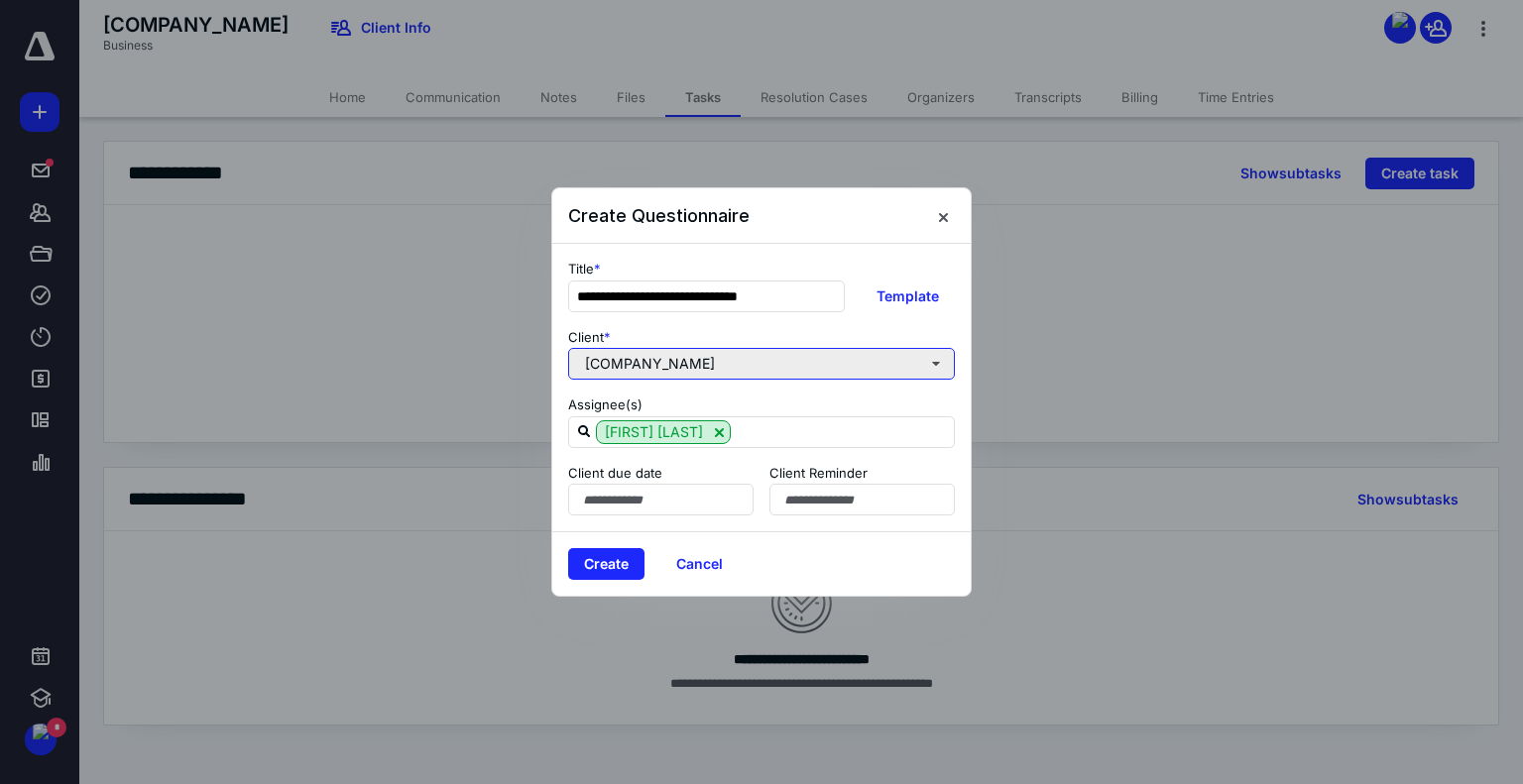 click on "Doe Consulting, LLC" at bounding box center [762, 364] 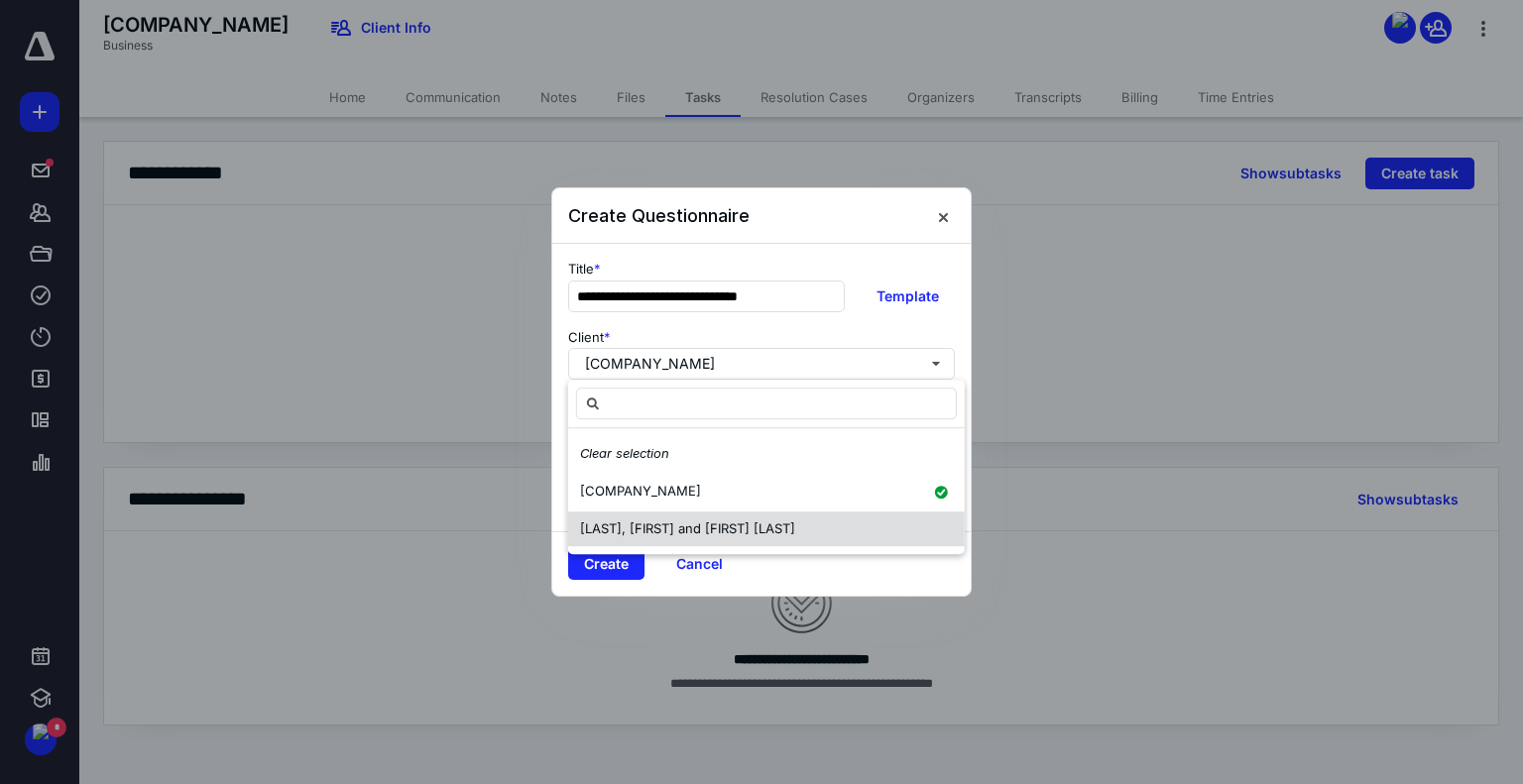 click on "[LAST], [FIRST] and [LAST]" at bounding box center (687, 529) 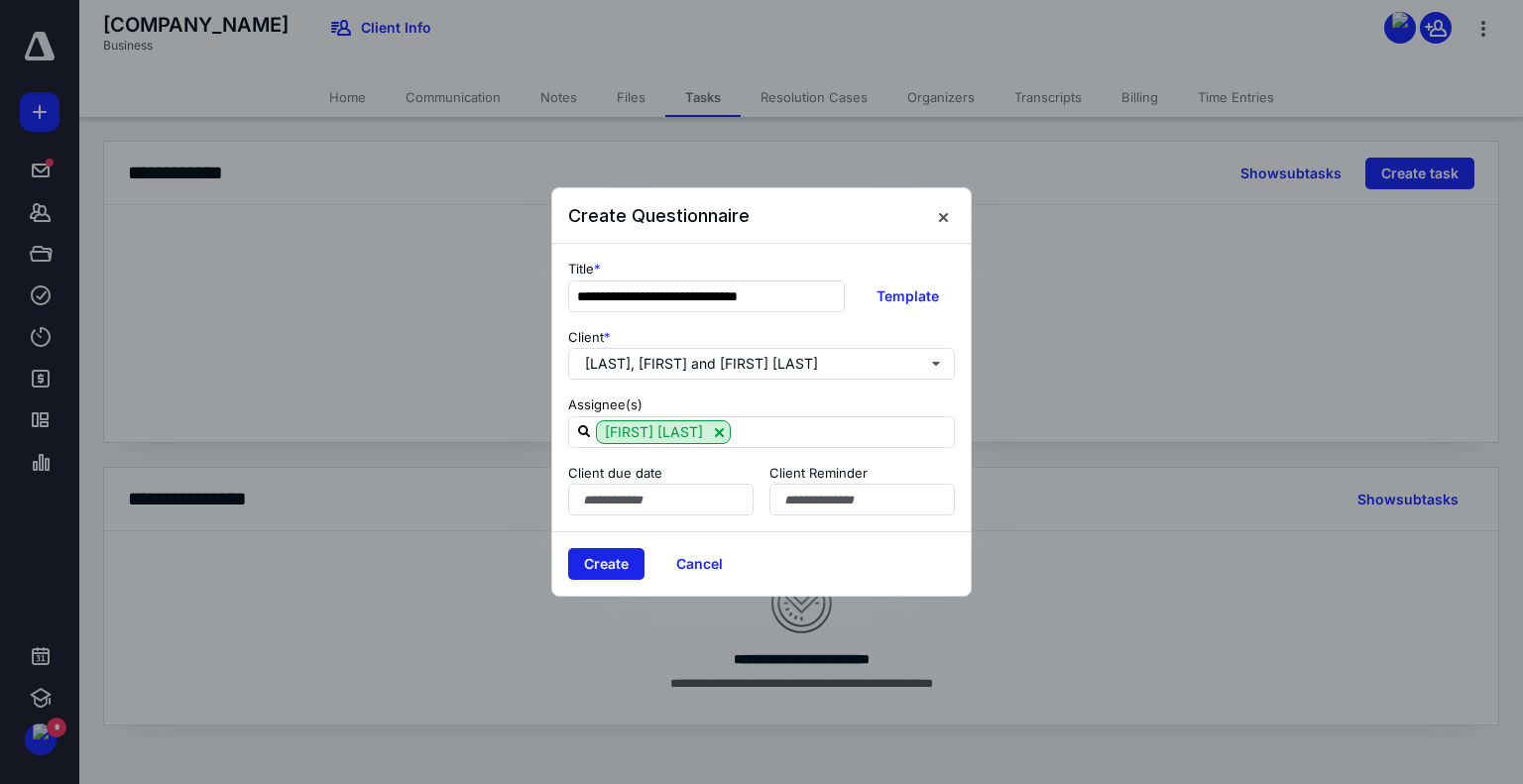 click on "Create" at bounding box center [606, 564] 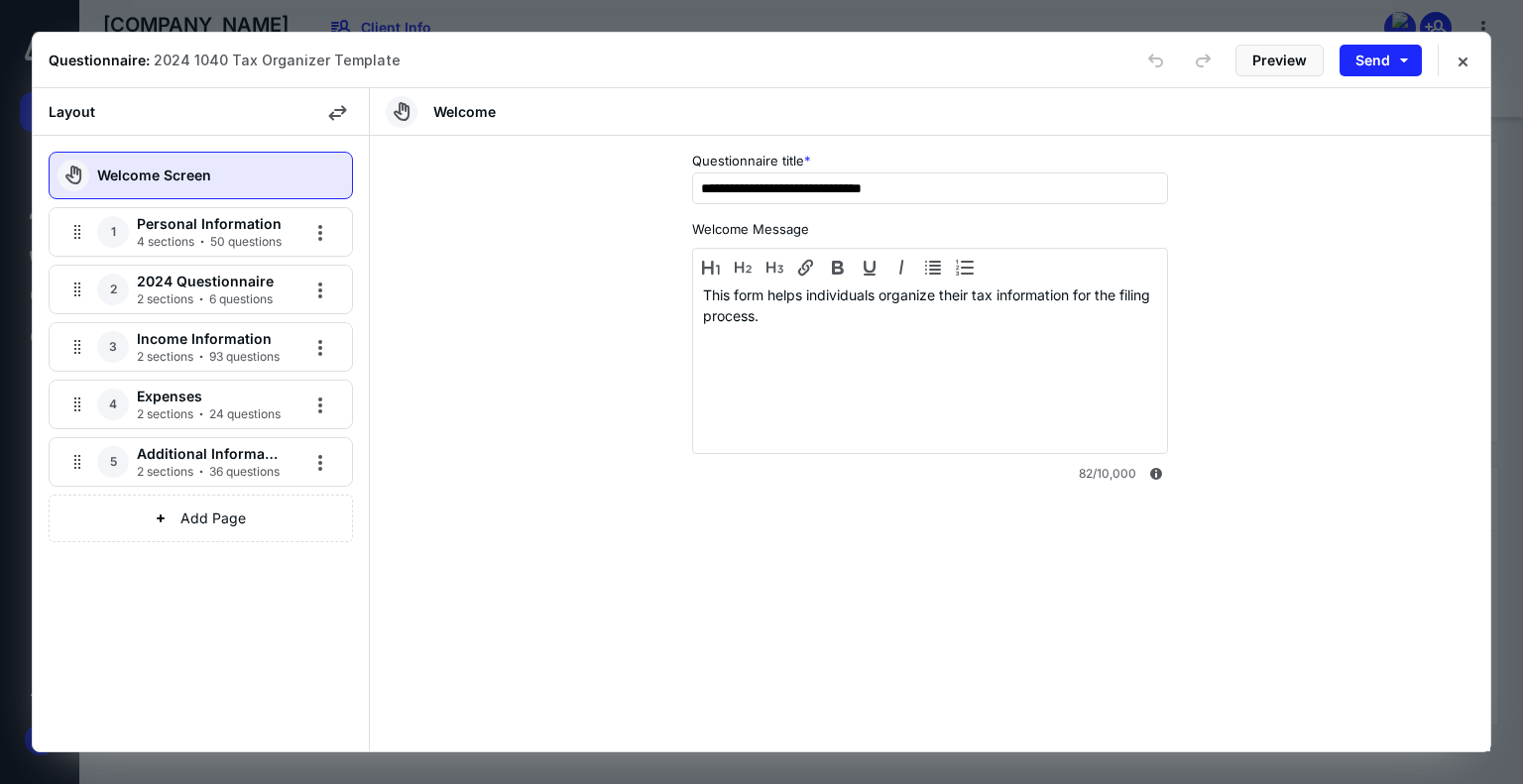 click on "2024 Questionnaire" at bounding box center (209, 281) 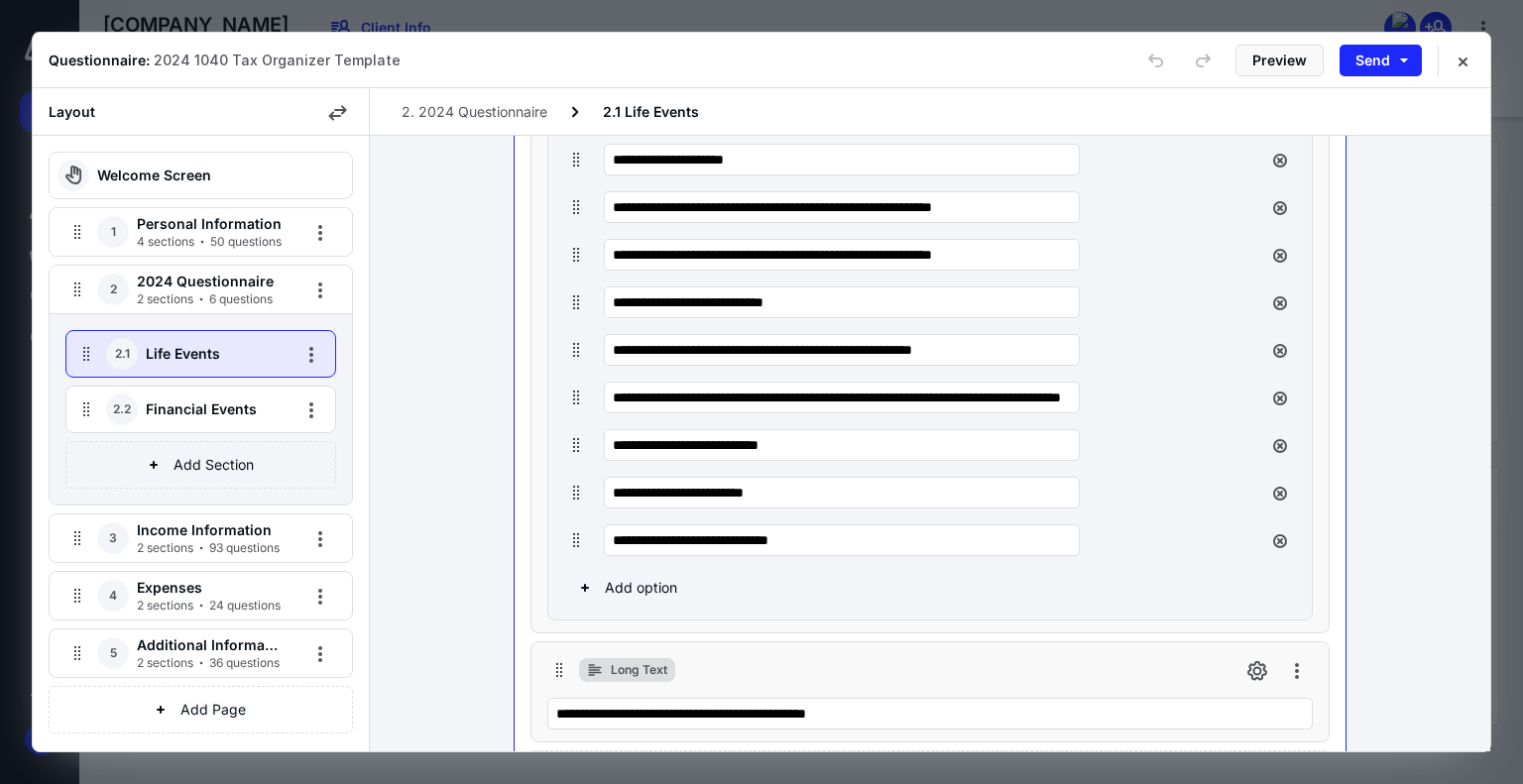 scroll, scrollTop: 614, scrollLeft: 0, axis: vertical 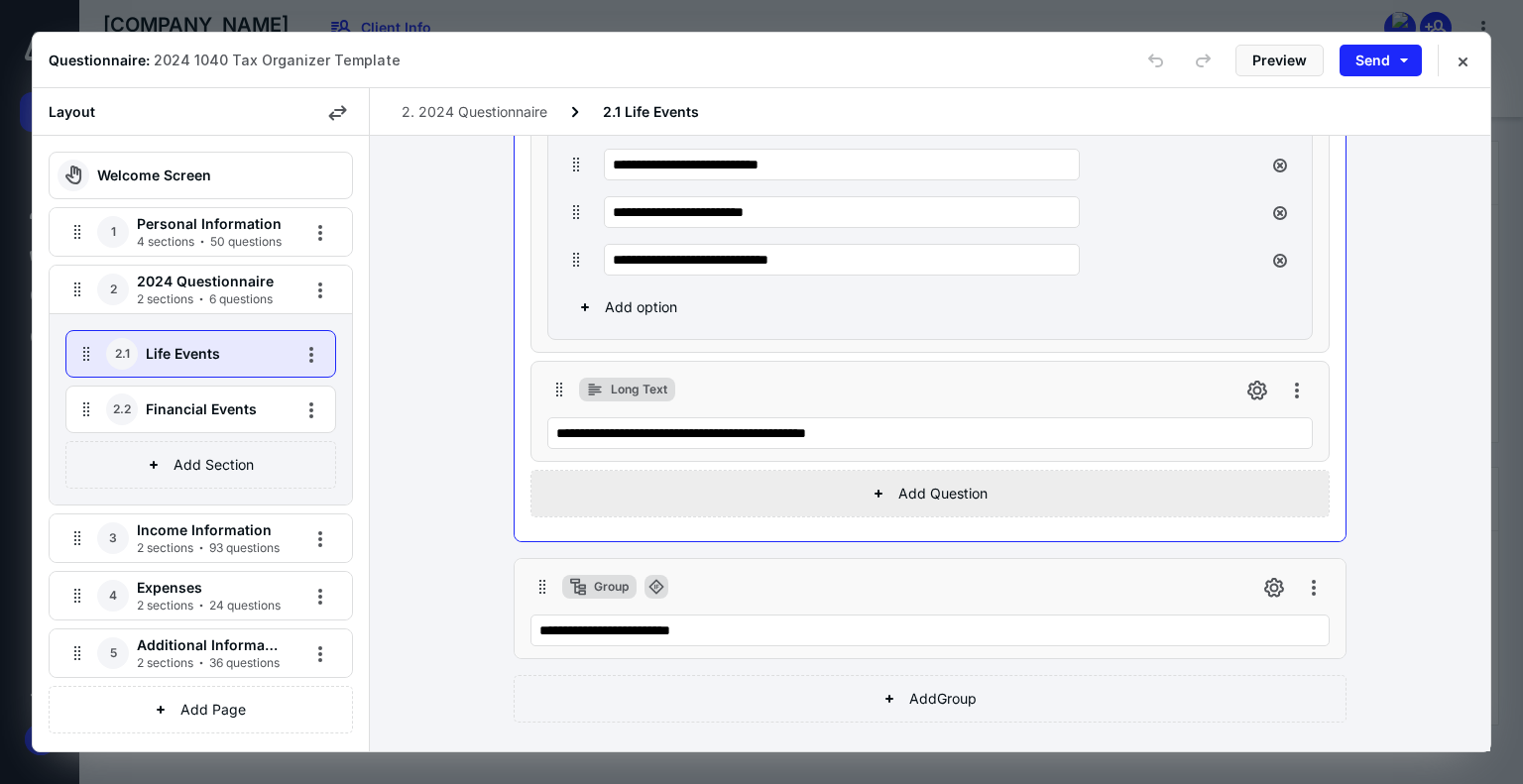 click on "Add Question" at bounding box center [930, 494] 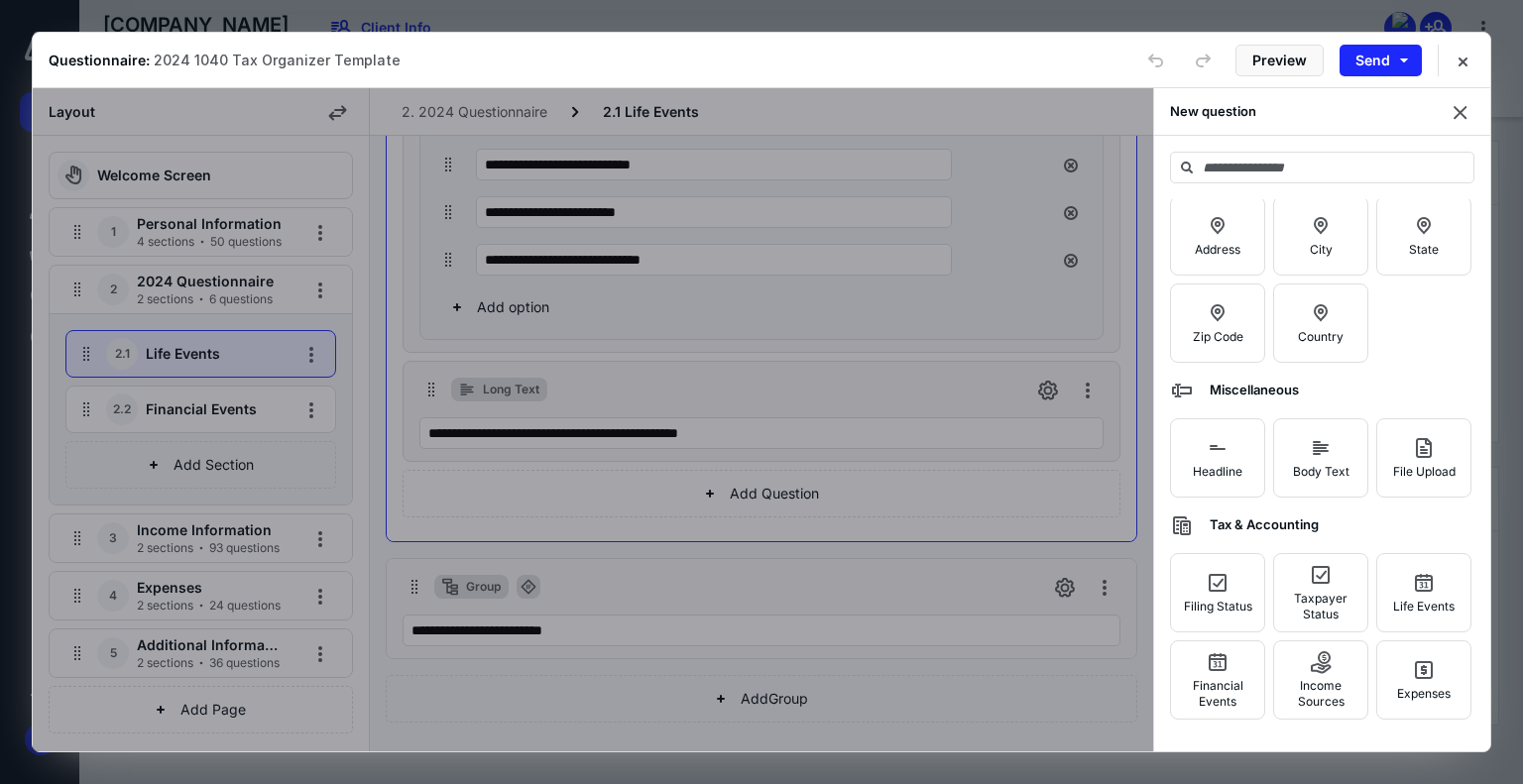 scroll, scrollTop: 1025, scrollLeft: 0, axis: vertical 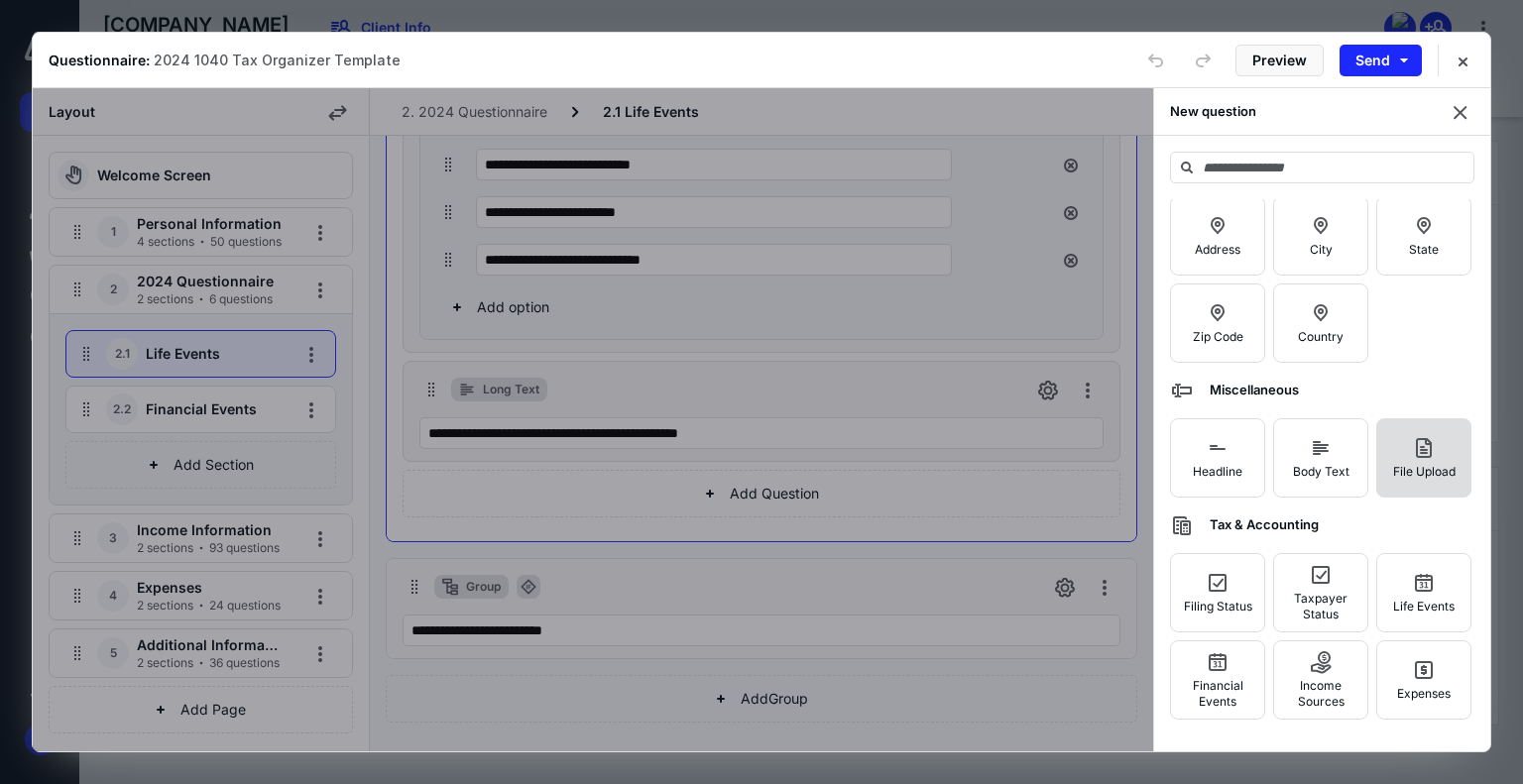 click 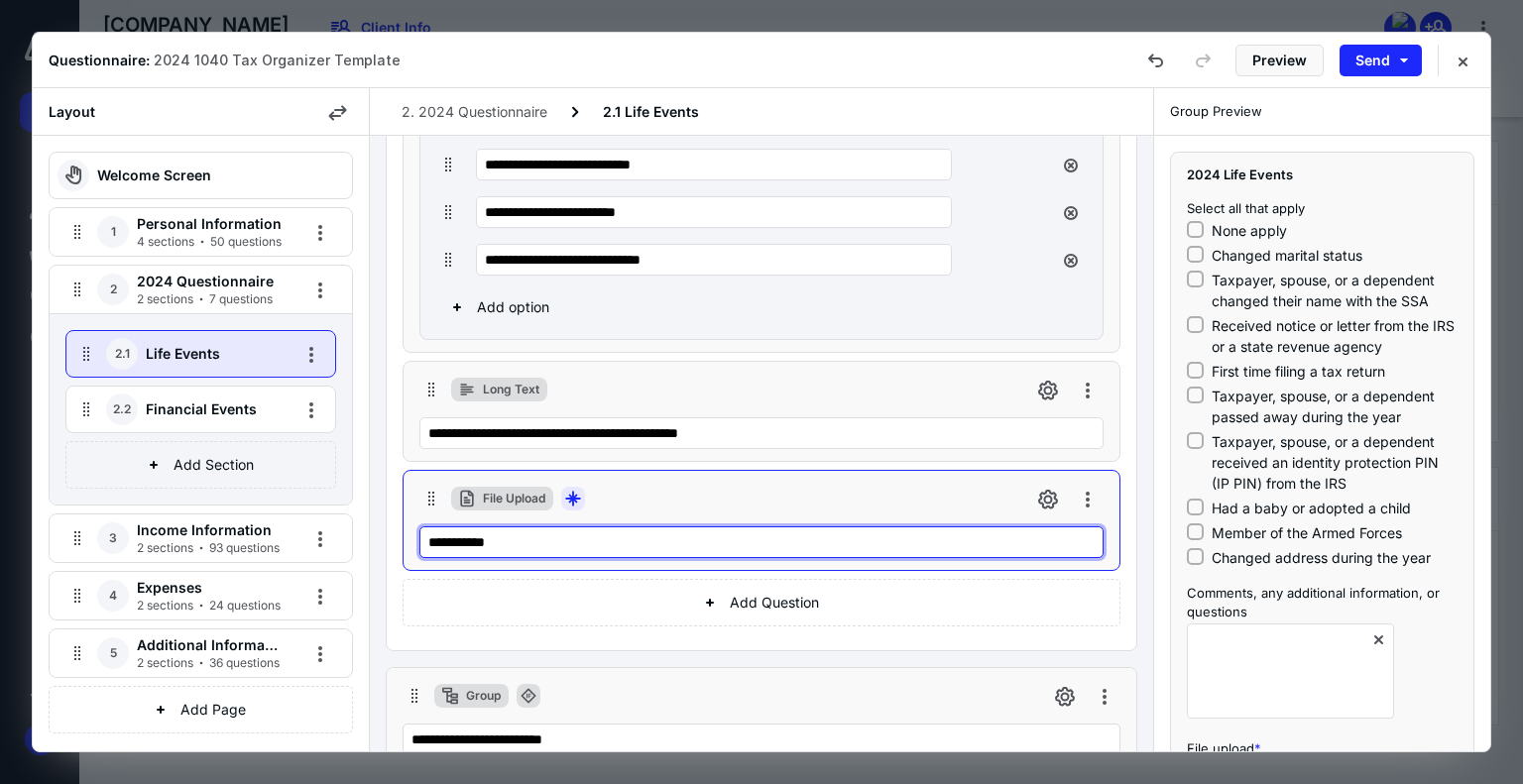 click on "**********" at bounding box center [762, 542] 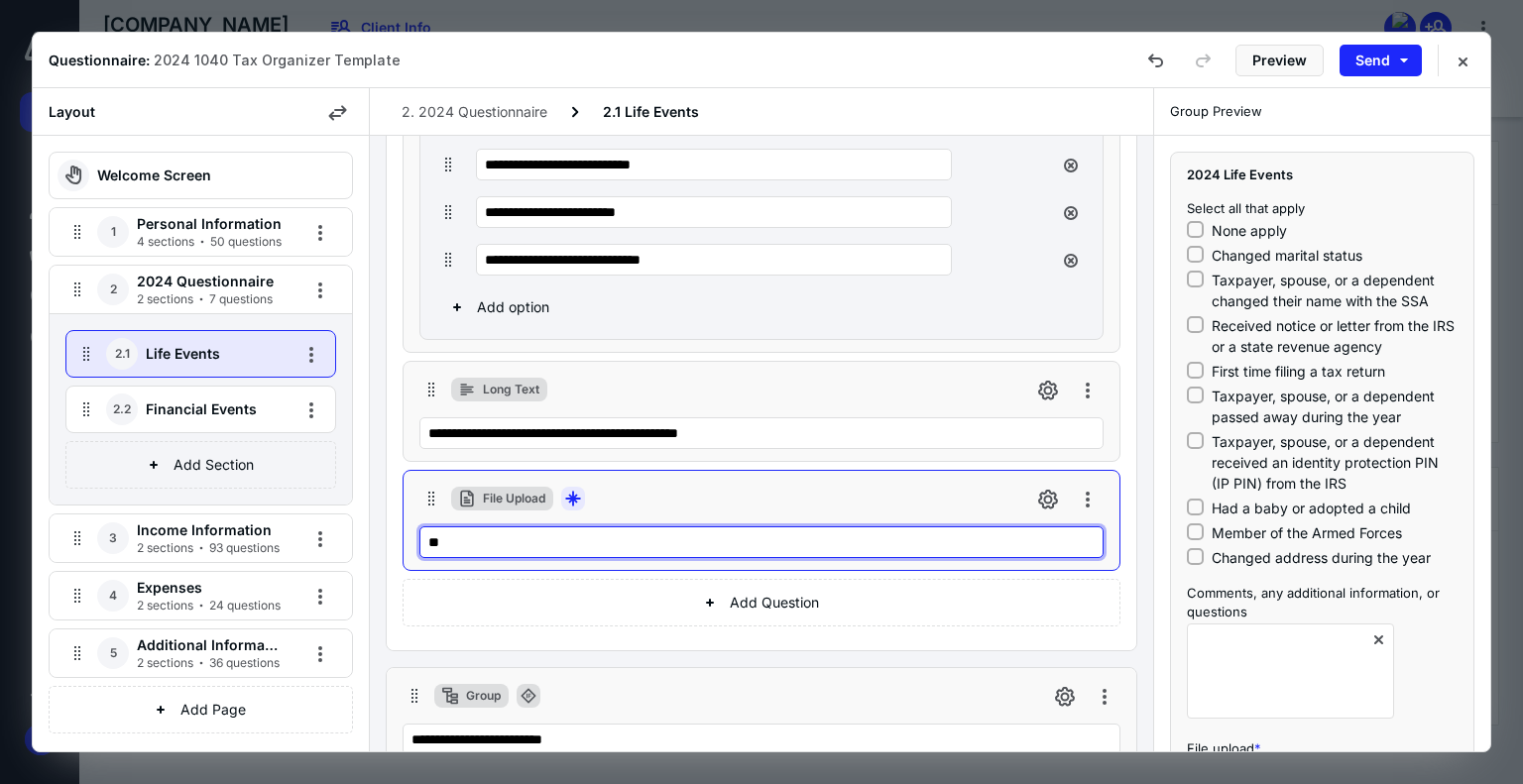type on "*" 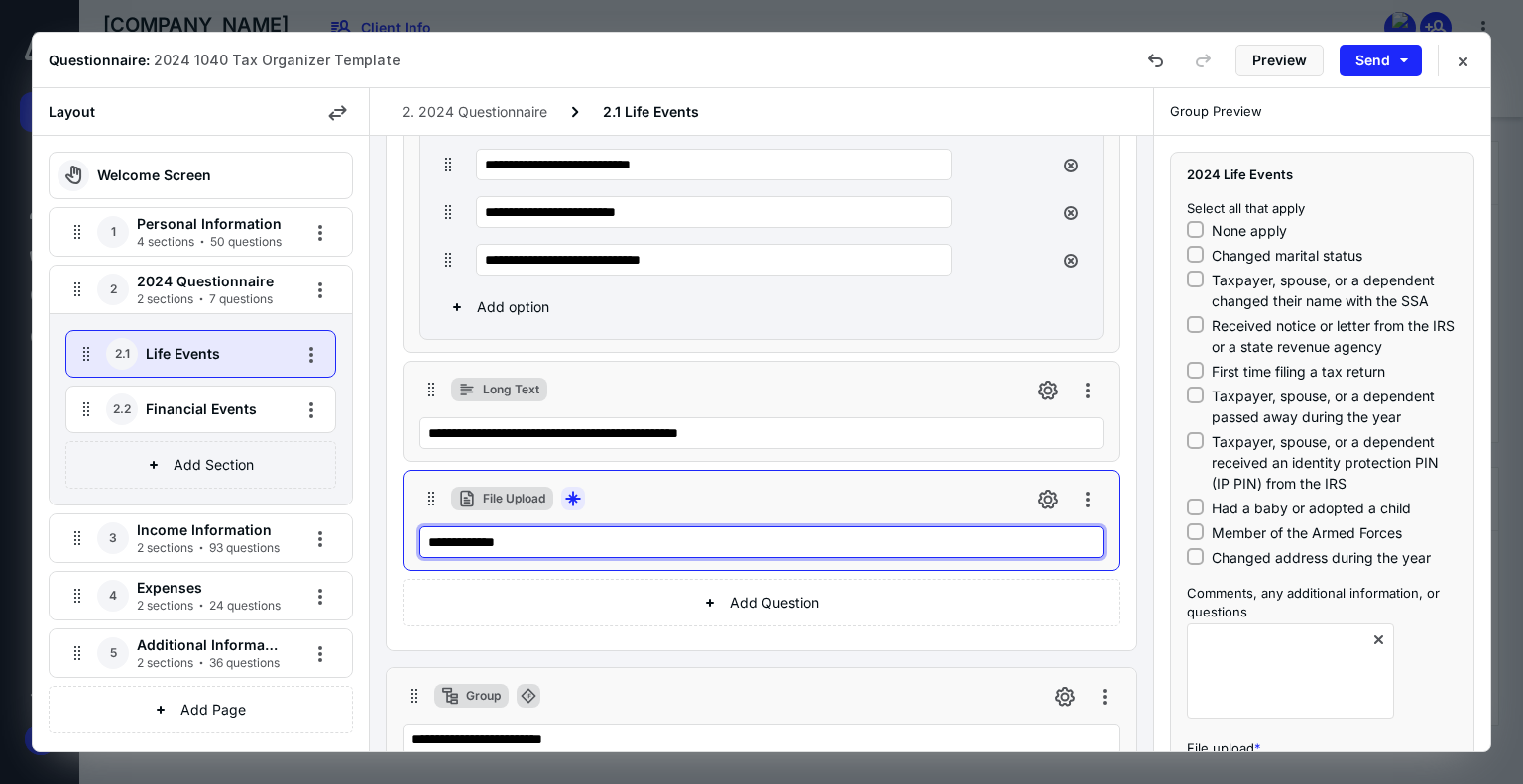 type on "**********" 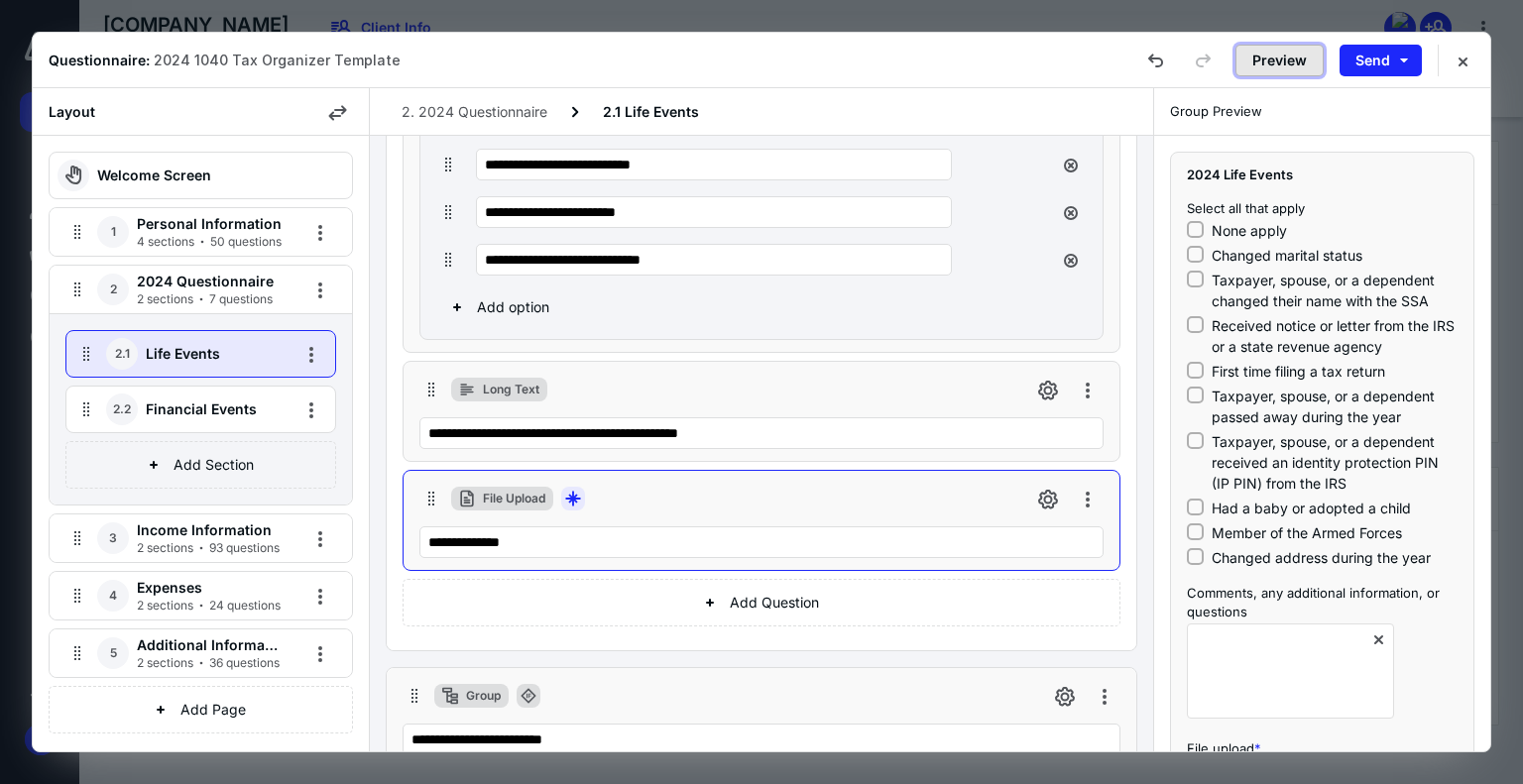 click on "Preview" at bounding box center (1279, 60) 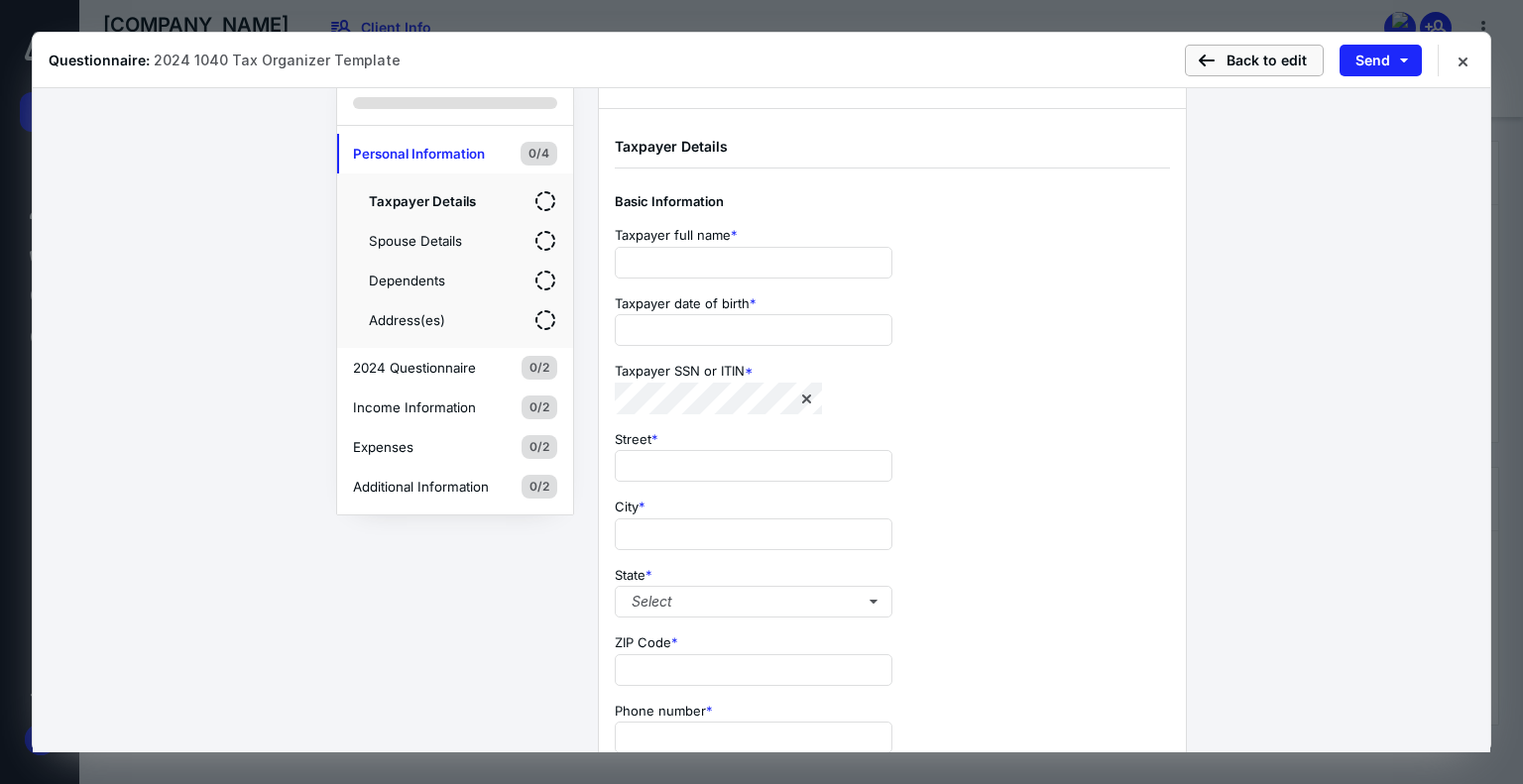 scroll, scrollTop: 70, scrollLeft: 0, axis: vertical 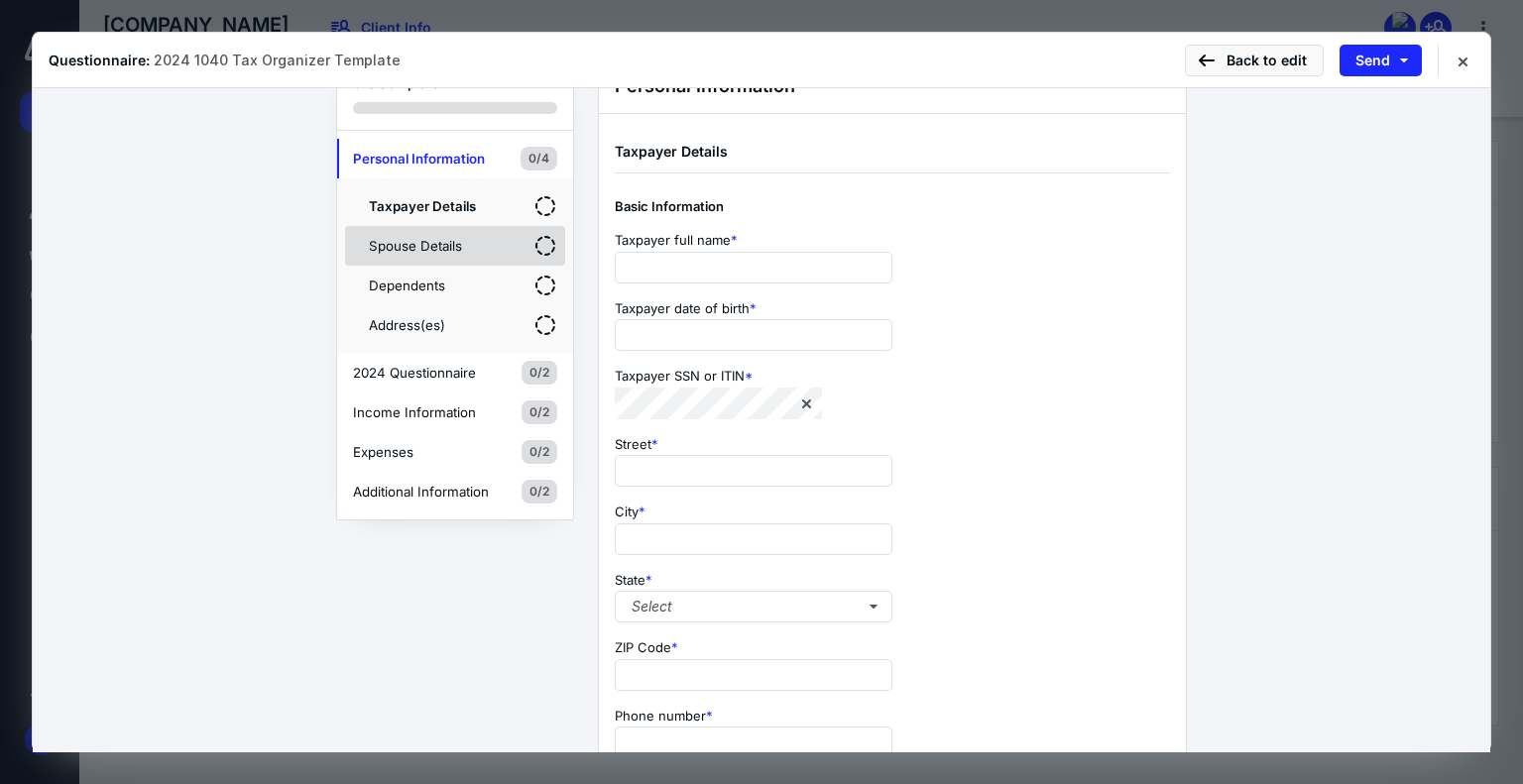 click on "Spouse Details" at bounding box center (455, 246) 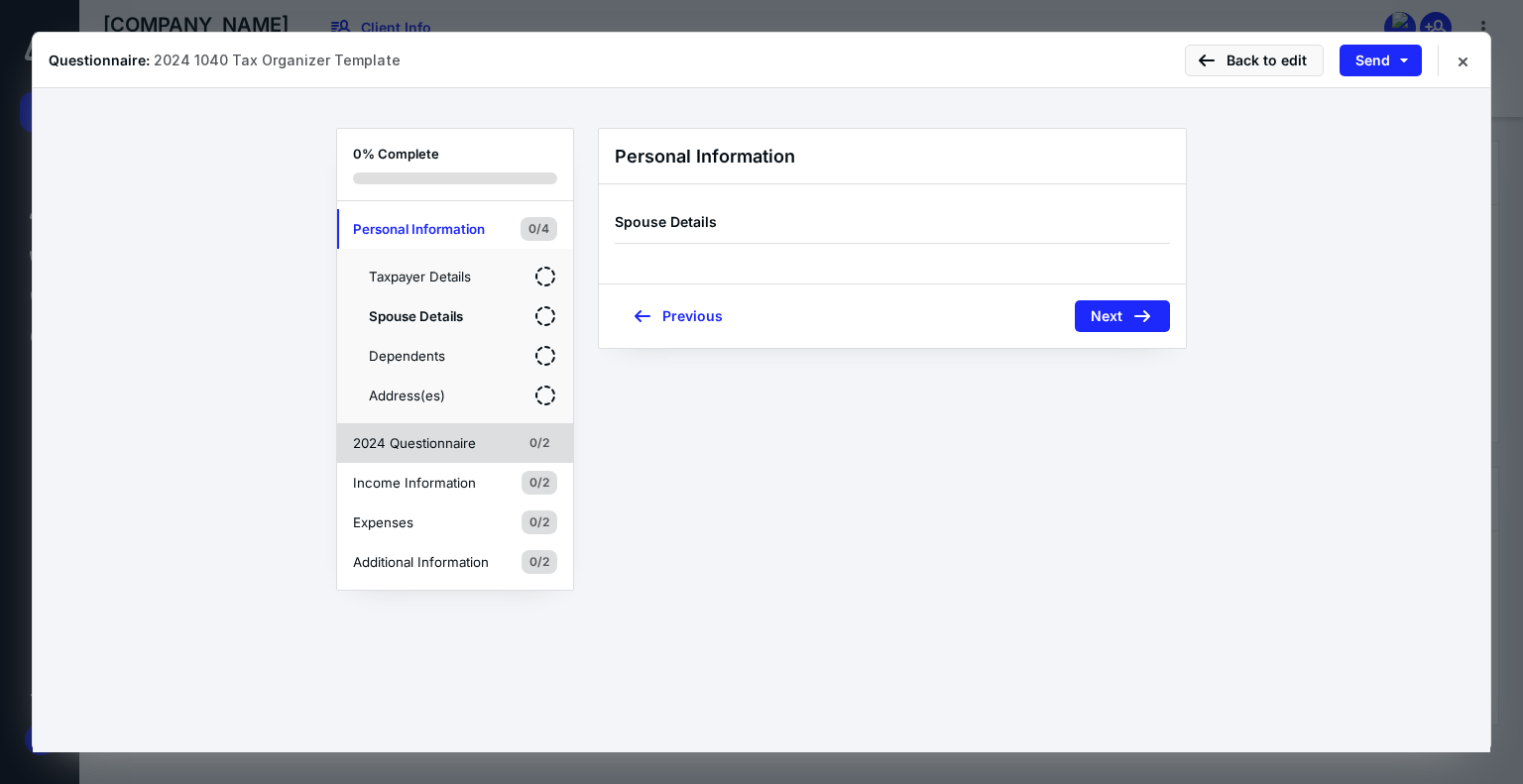 click on "2024 Questionnaire 0/2" at bounding box center [455, 443] 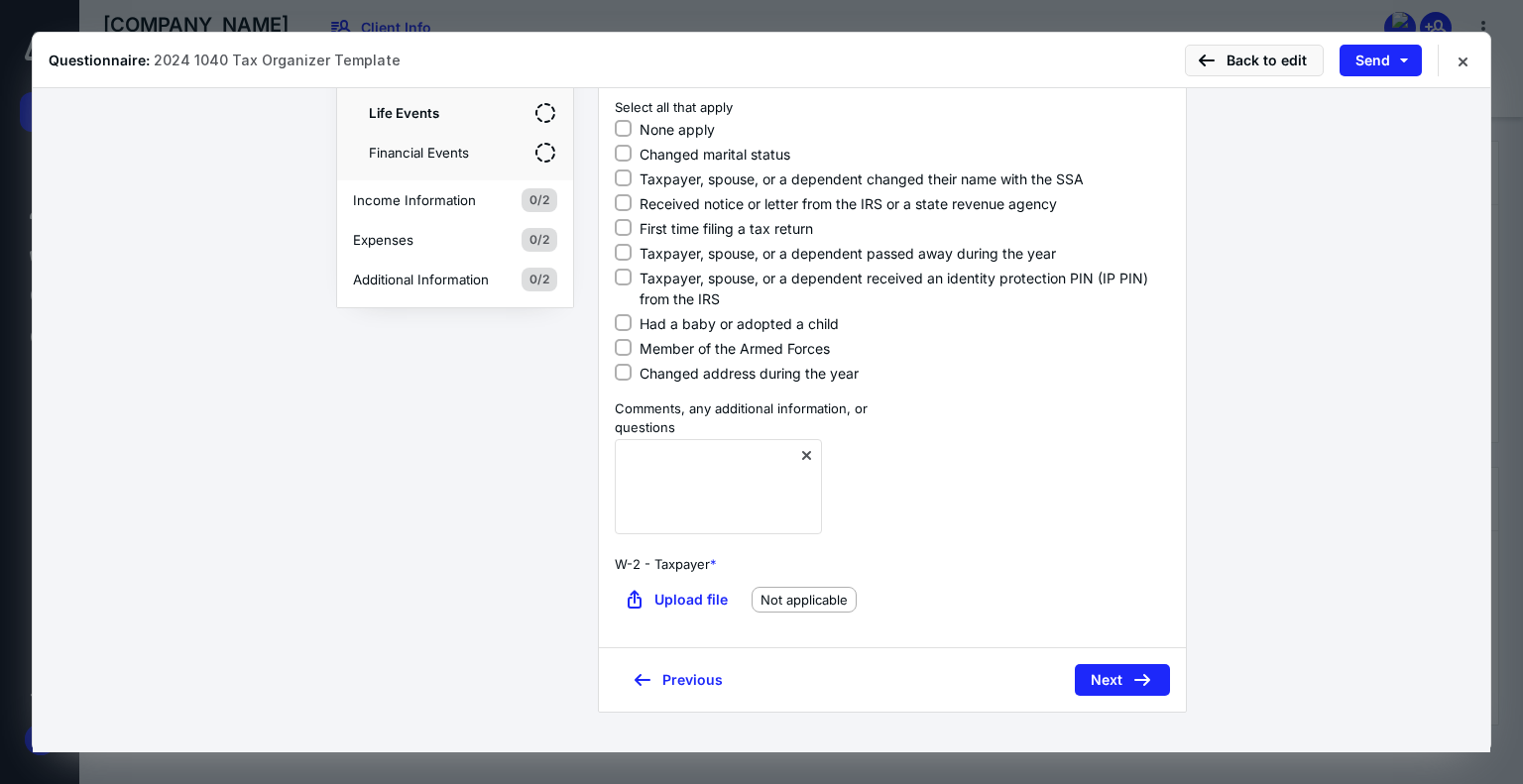 scroll, scrollTop: 0, scrollLeft: 0, axis: both 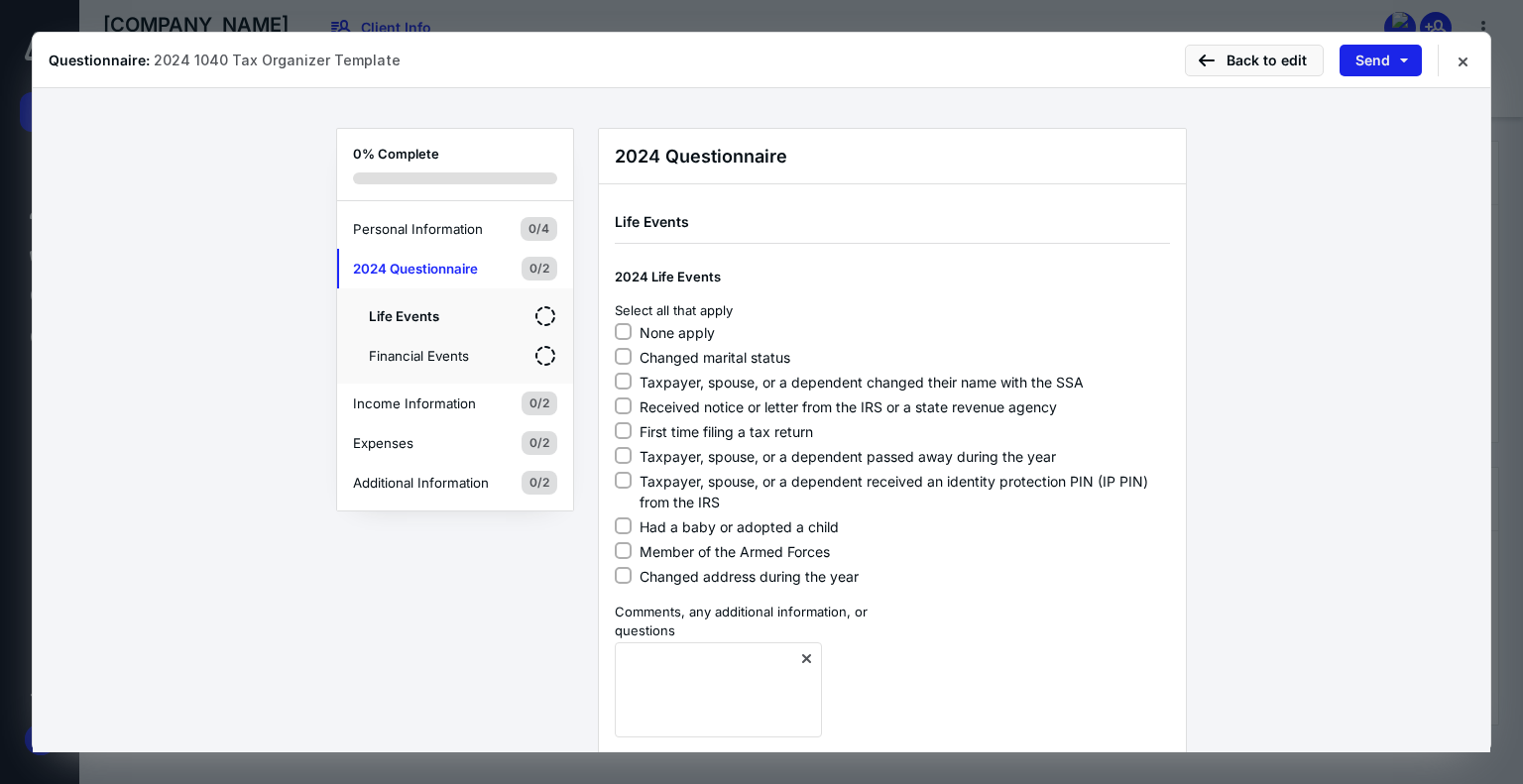 click on "Send" at bounding box center [1380, 60] 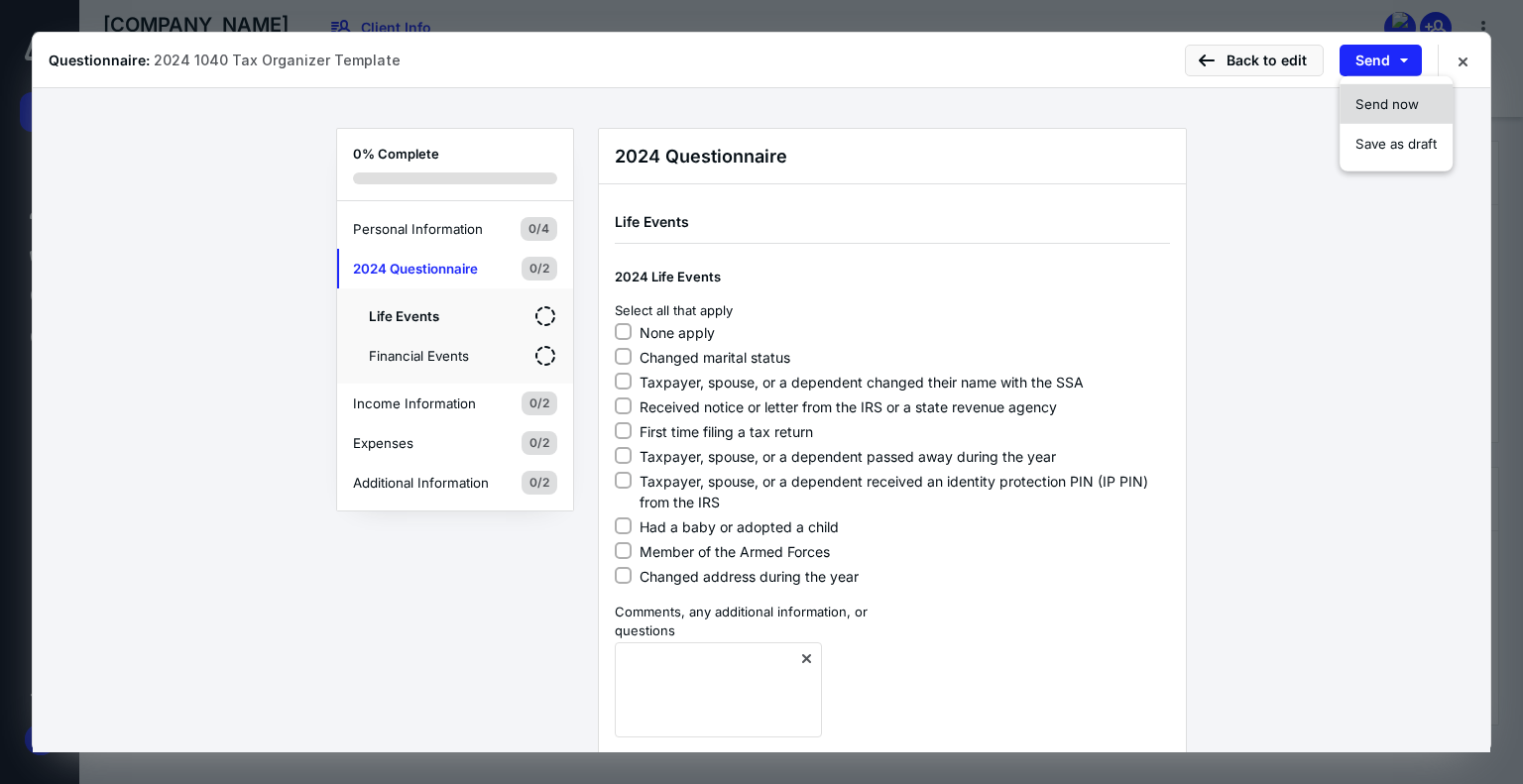 click on "Send now" at bounding box center [1387, 104] 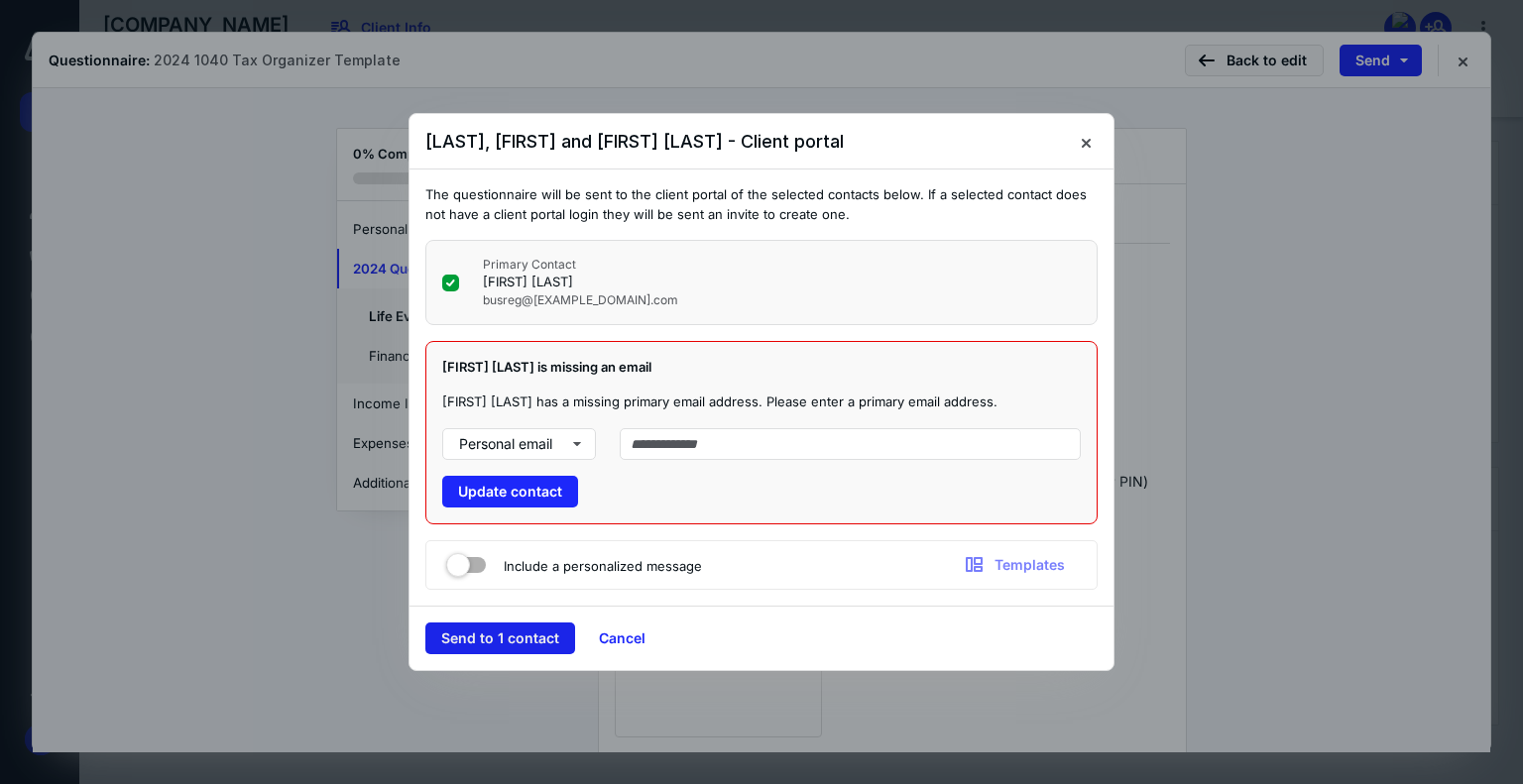click on "Send to 1 contact" at bounding box center [500, 638] 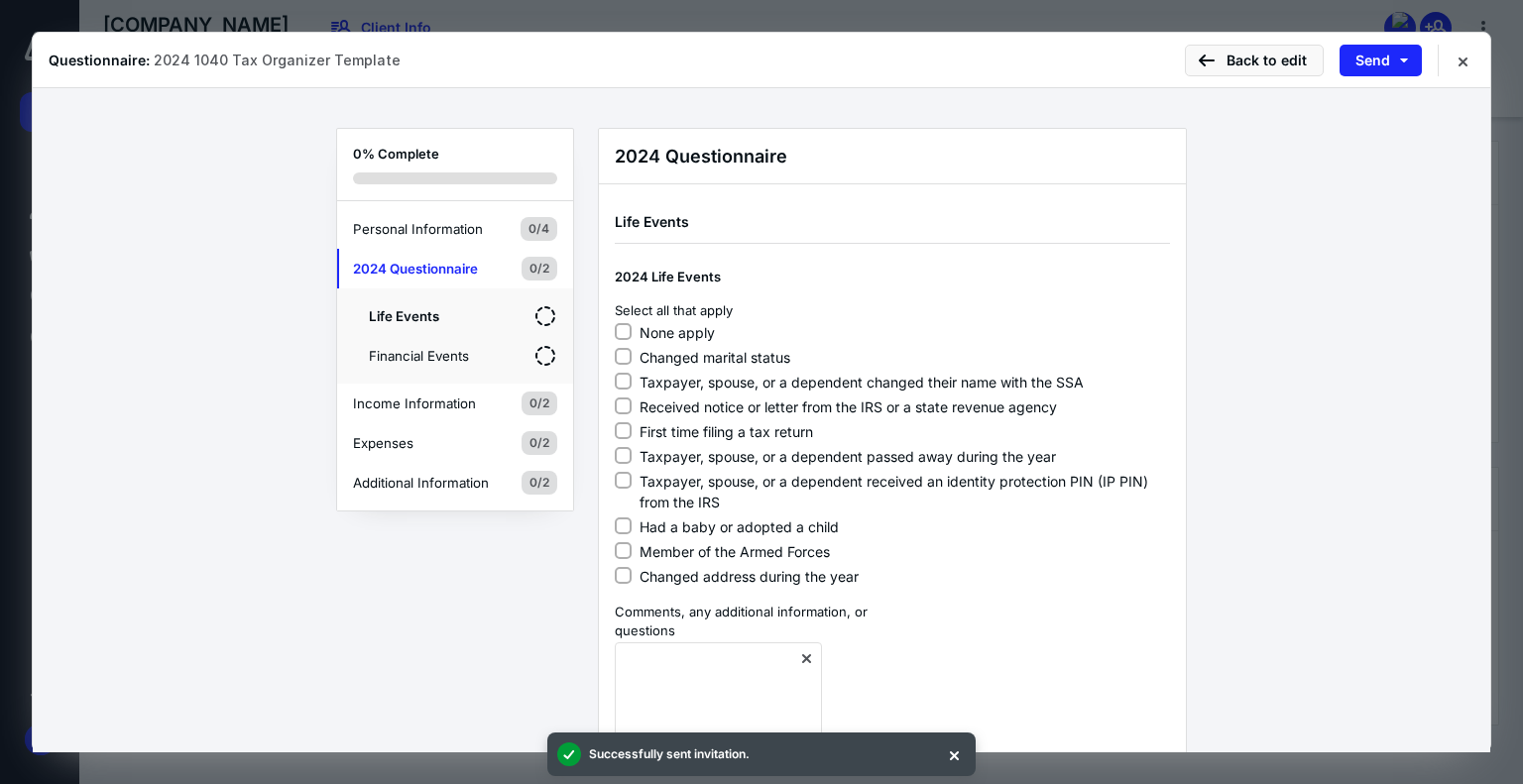 type 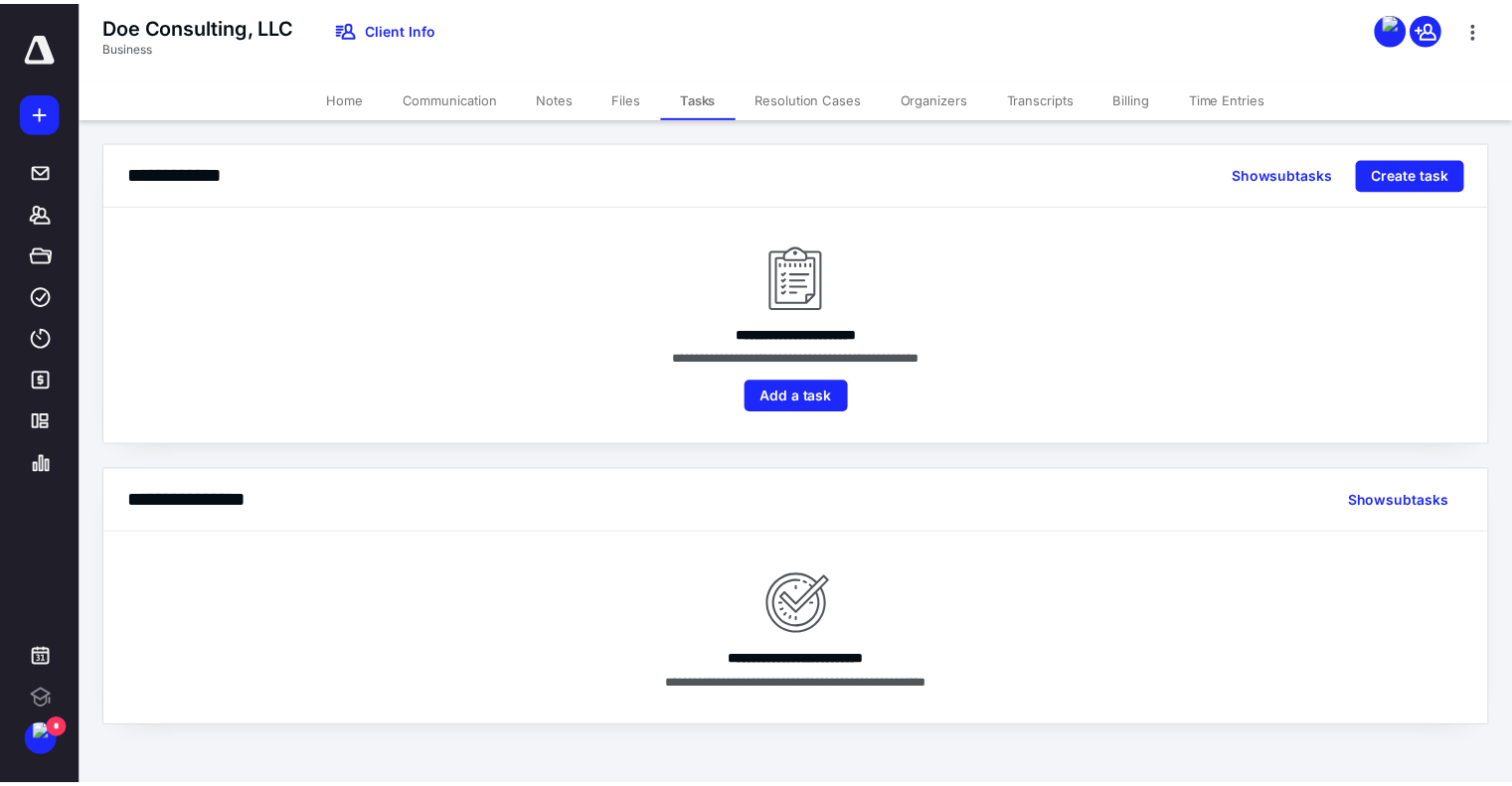 scroll, scrollTop: 0, scrollLeft: 0, axis: both 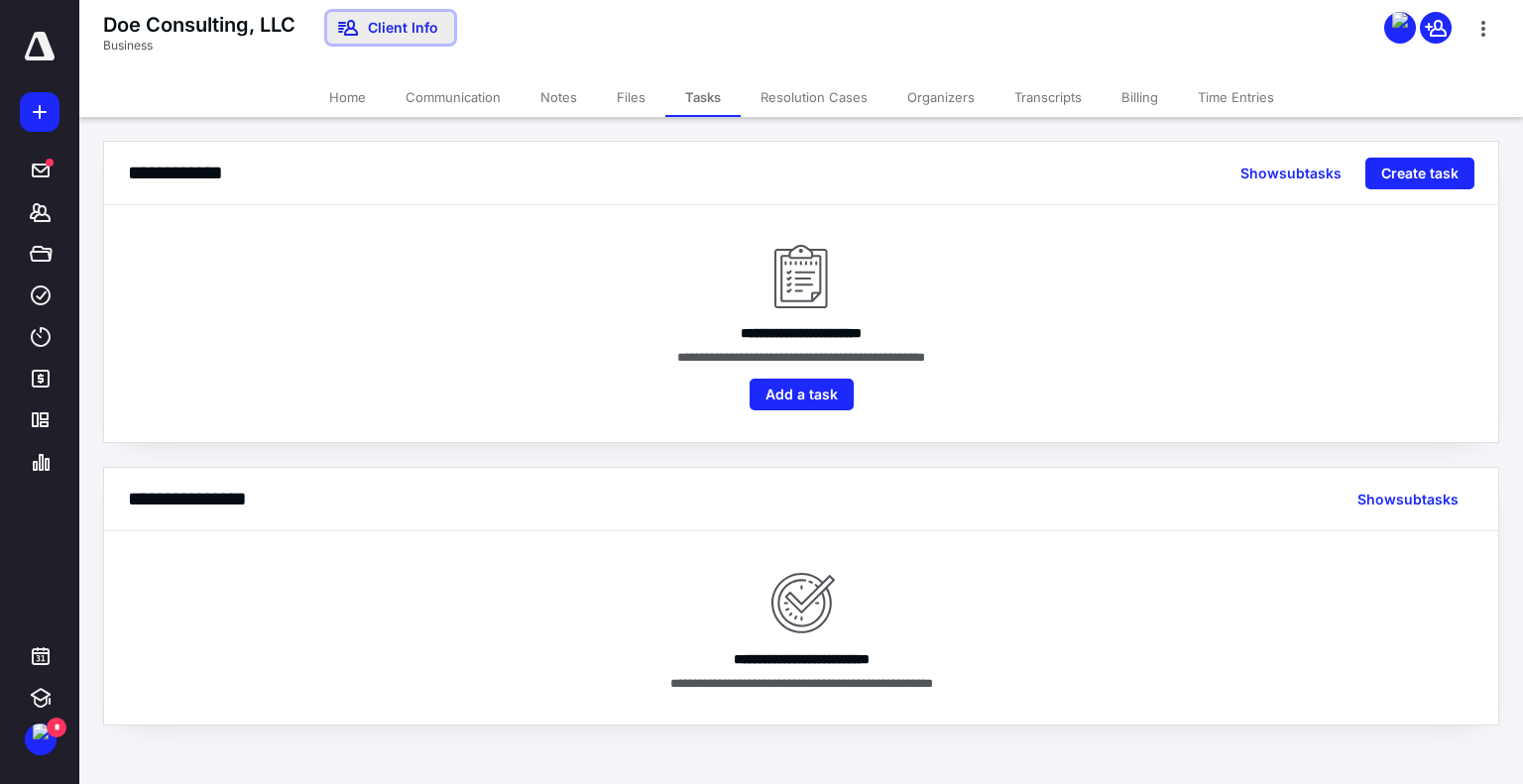 click on "Client Info" at bounding box center [391, 28] 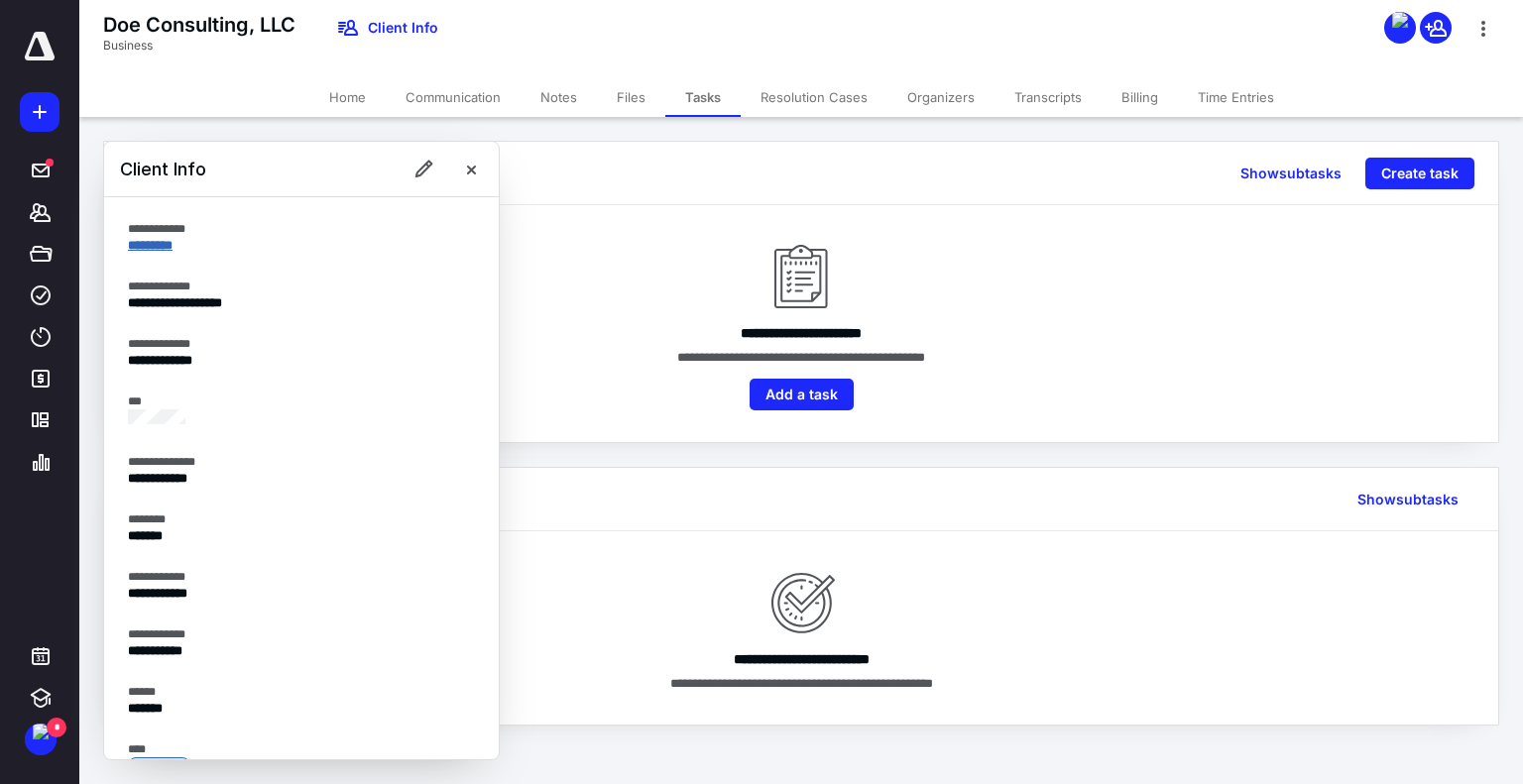 click on "*********" at bounding box center (150, 245) 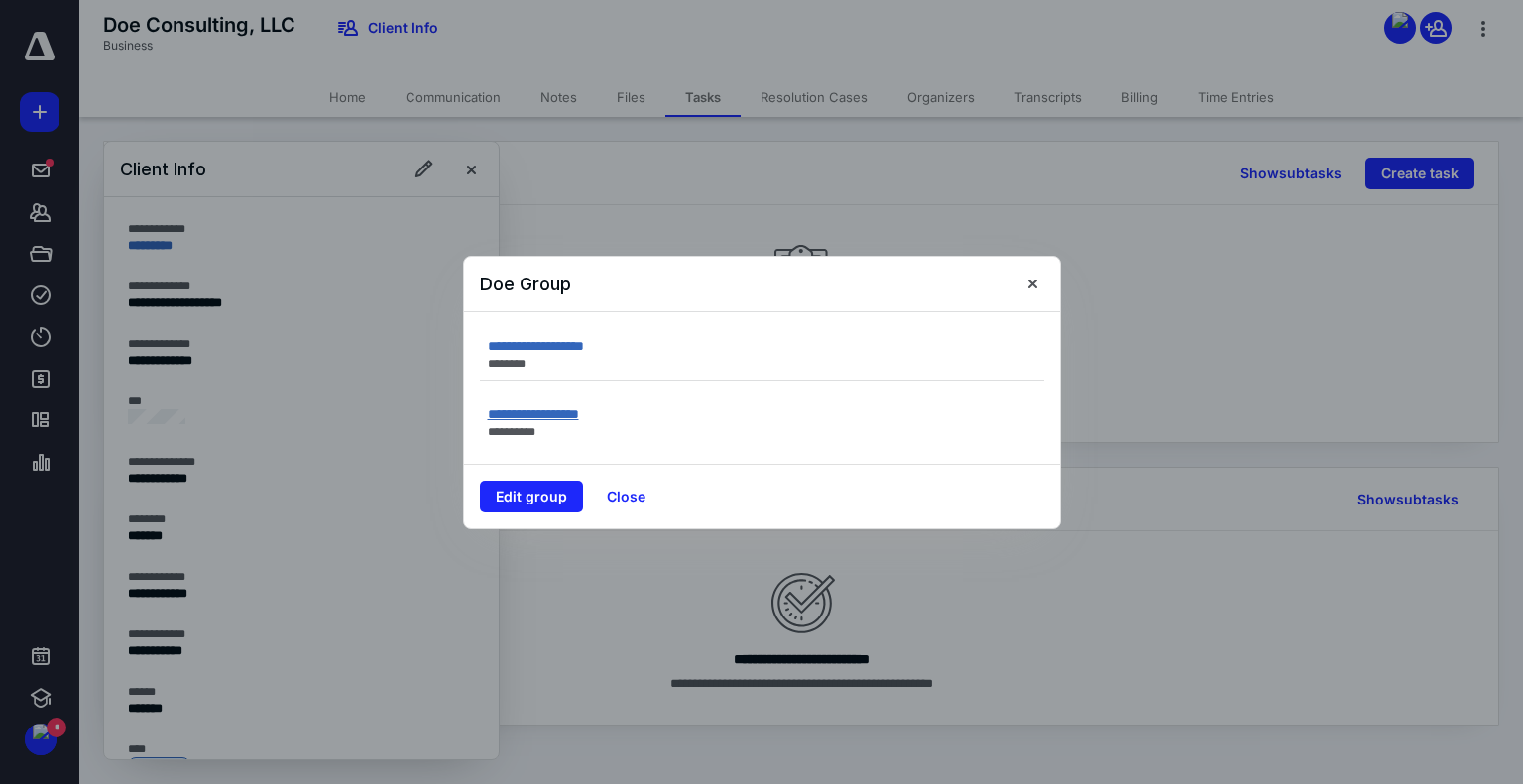 click on "**********" at bounding box center [533, 414] 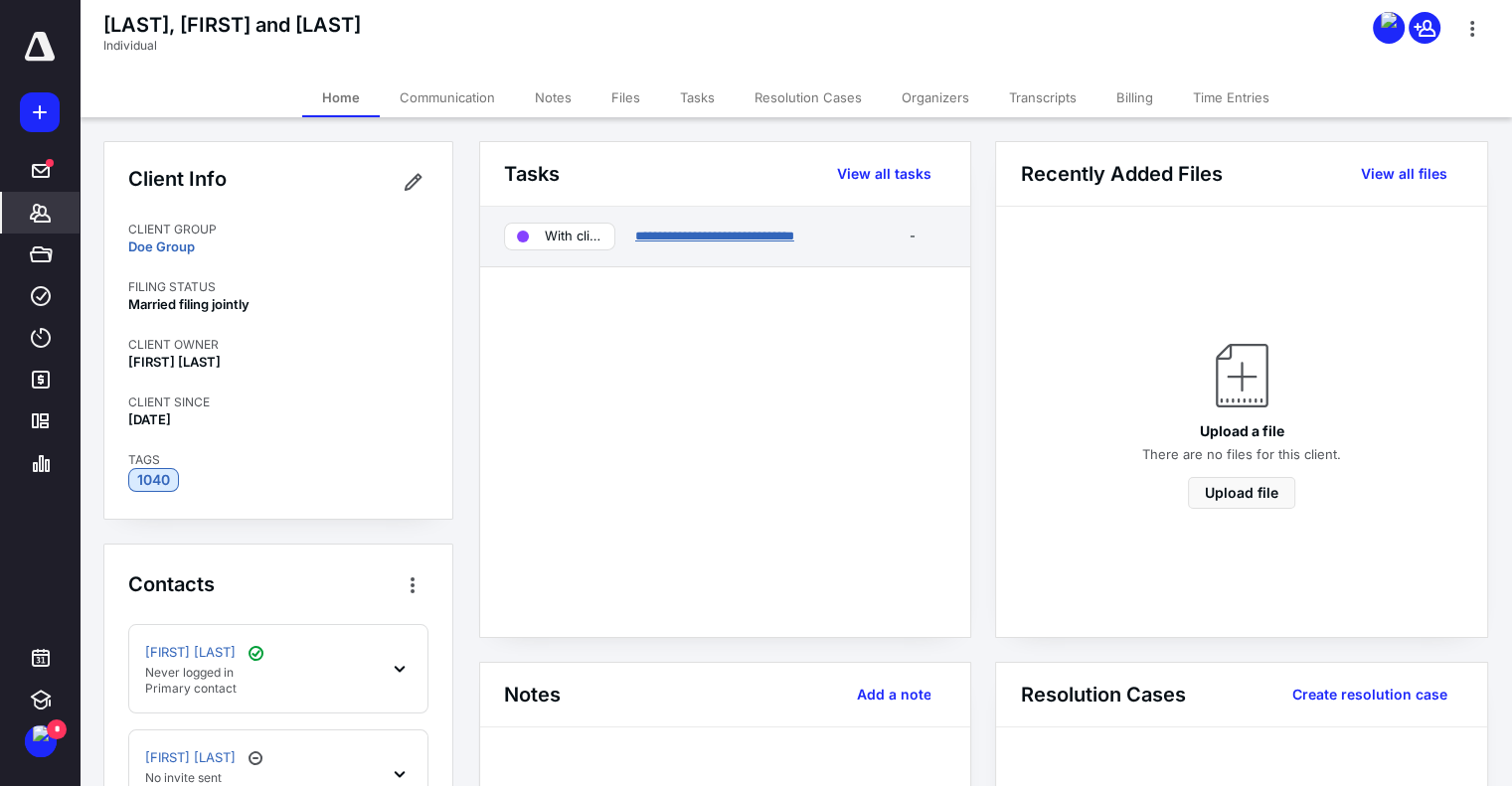 click on "**********" at bounding box center [715, 236] 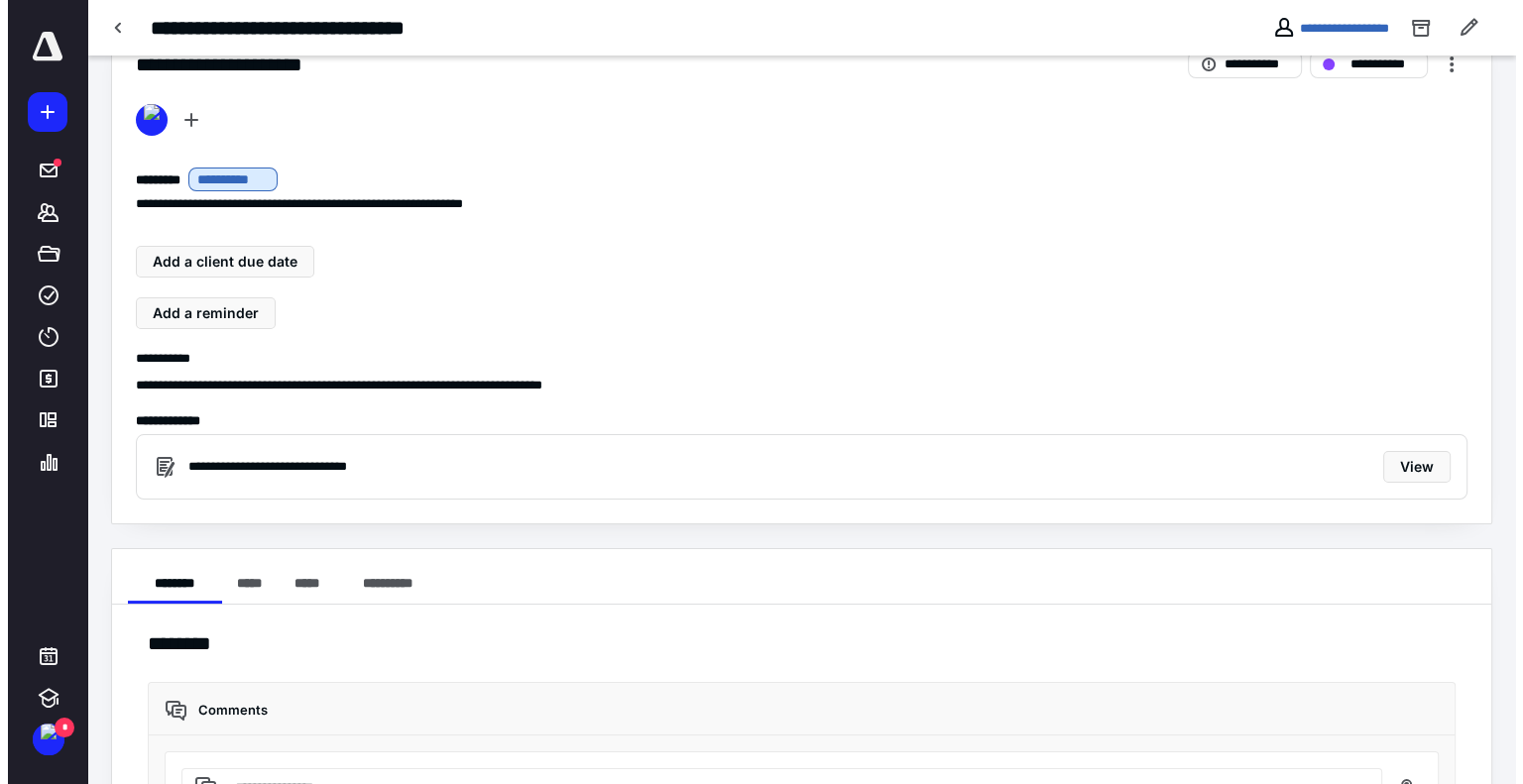 scroll, scrollTop: 157, scrollLeft: 0, axis: vertical 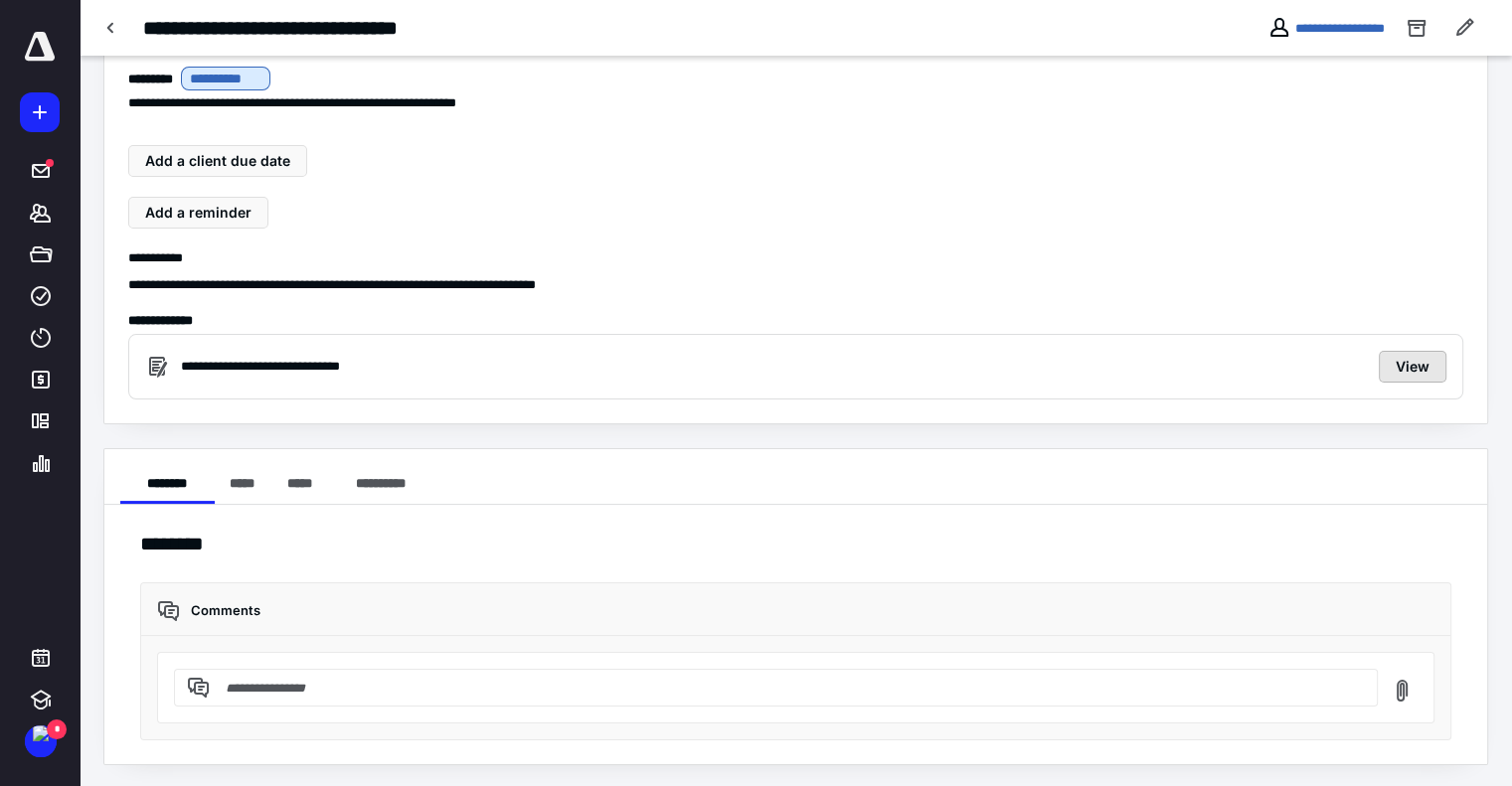 click on "View" at bounding box center [1413, 367] 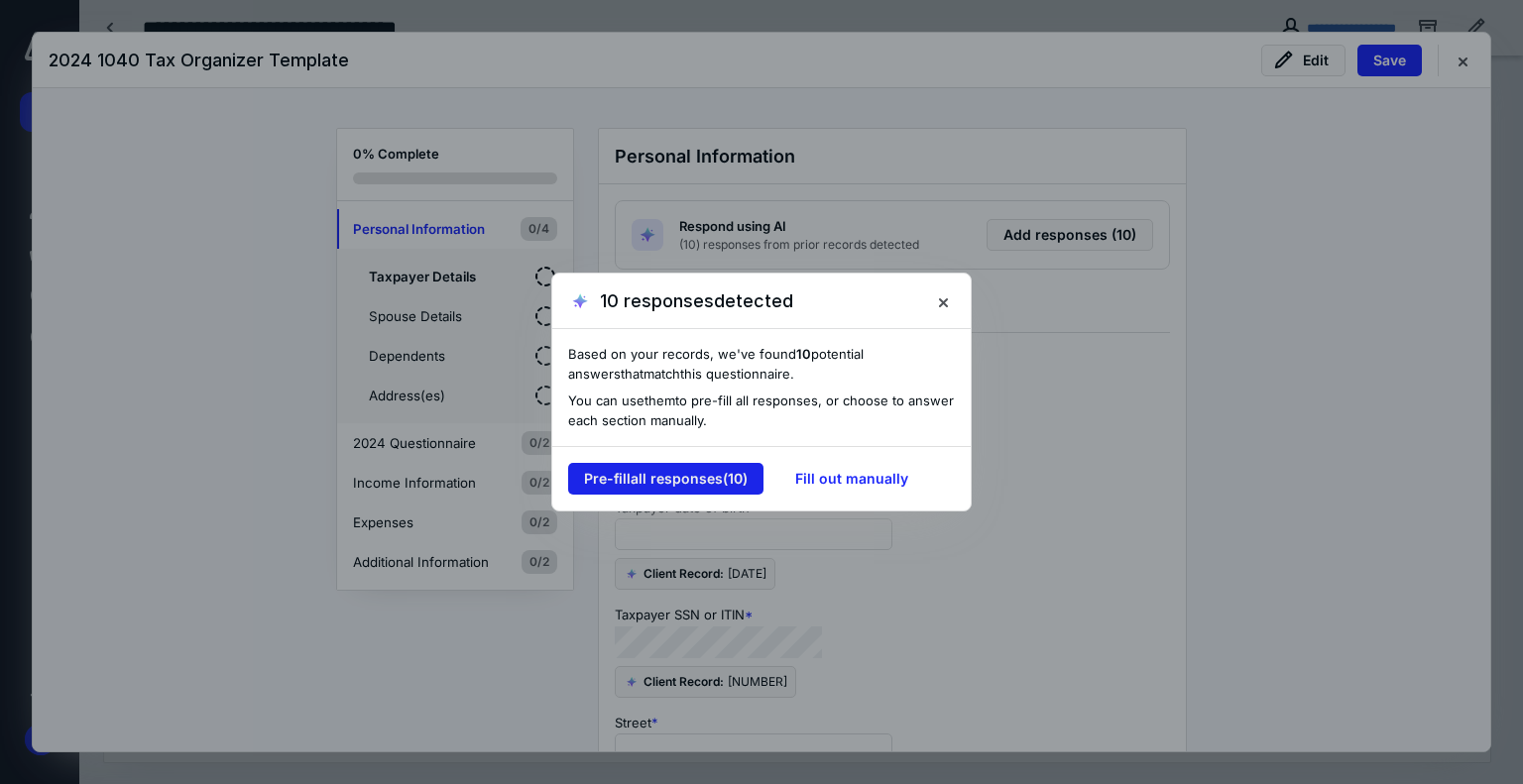 click on "Pre-fill  all responses  ( 10 )" at bounding box center (665, 479) 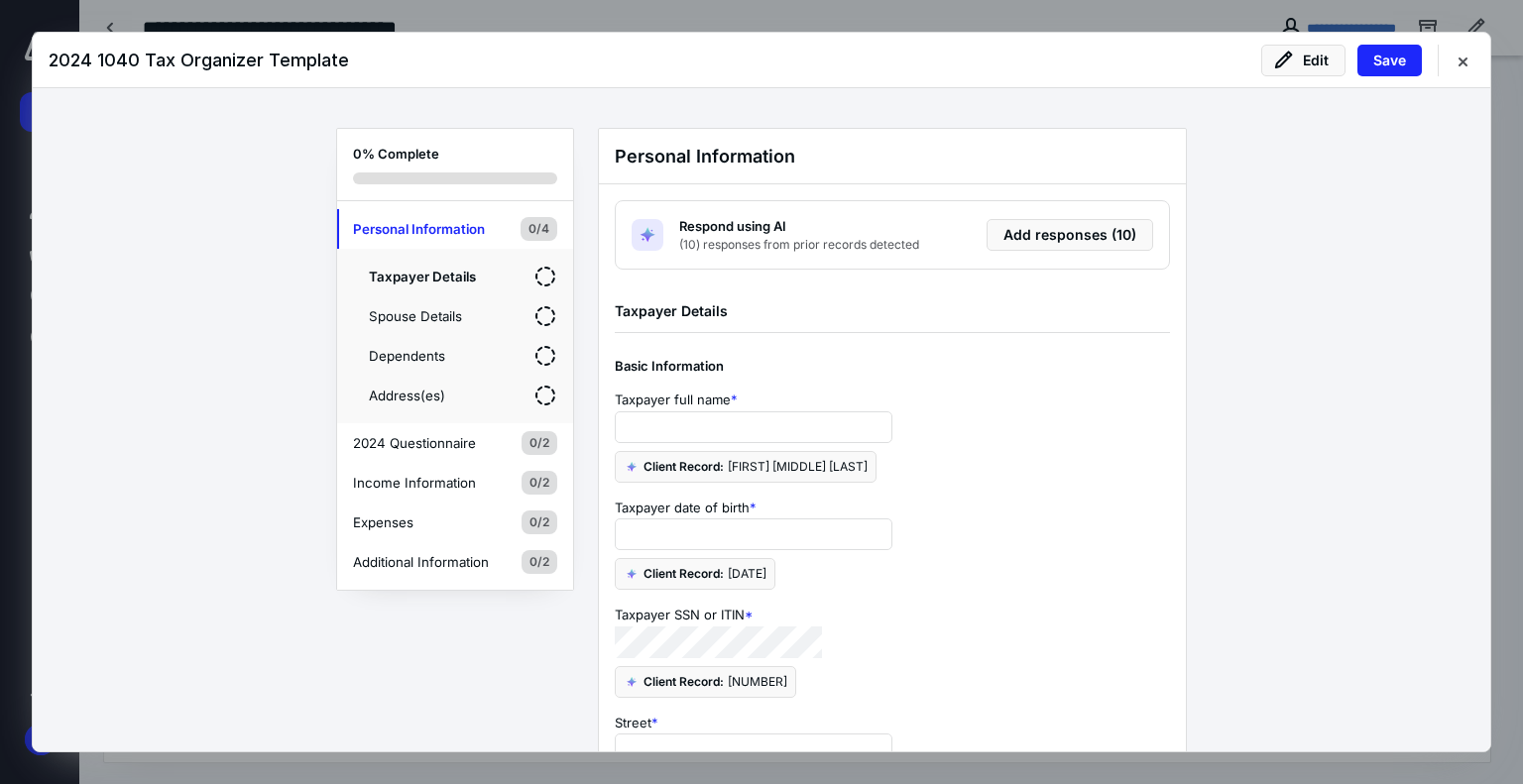 type on "**********" 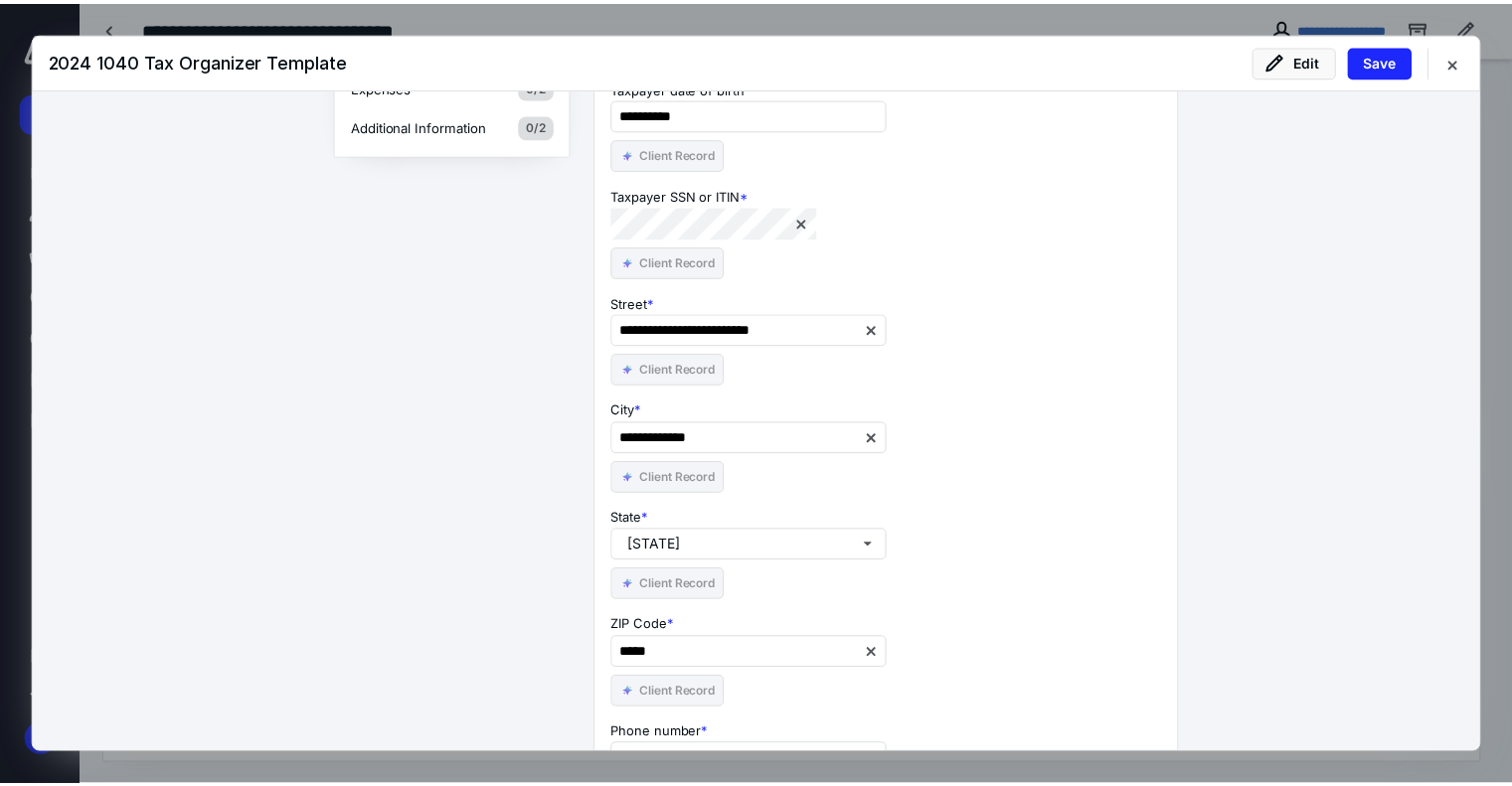scroll, scrollTop: 0, scrollLeft: 0, axis: both 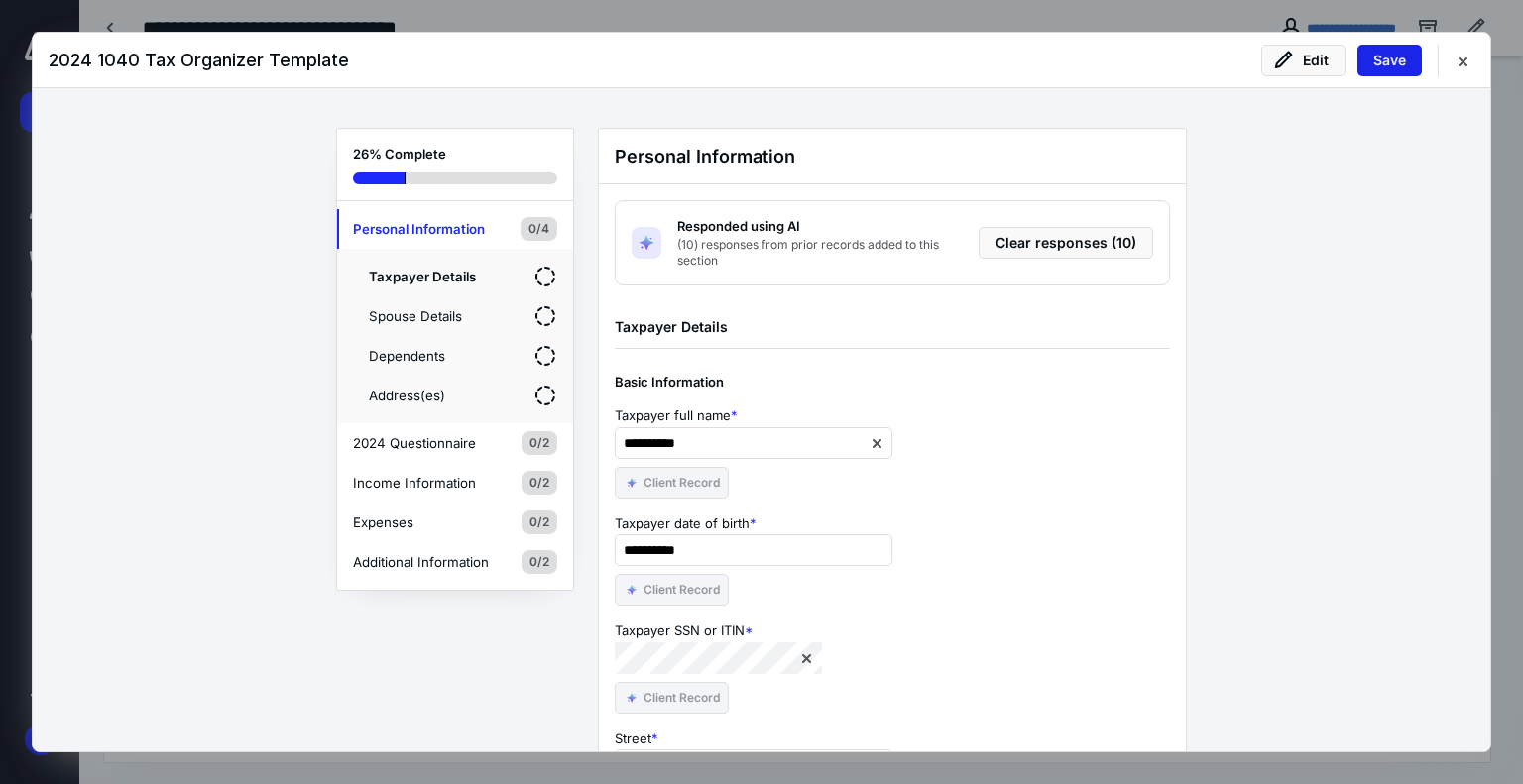 click on "Save" at bounding box center [1389, 60] 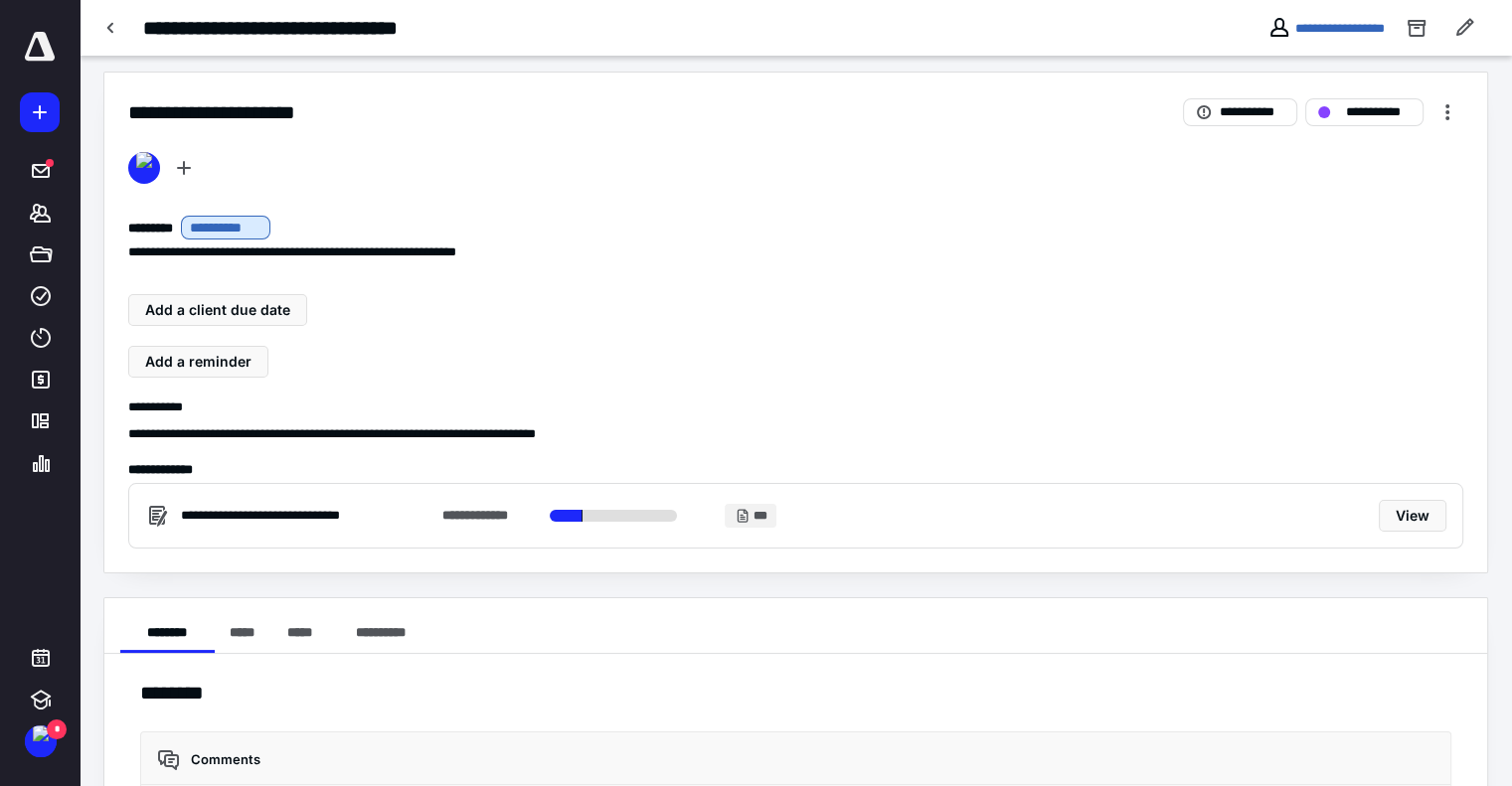 scroll, scrollTop: 0, scrollLeft: 0, axis: both 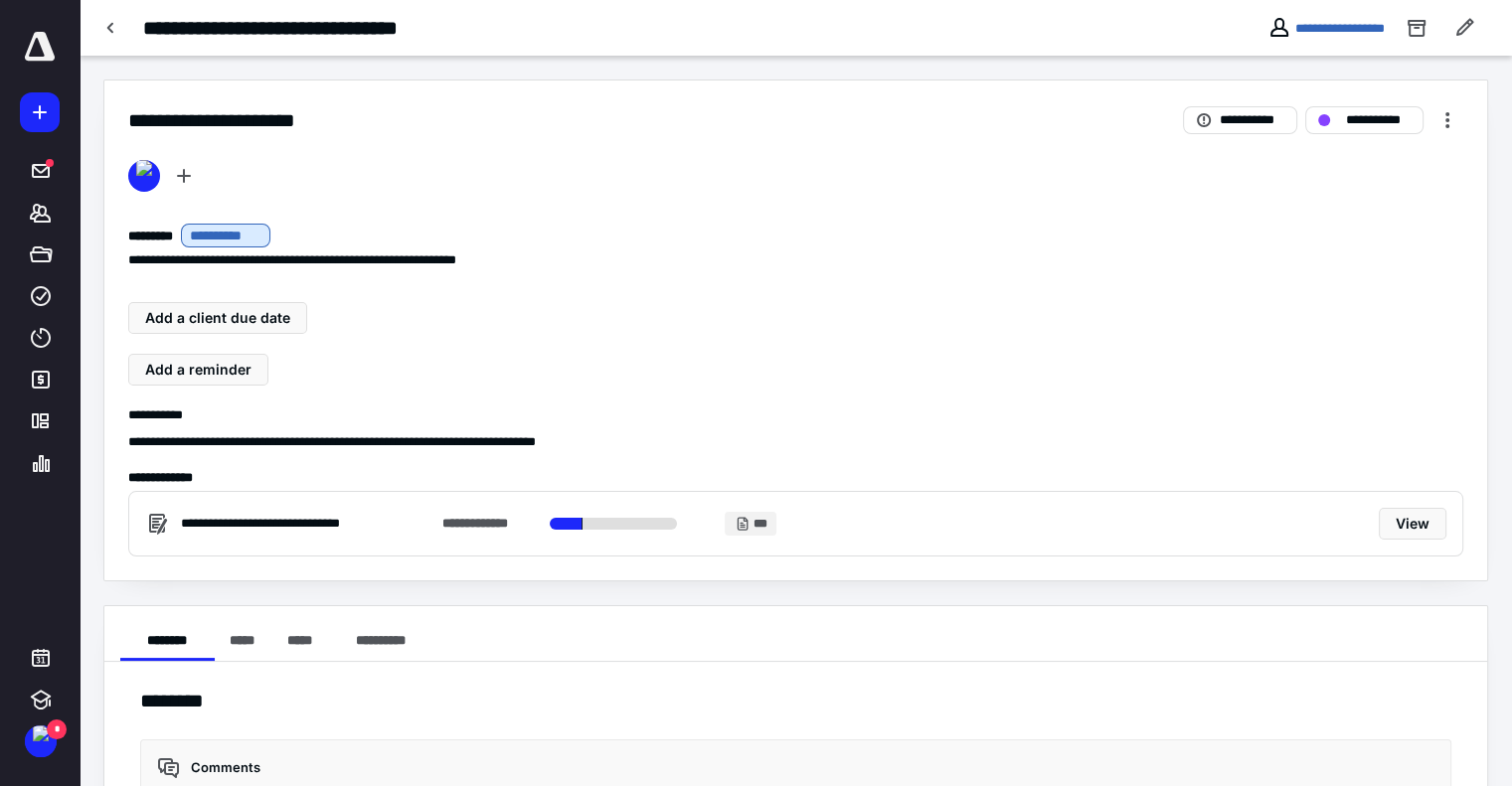 click 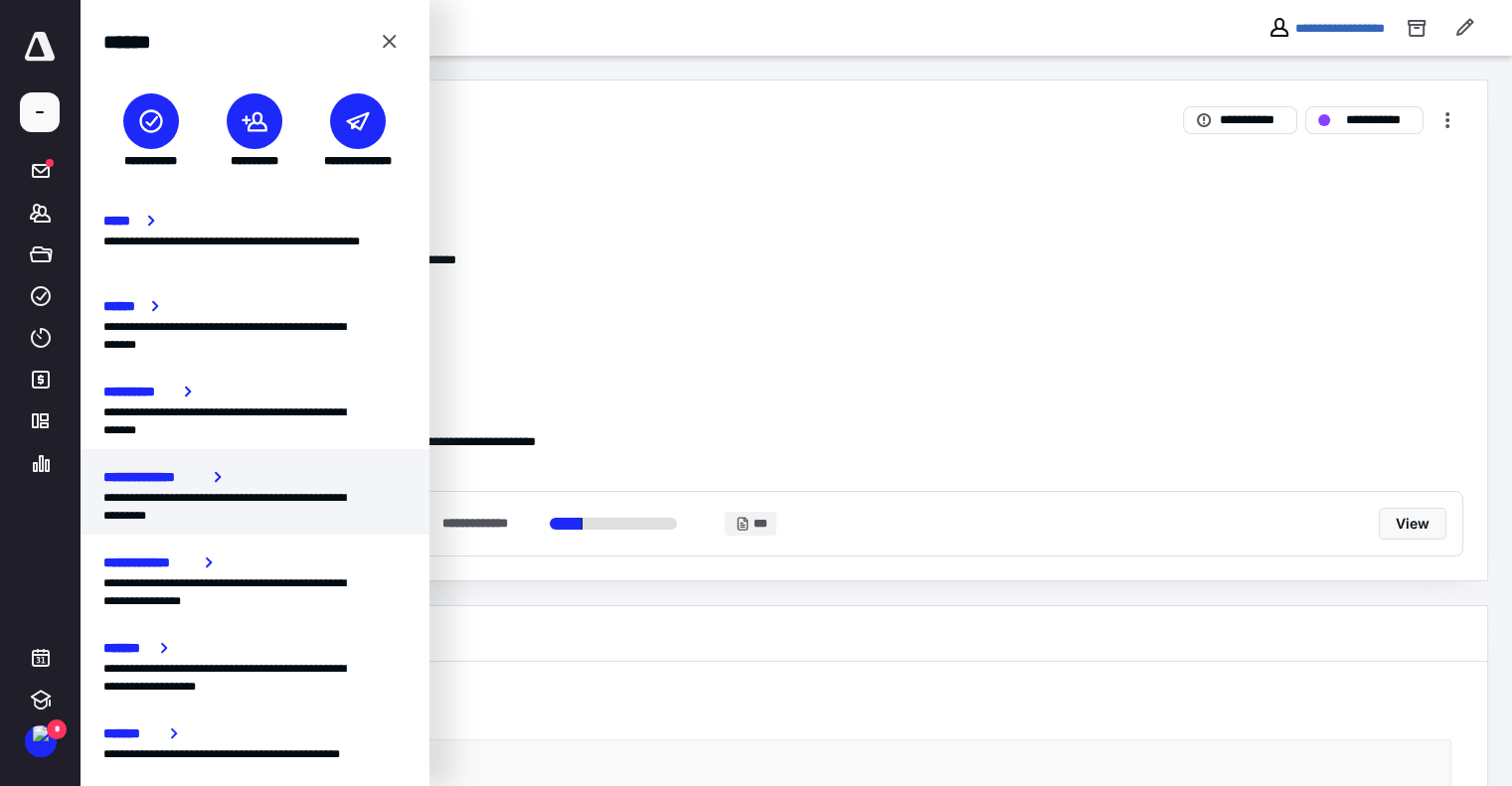 scroll, scrollTop: 431, scrollLeft: 0, axis: vertical 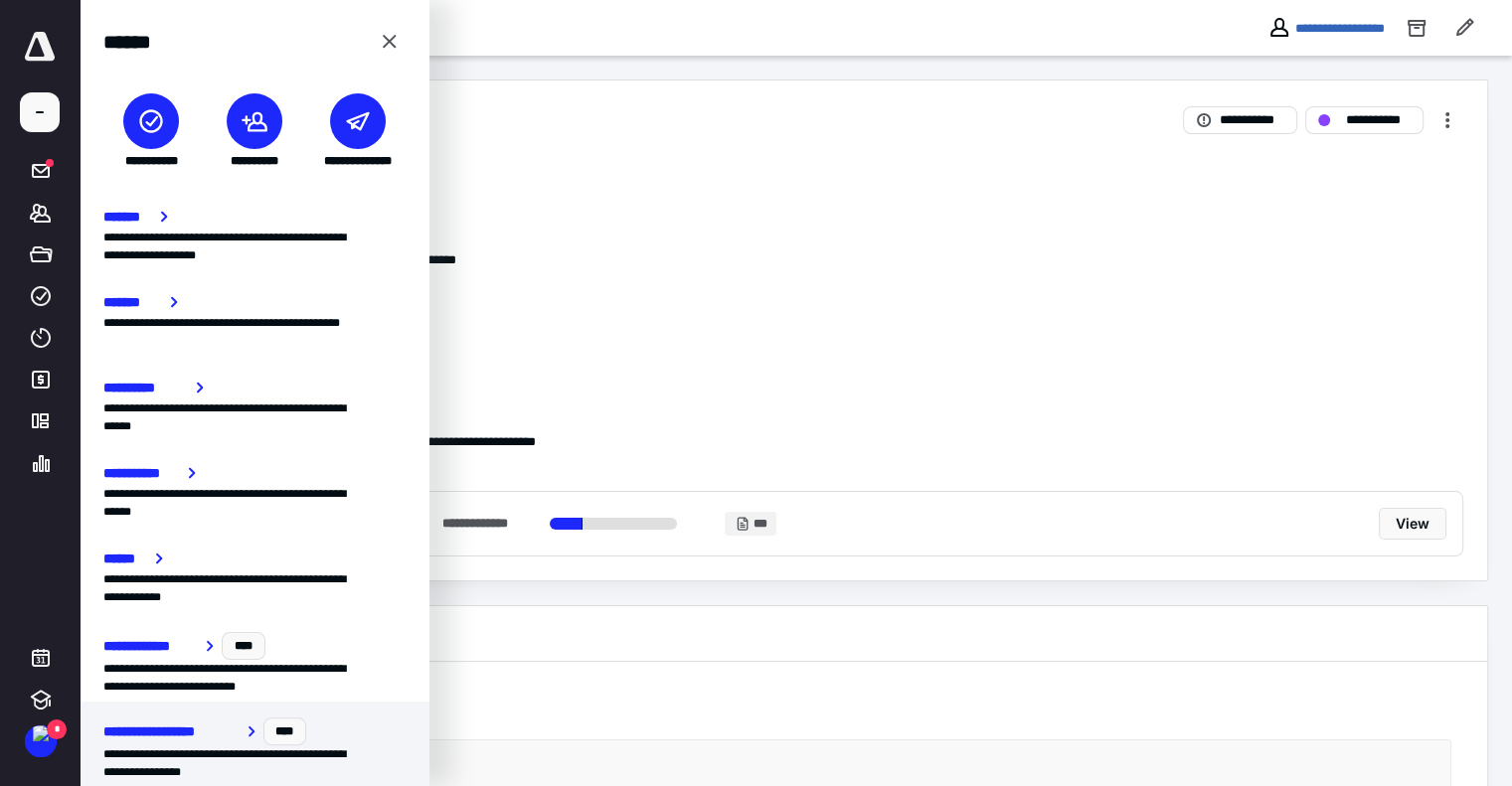 click on "**********" at bounding box center (171, 731) 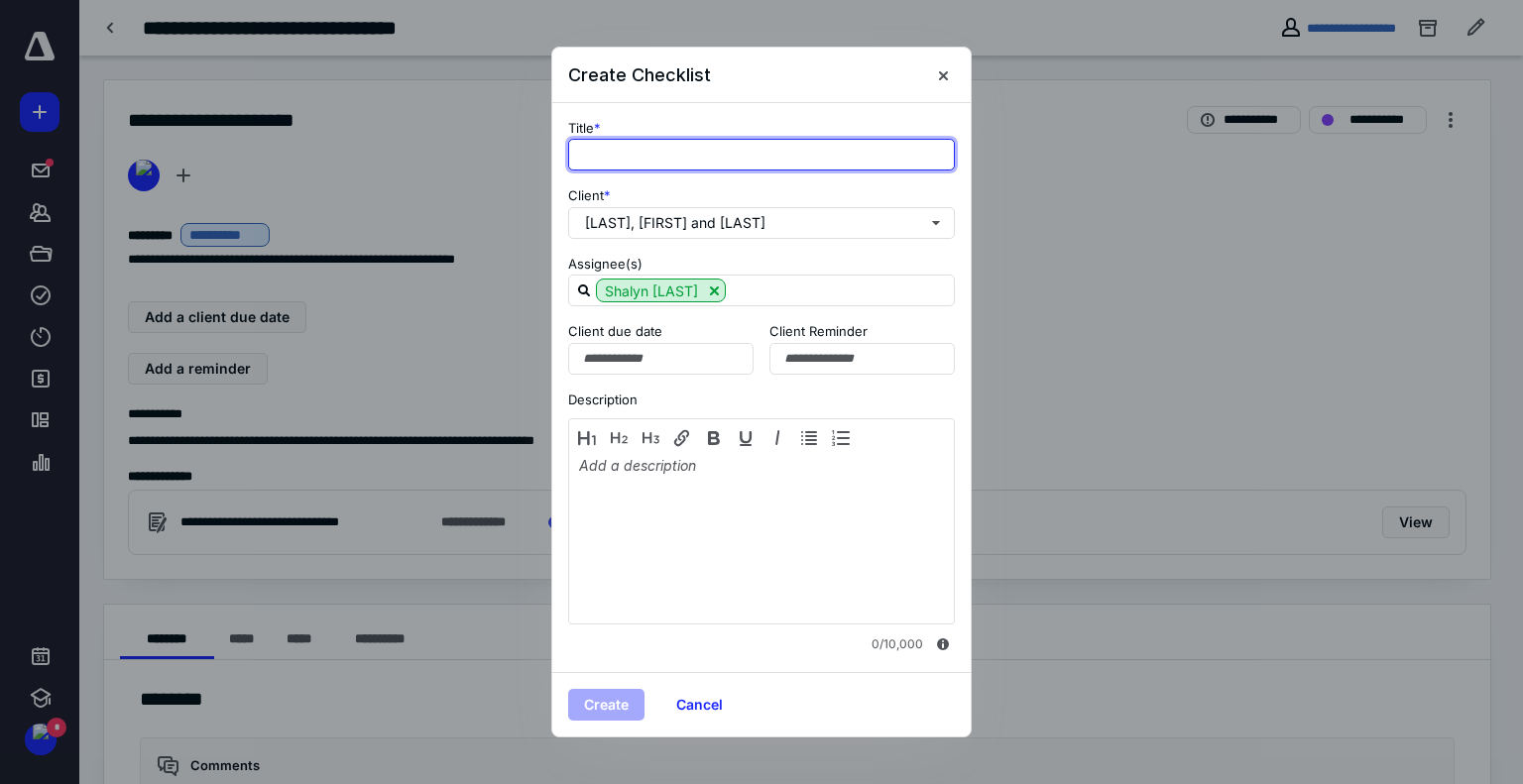 click at bounding box center (762, 155) 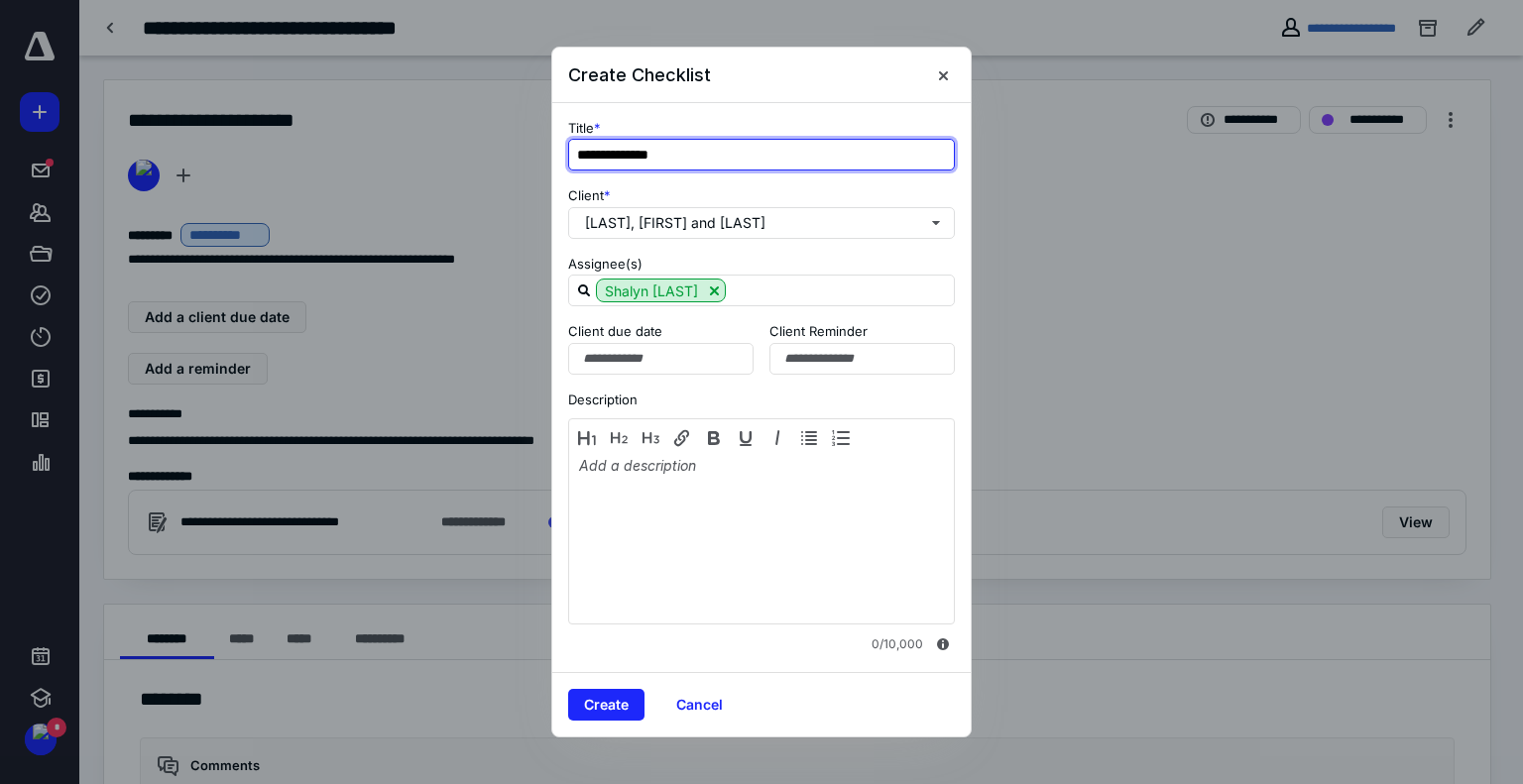 click on "**********" at bounding box center (762, 155) 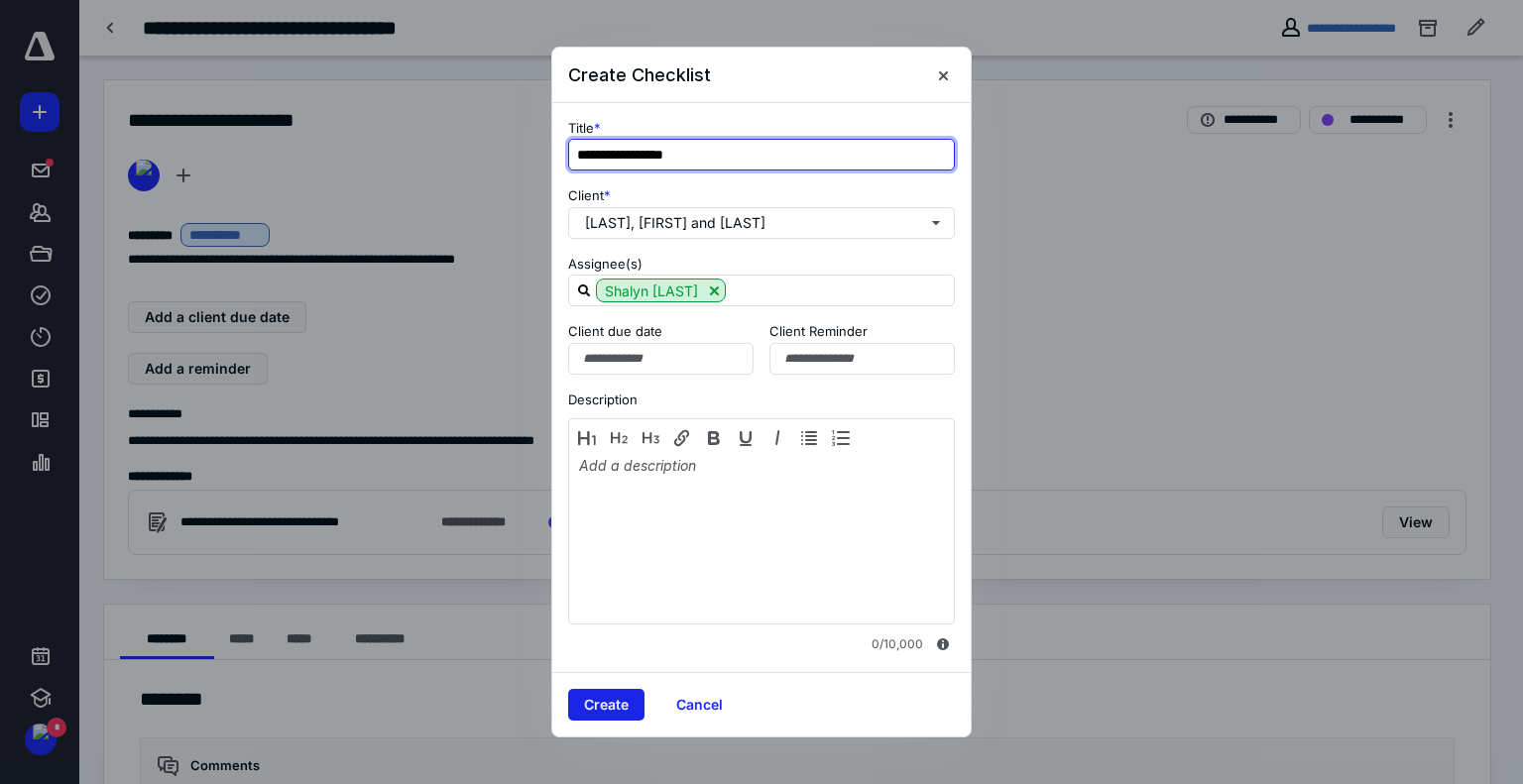 type on "**********" 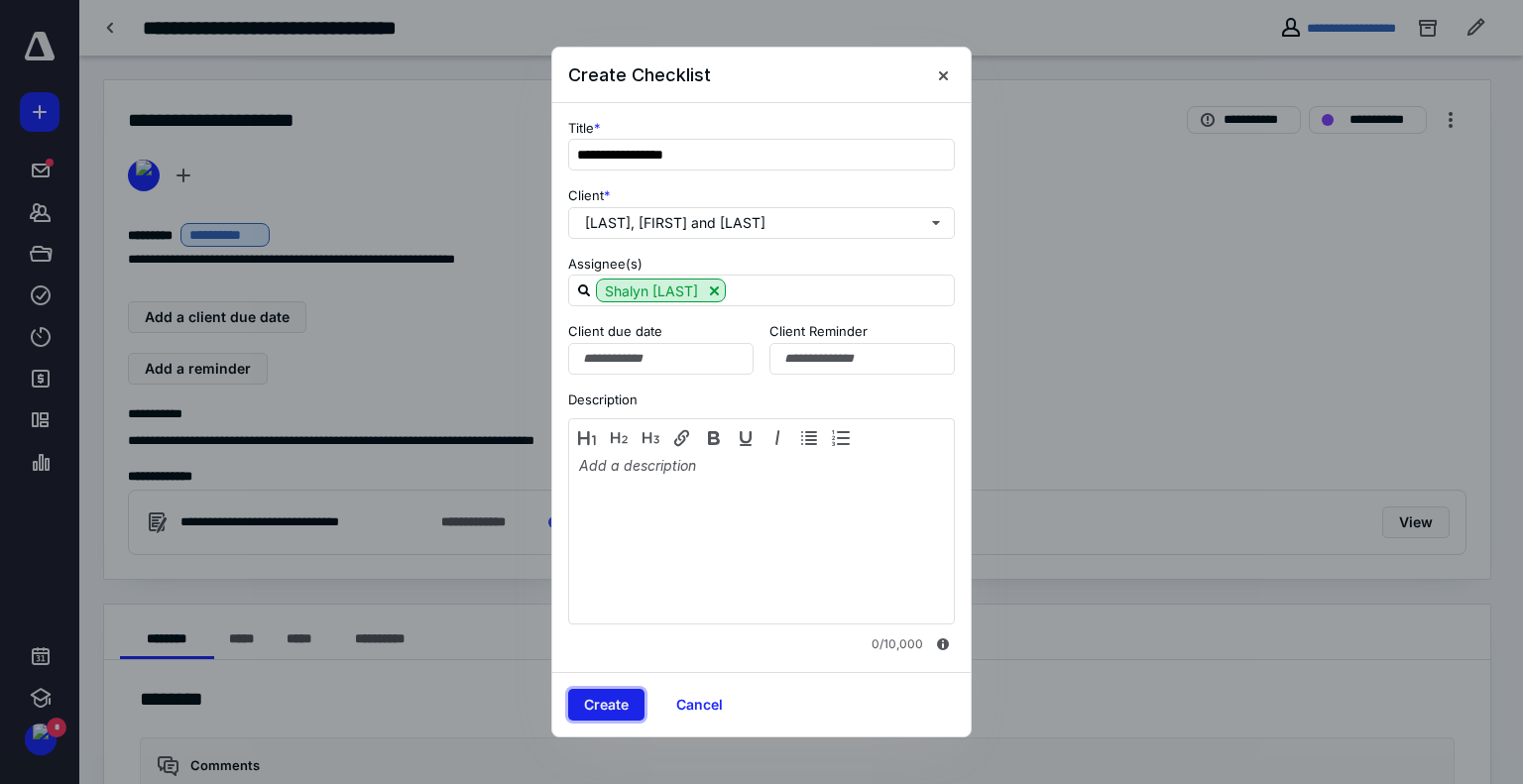click on "Create" at bounding box center [606, 705] 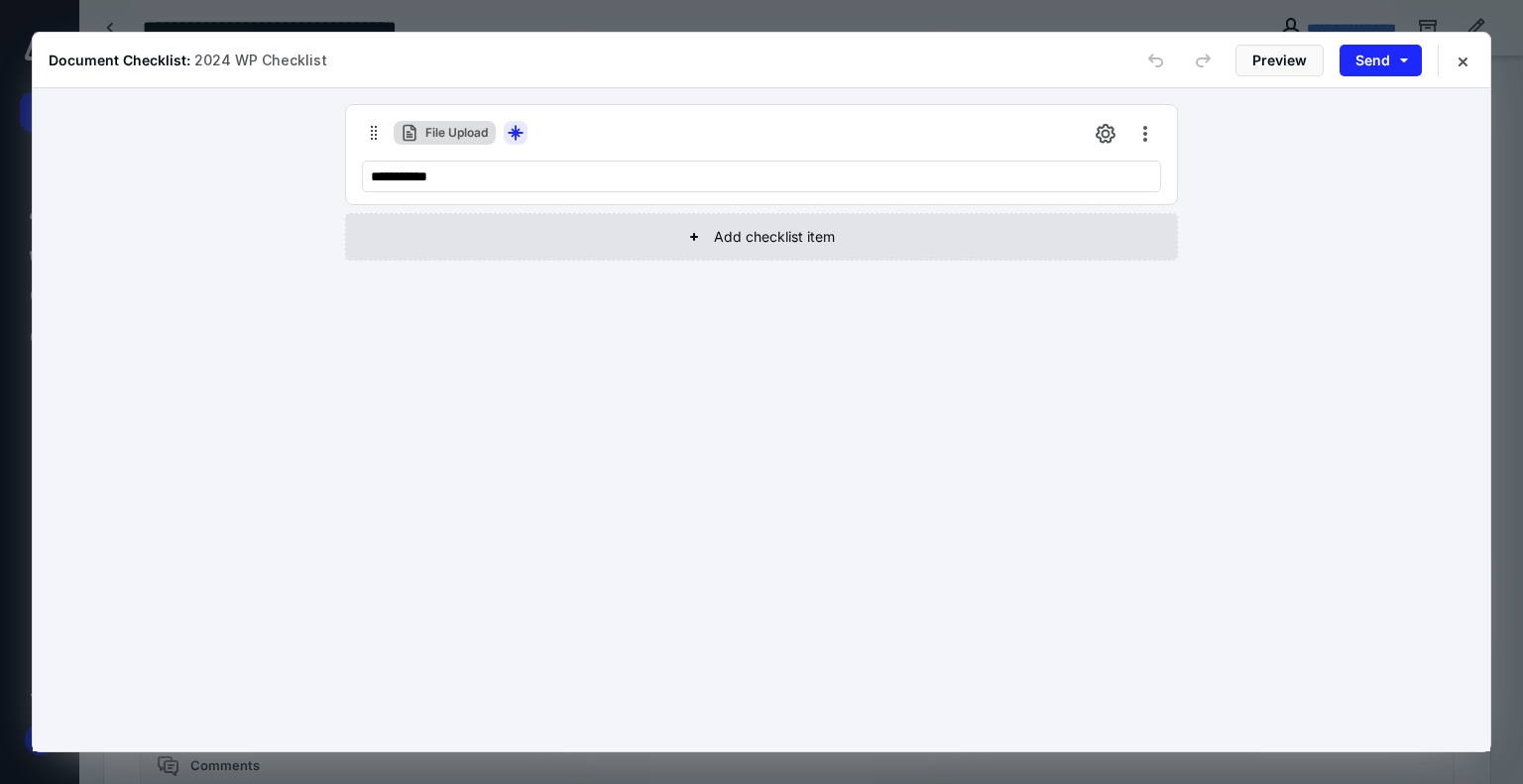 click on "Add checklist item" at bounding box center (762, 237) 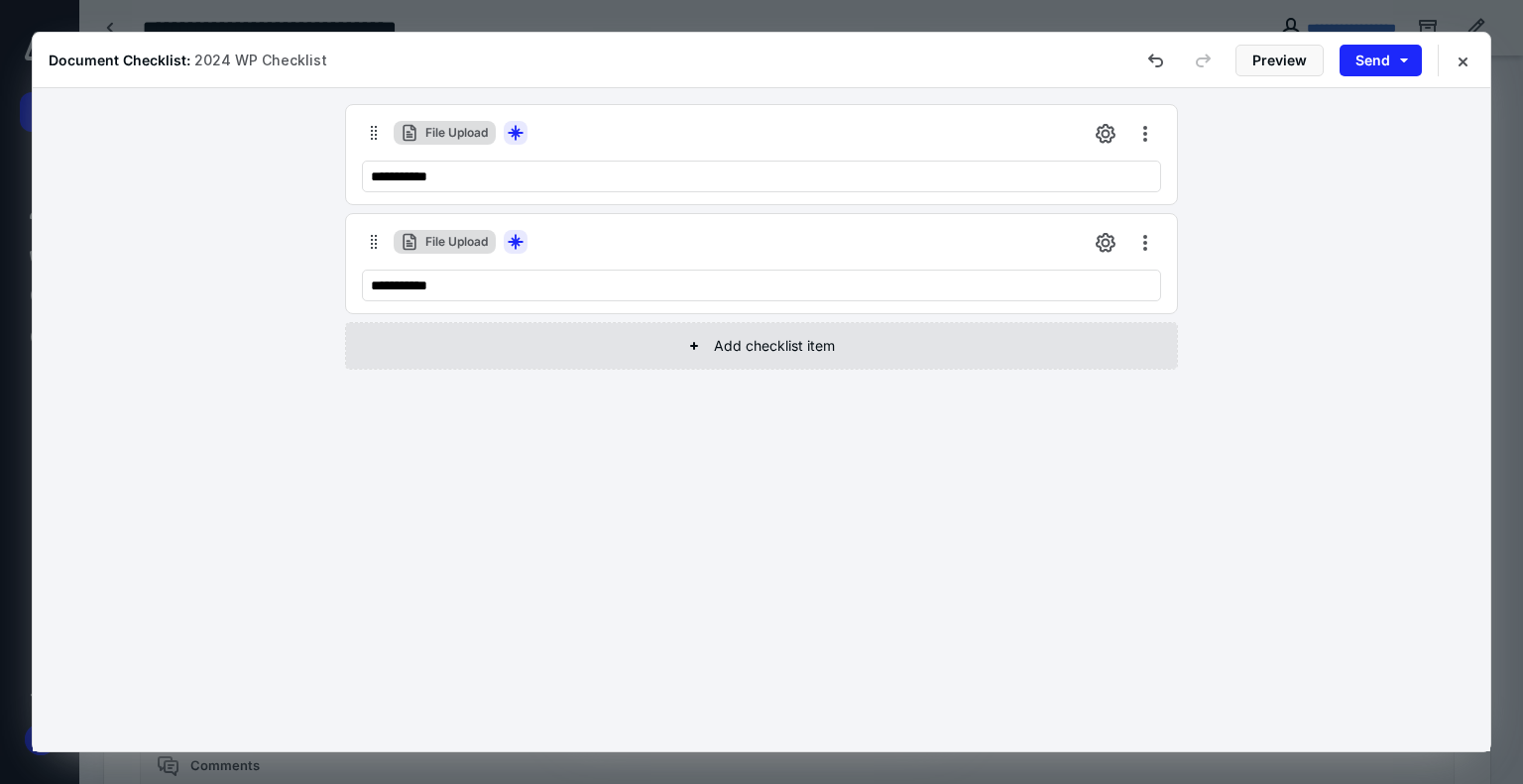 click on "Add checklist item" at bounding box center (762, 346) 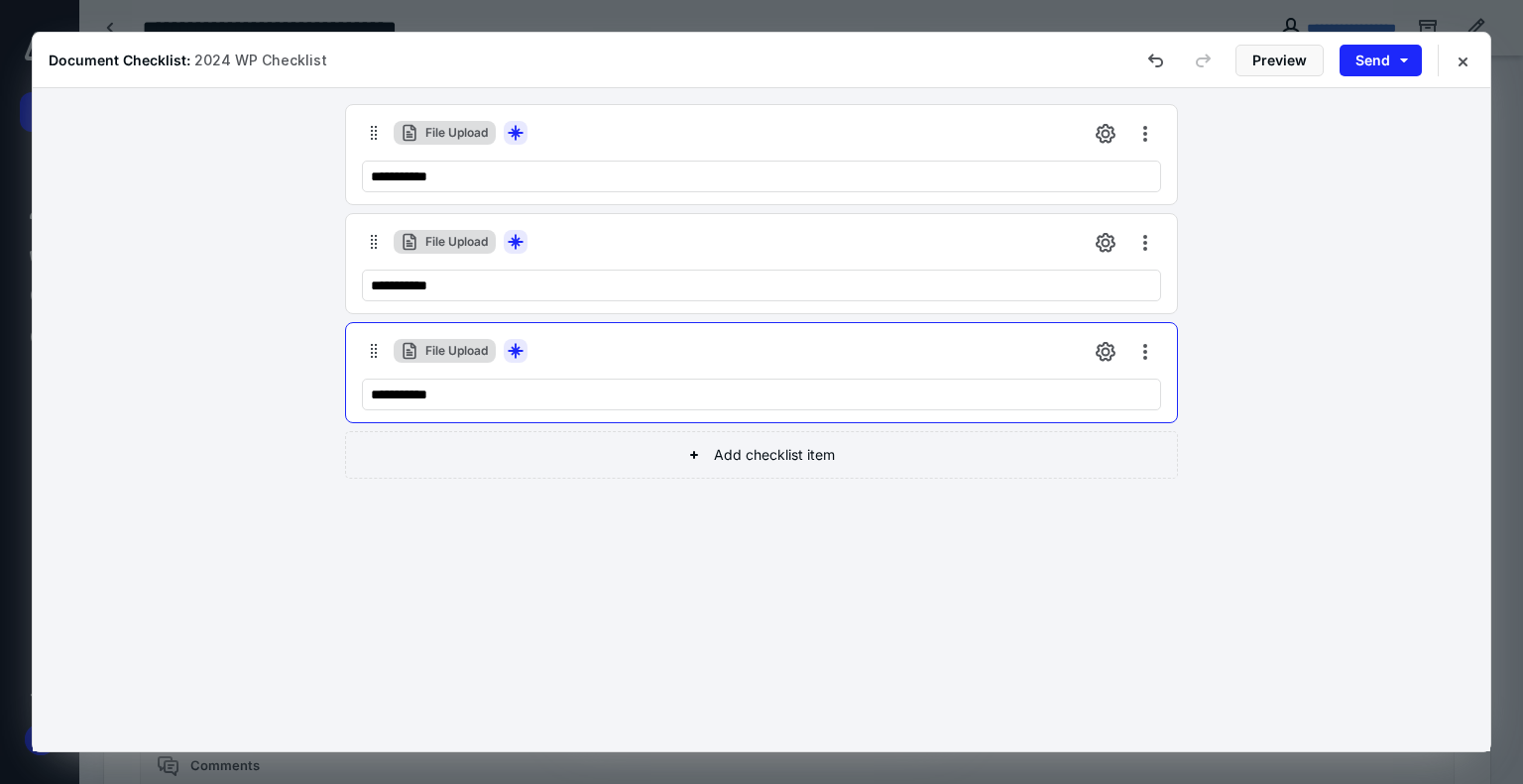 click on "**********" at bounding box center [762, 155] 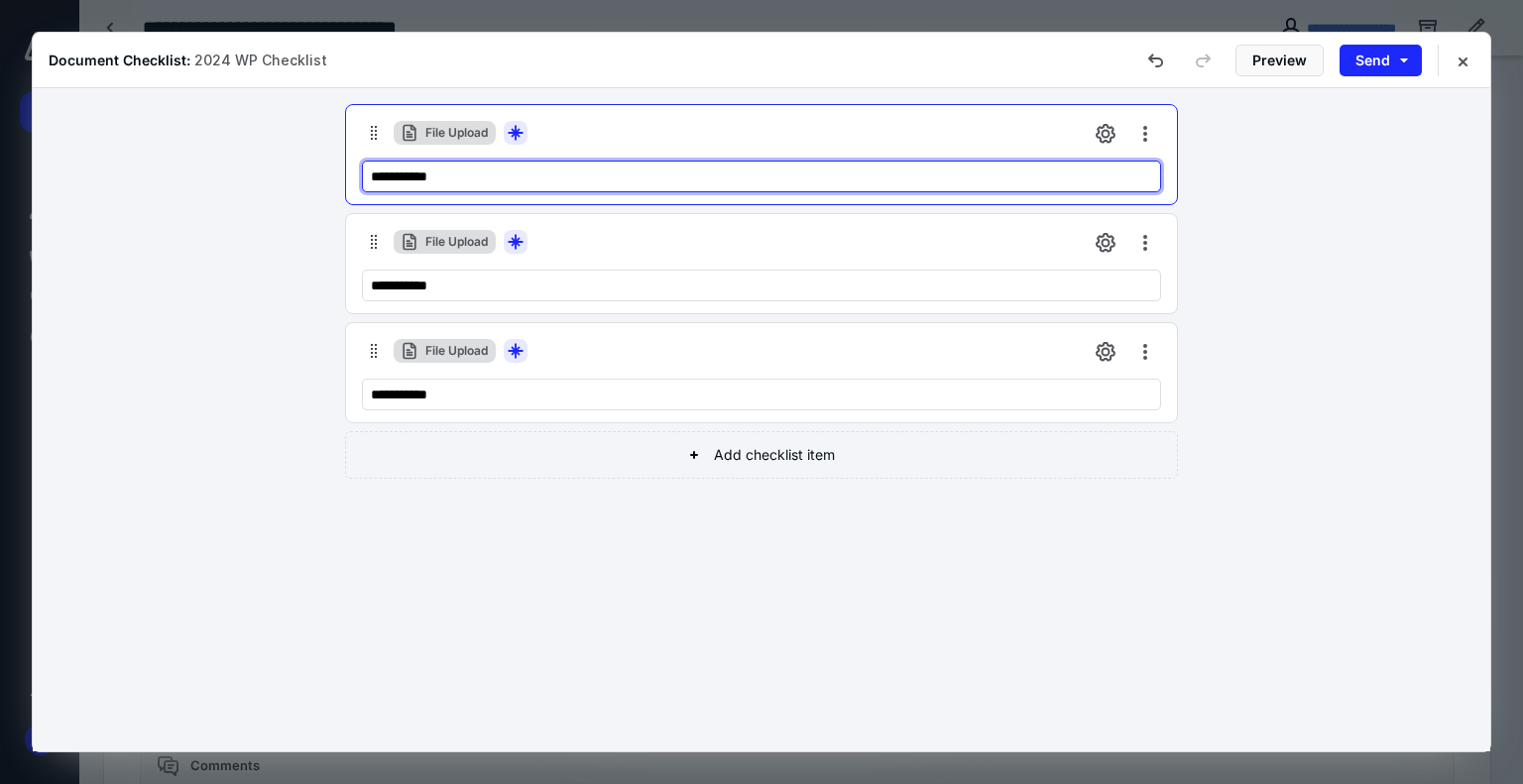 click on "**********" at bounding box center [762, 176] 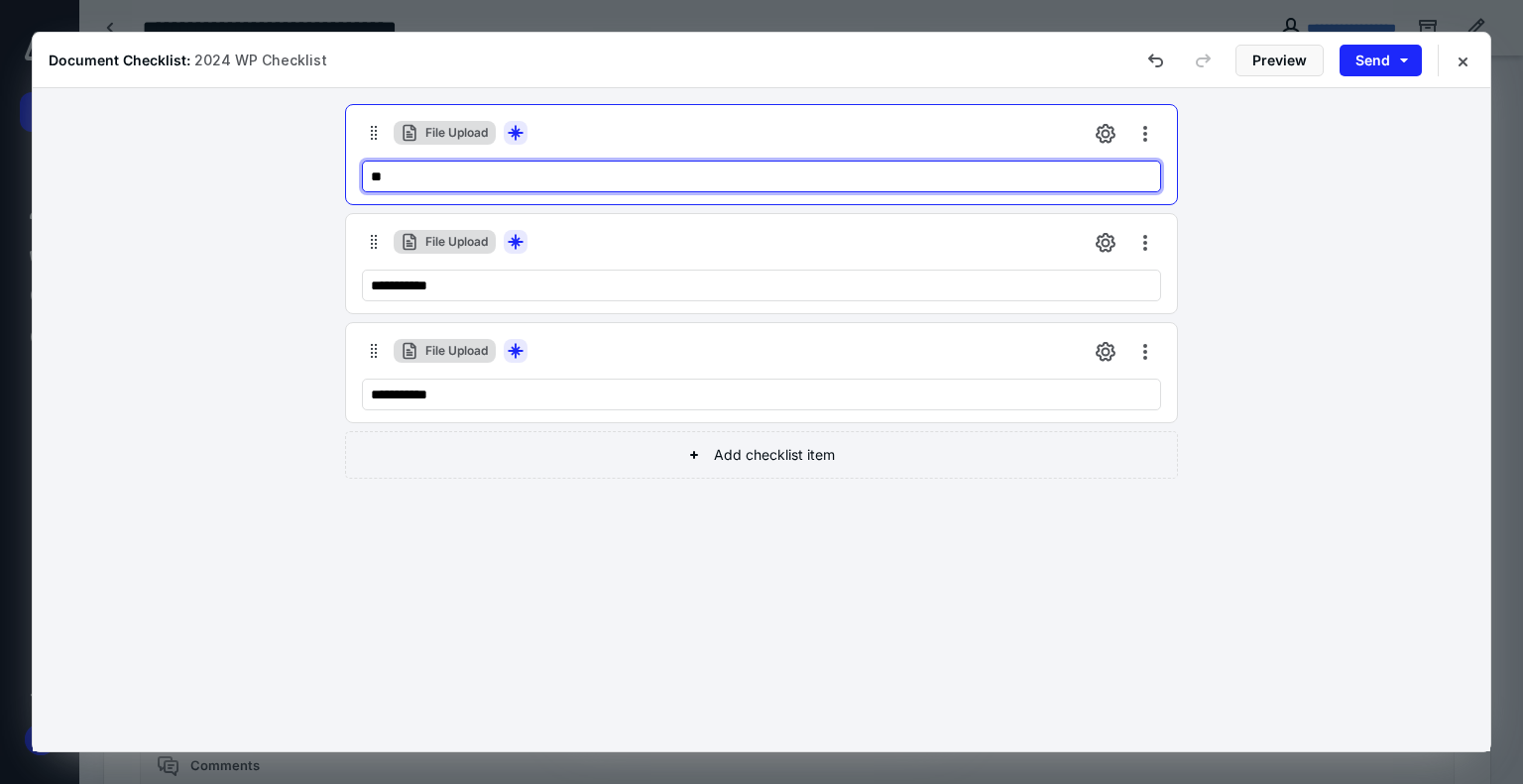 type on "*" 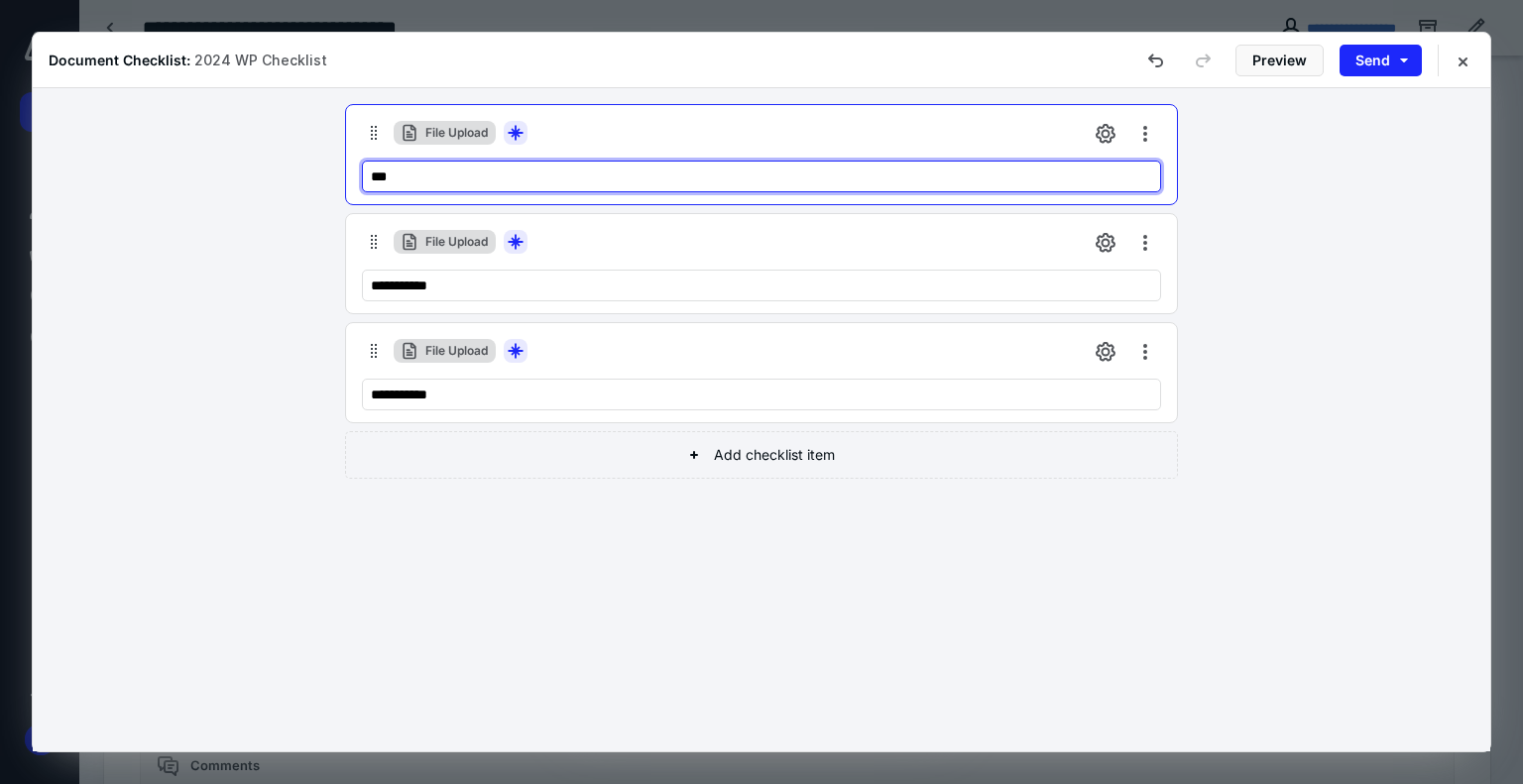 type on "***" 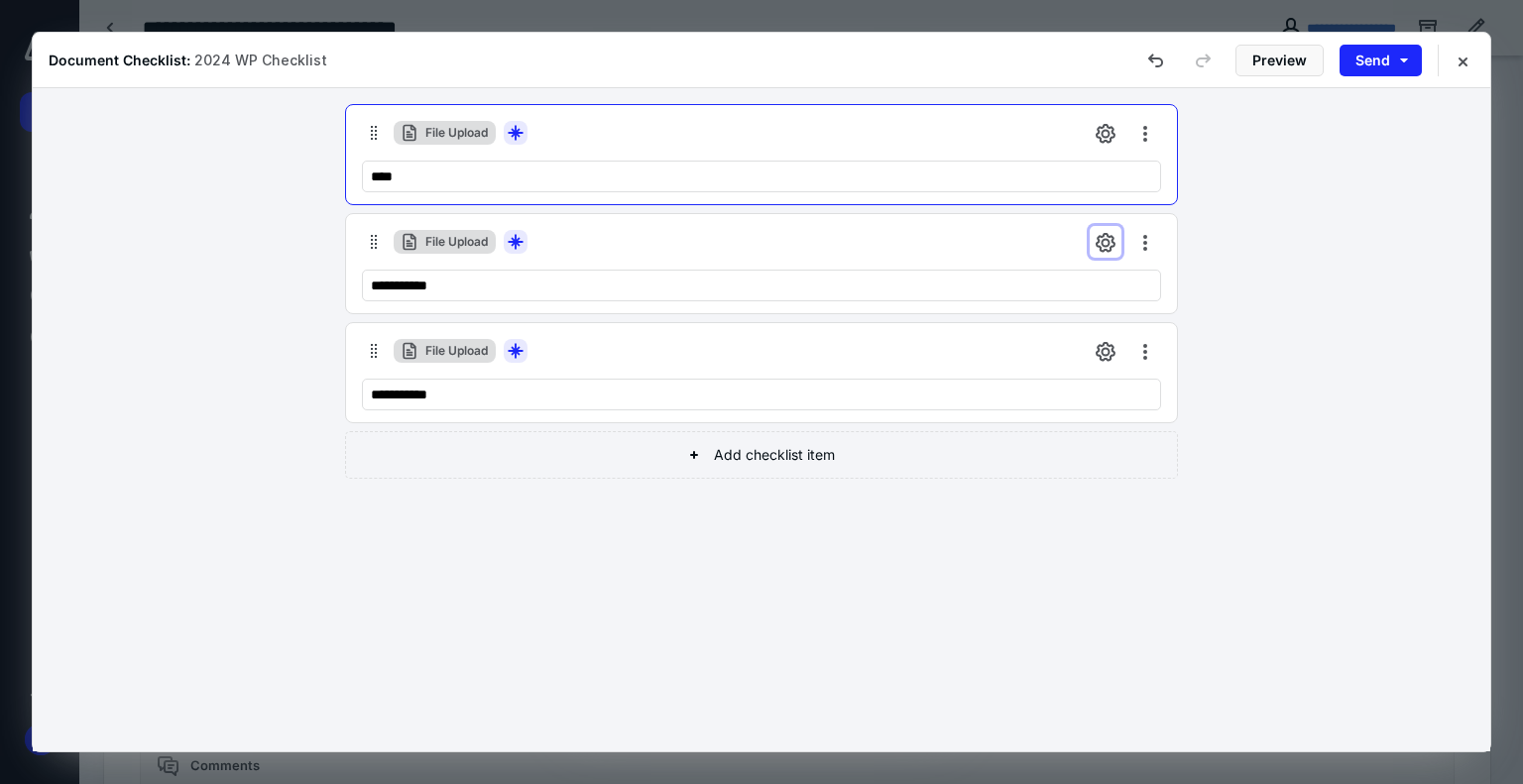 type 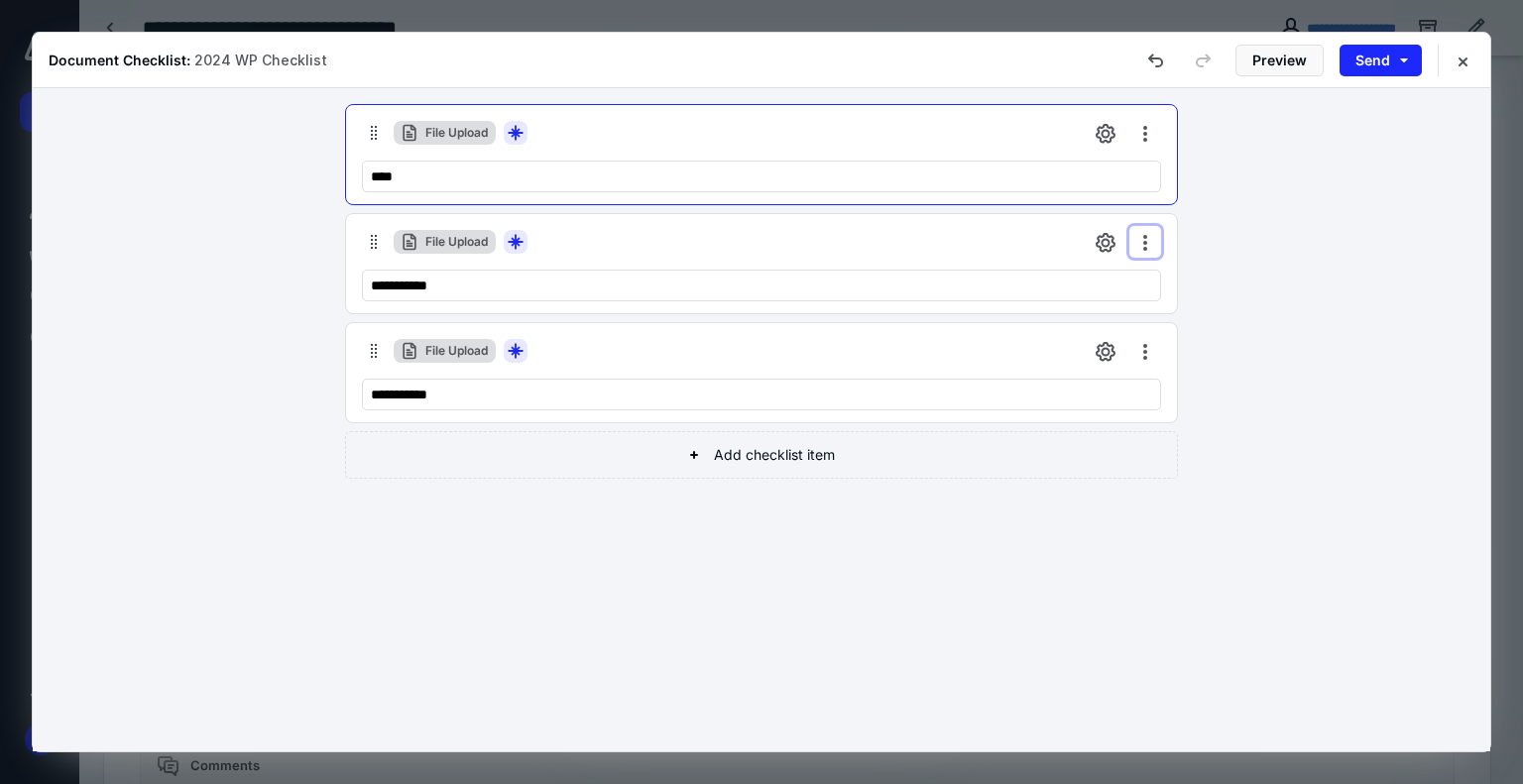 type 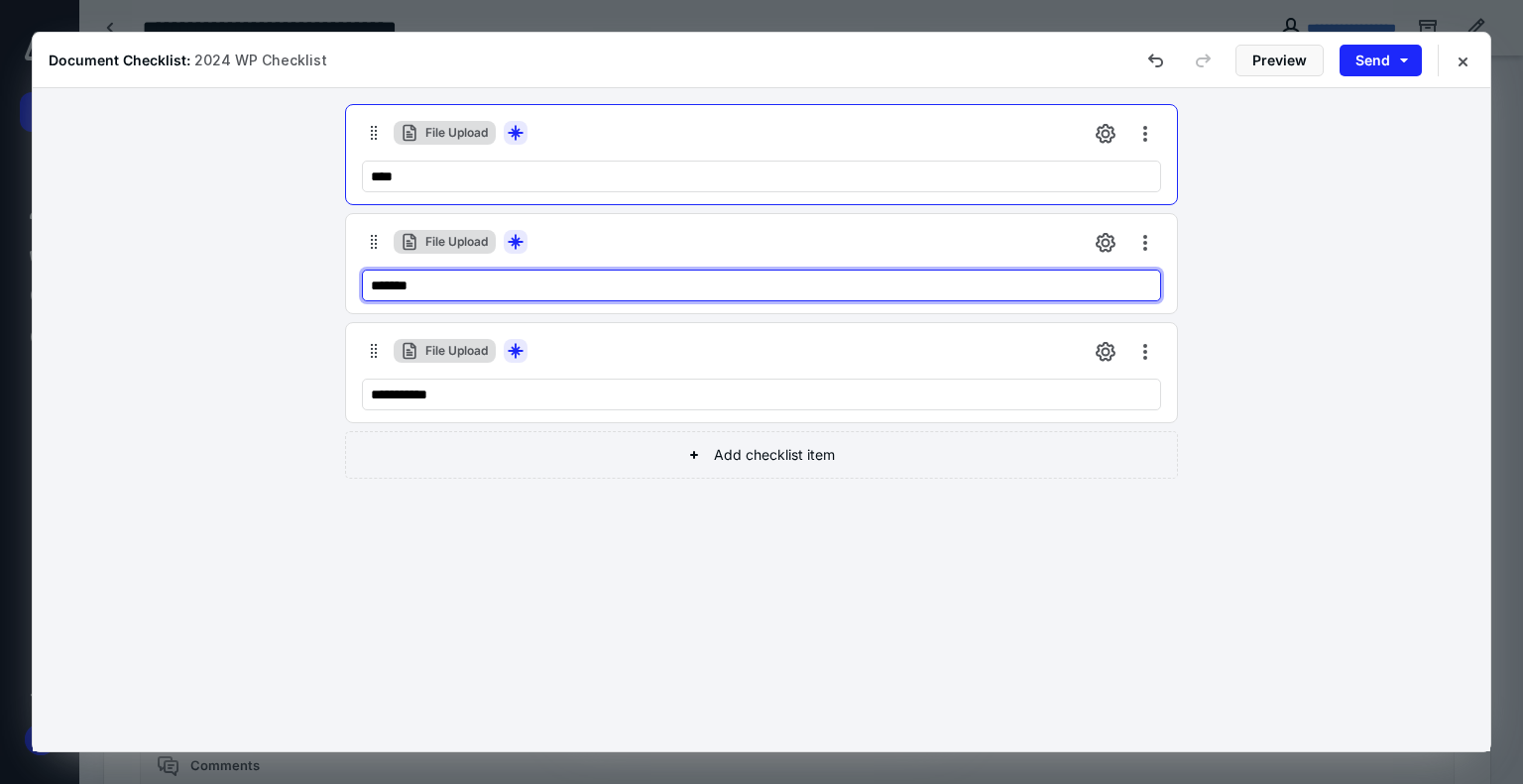 type on "********" 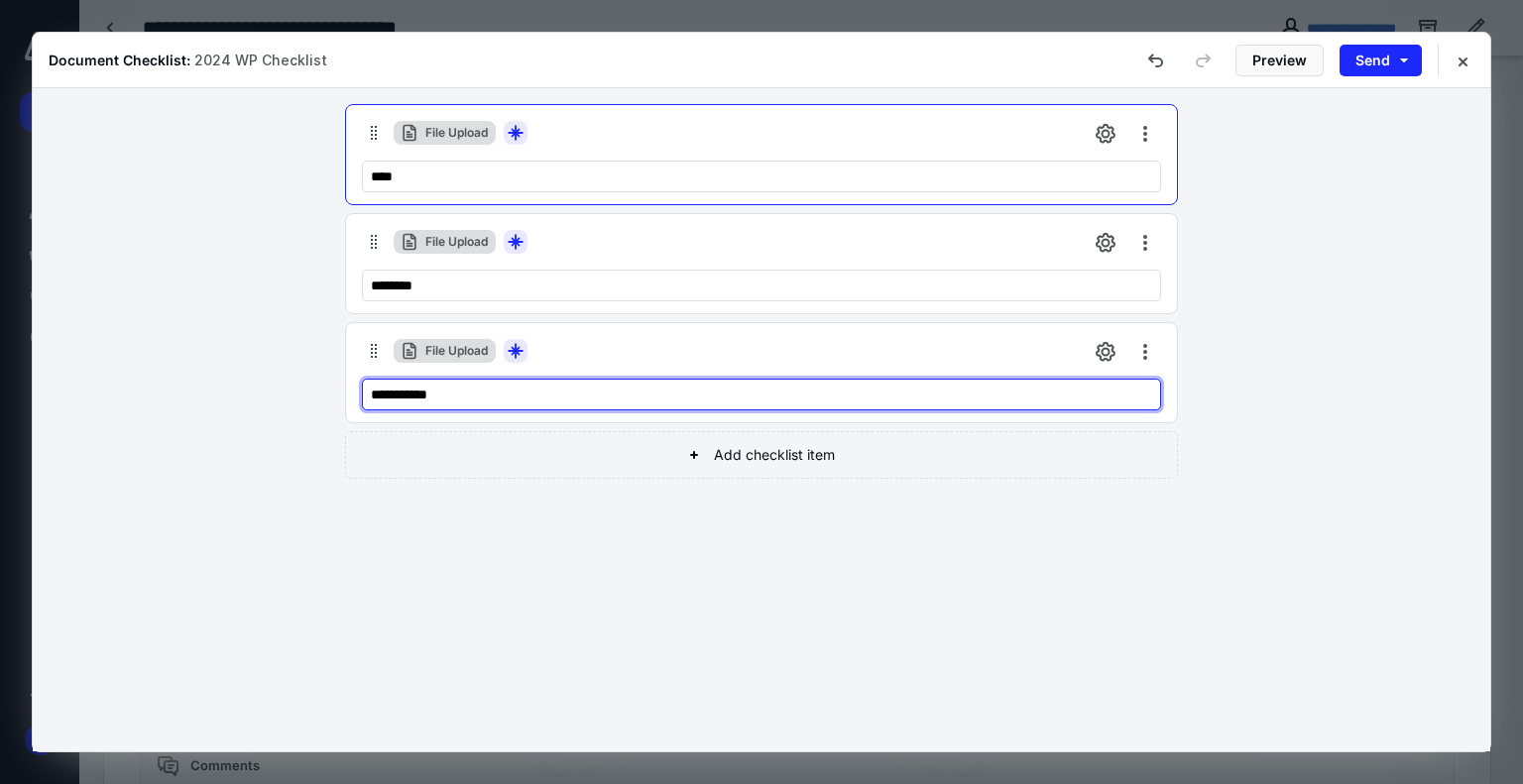 click on "**********" at bounding box center (762, 394) 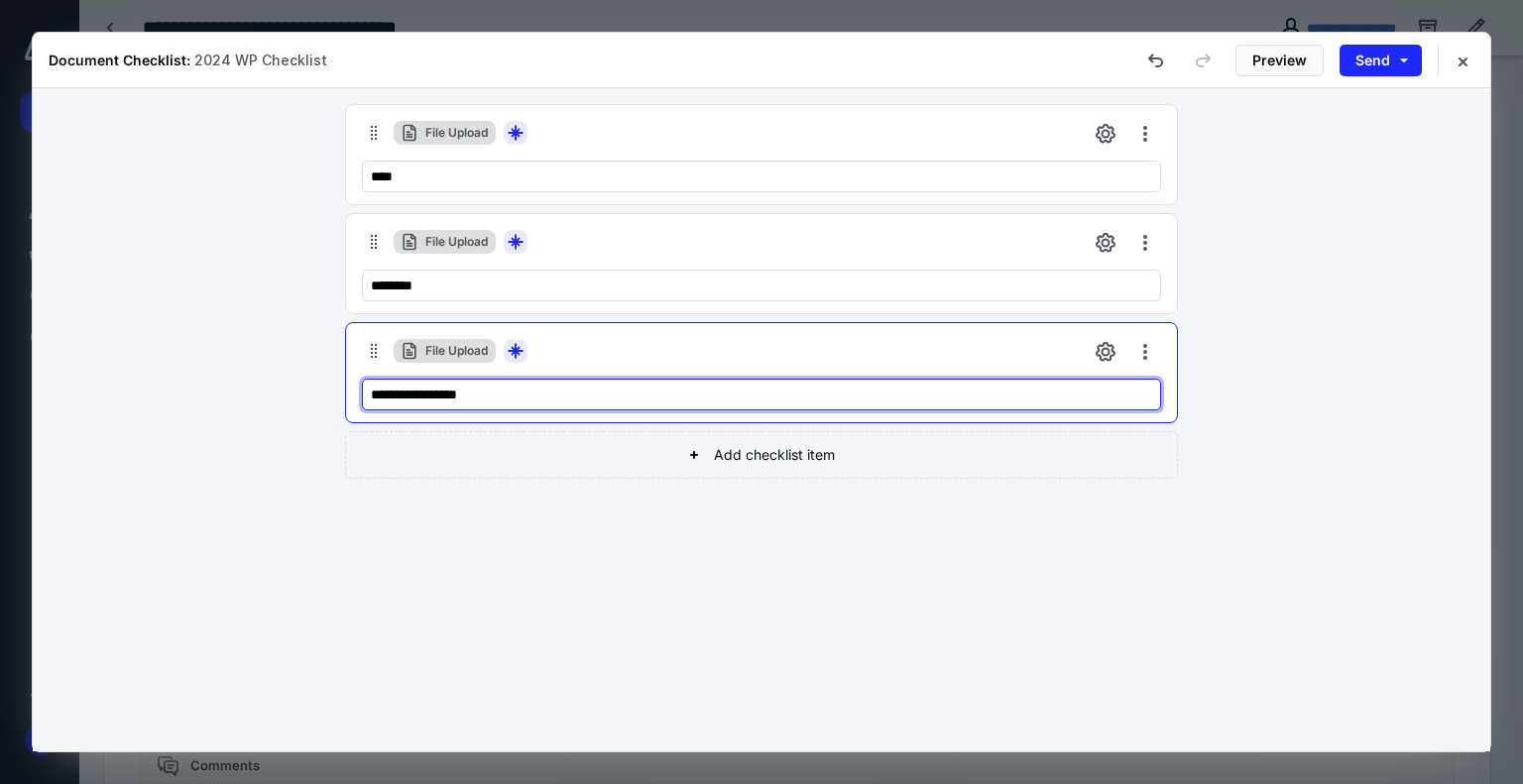 drag, startPoint x: 446, startPoint y: 393, endPoint x: 262, endPoint y: 392, distance: 184.00272 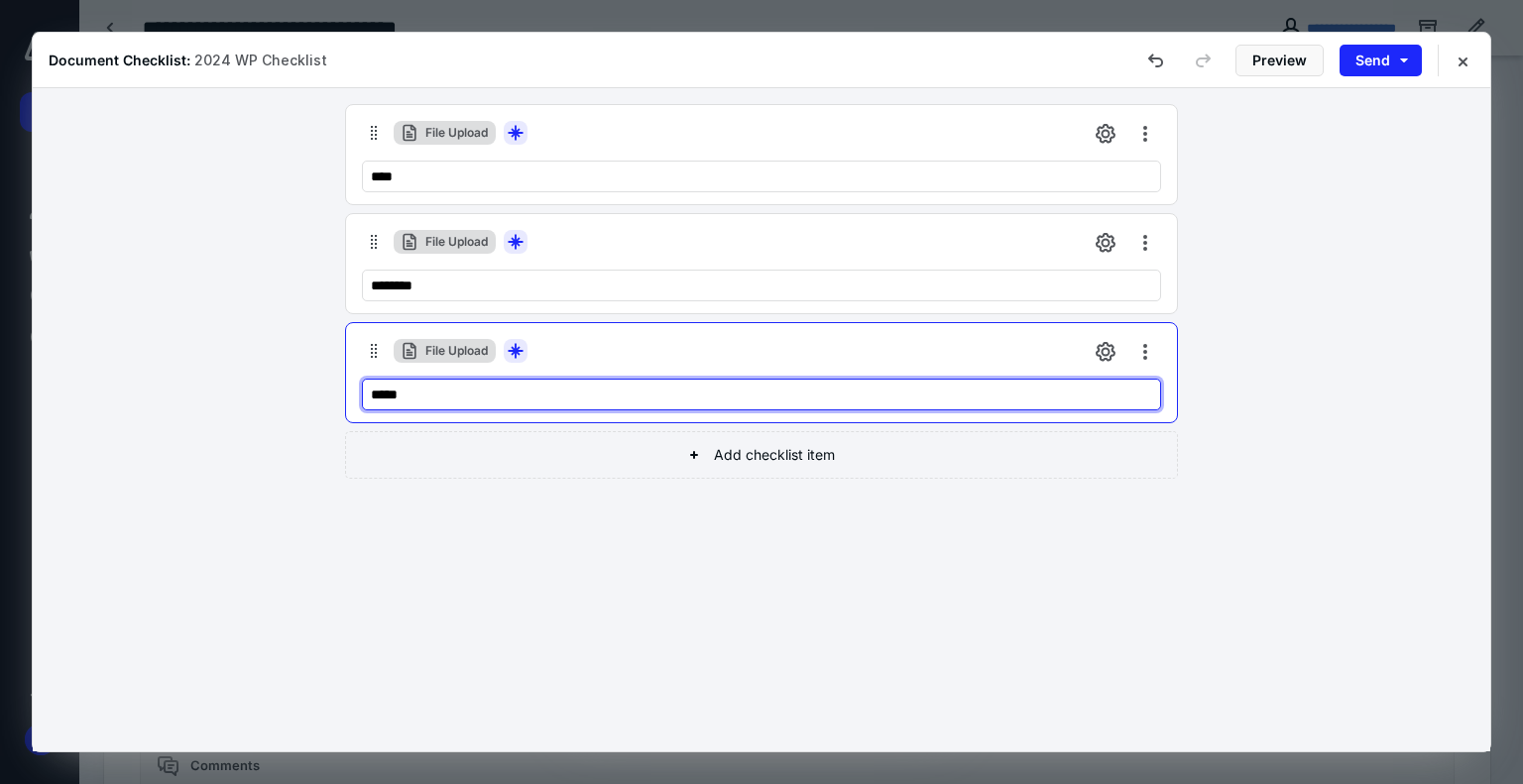 type on "******" 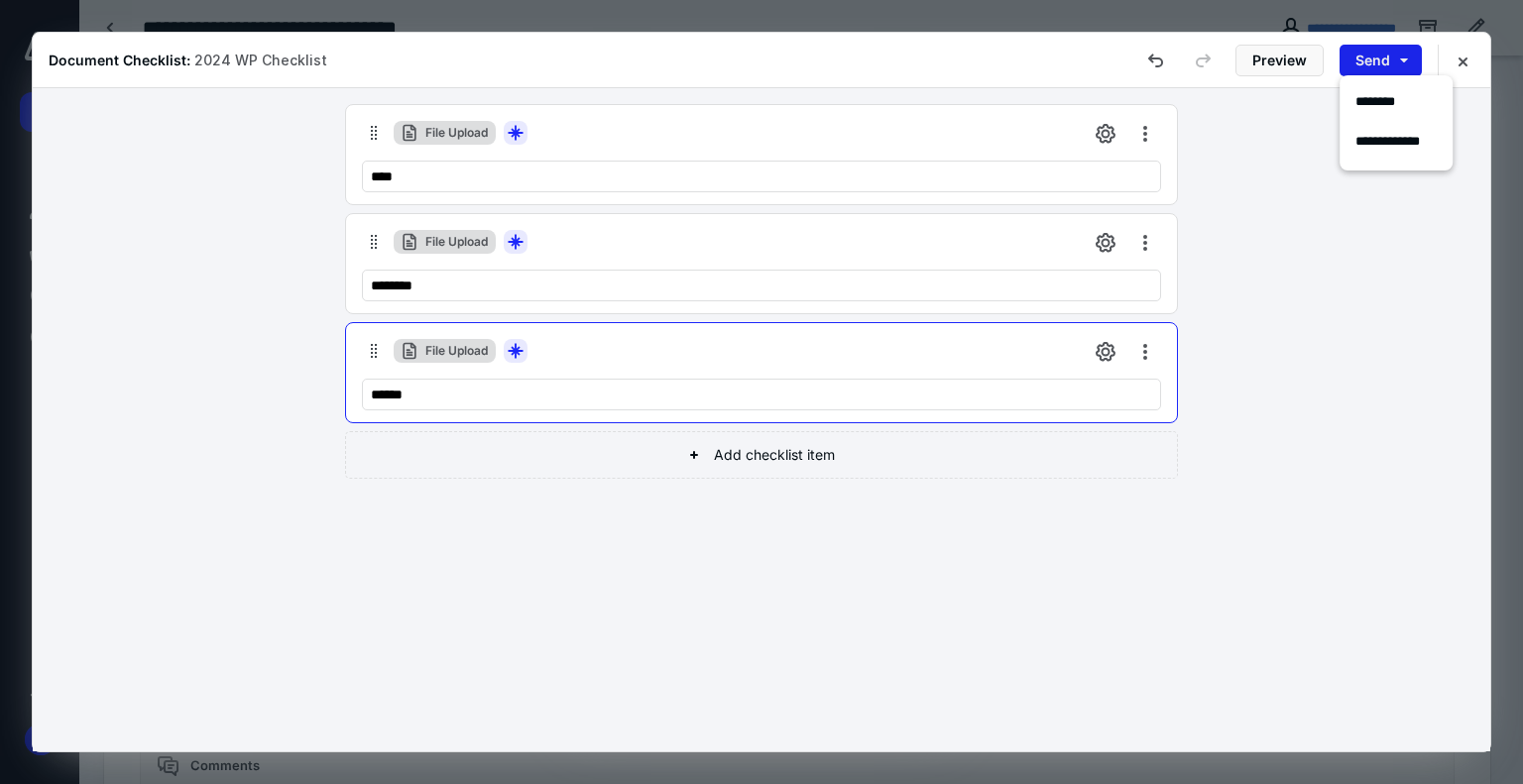 click on "Send" at bounding box center (1380, 60) 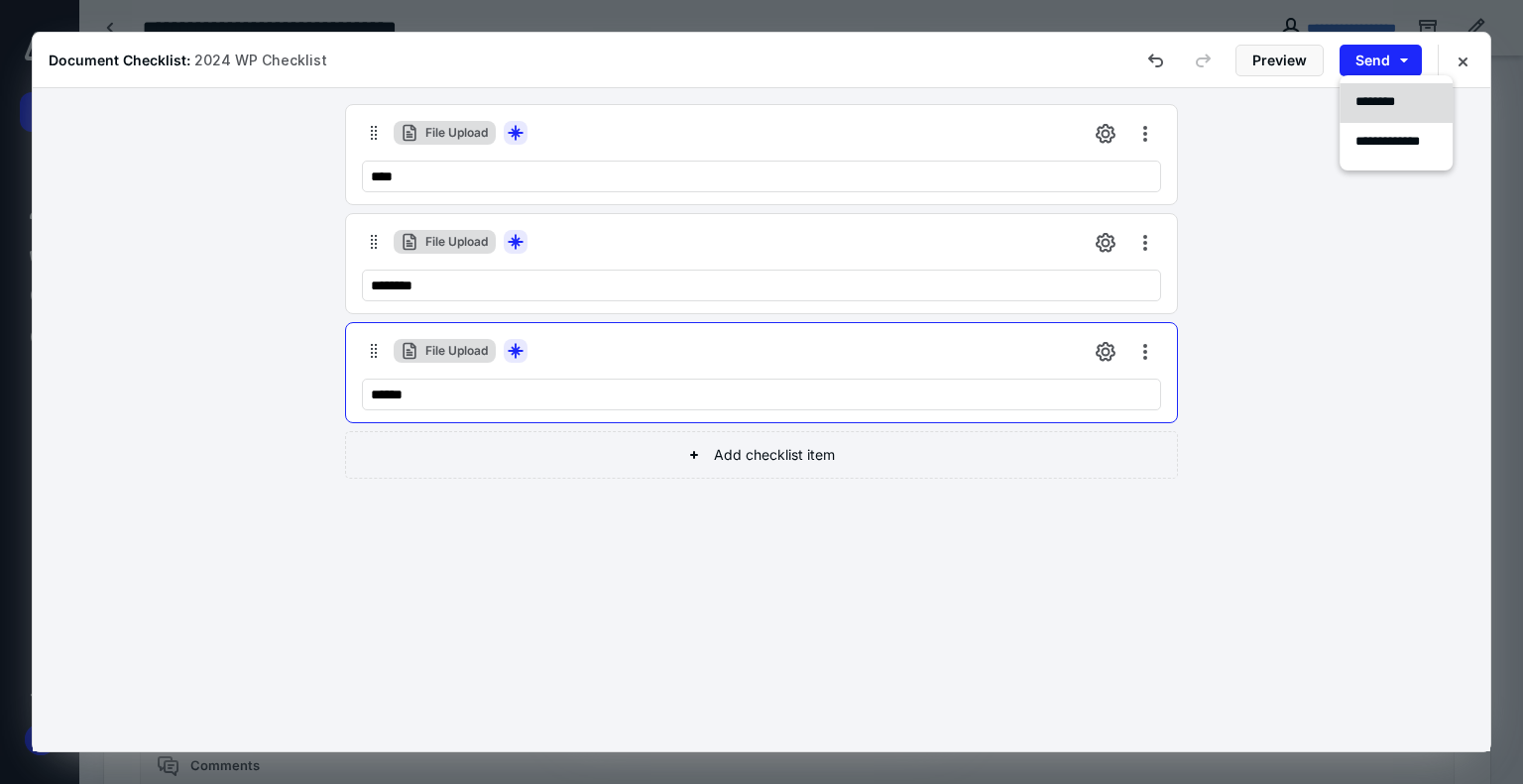 click on "********" at bounding box center (1386, 103) 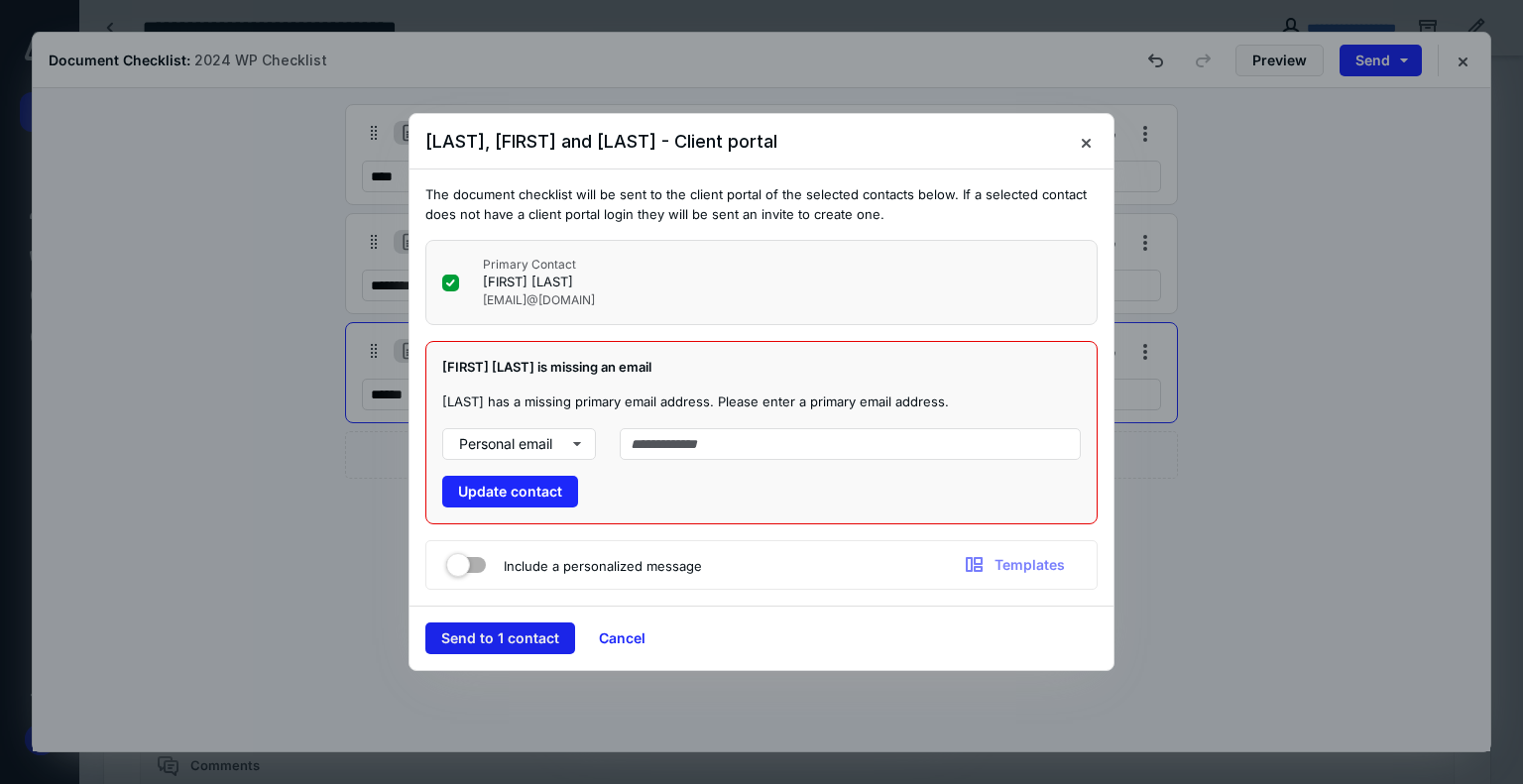 click on "Send to 1 contact" at bounding box center [500, 638] 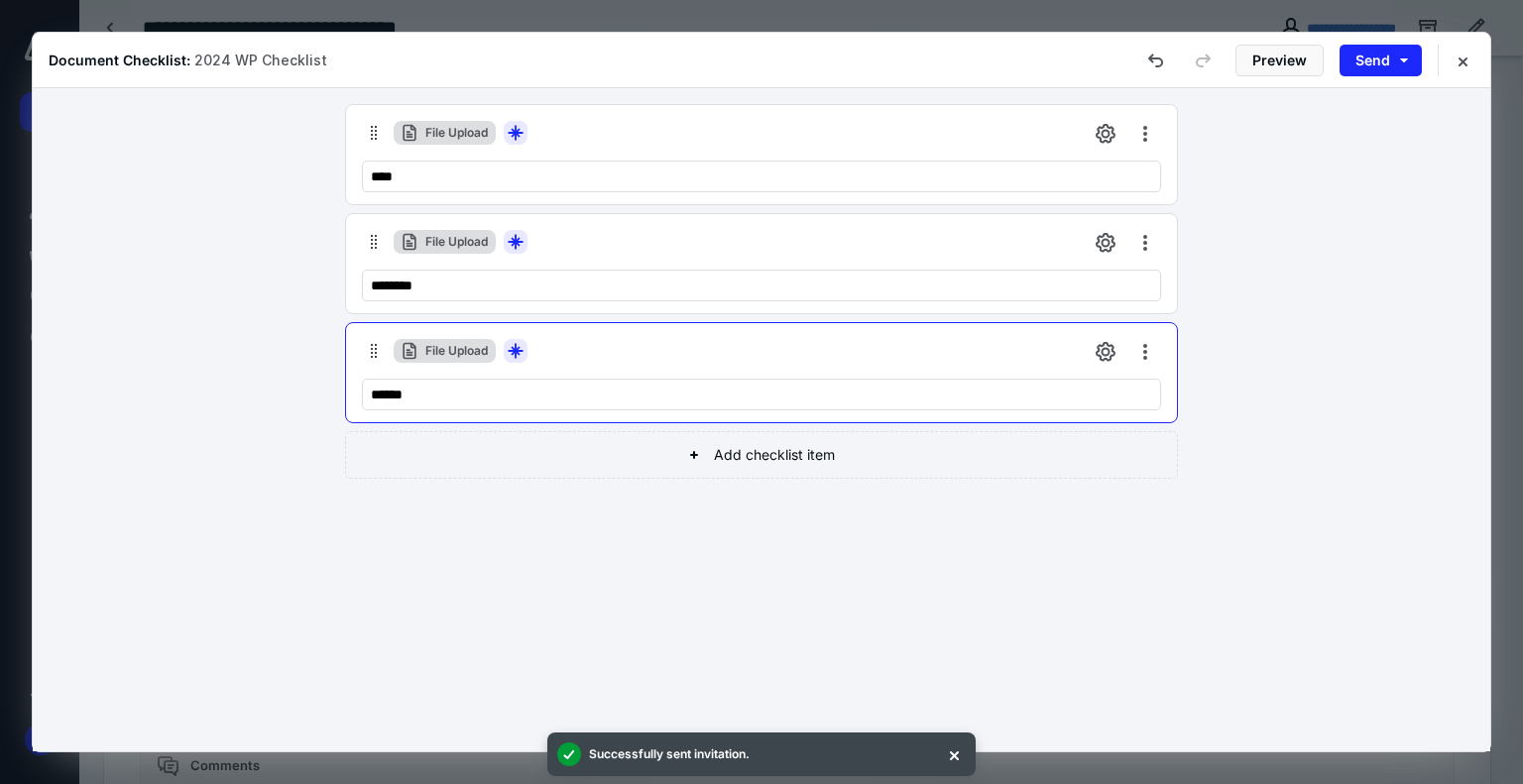 type 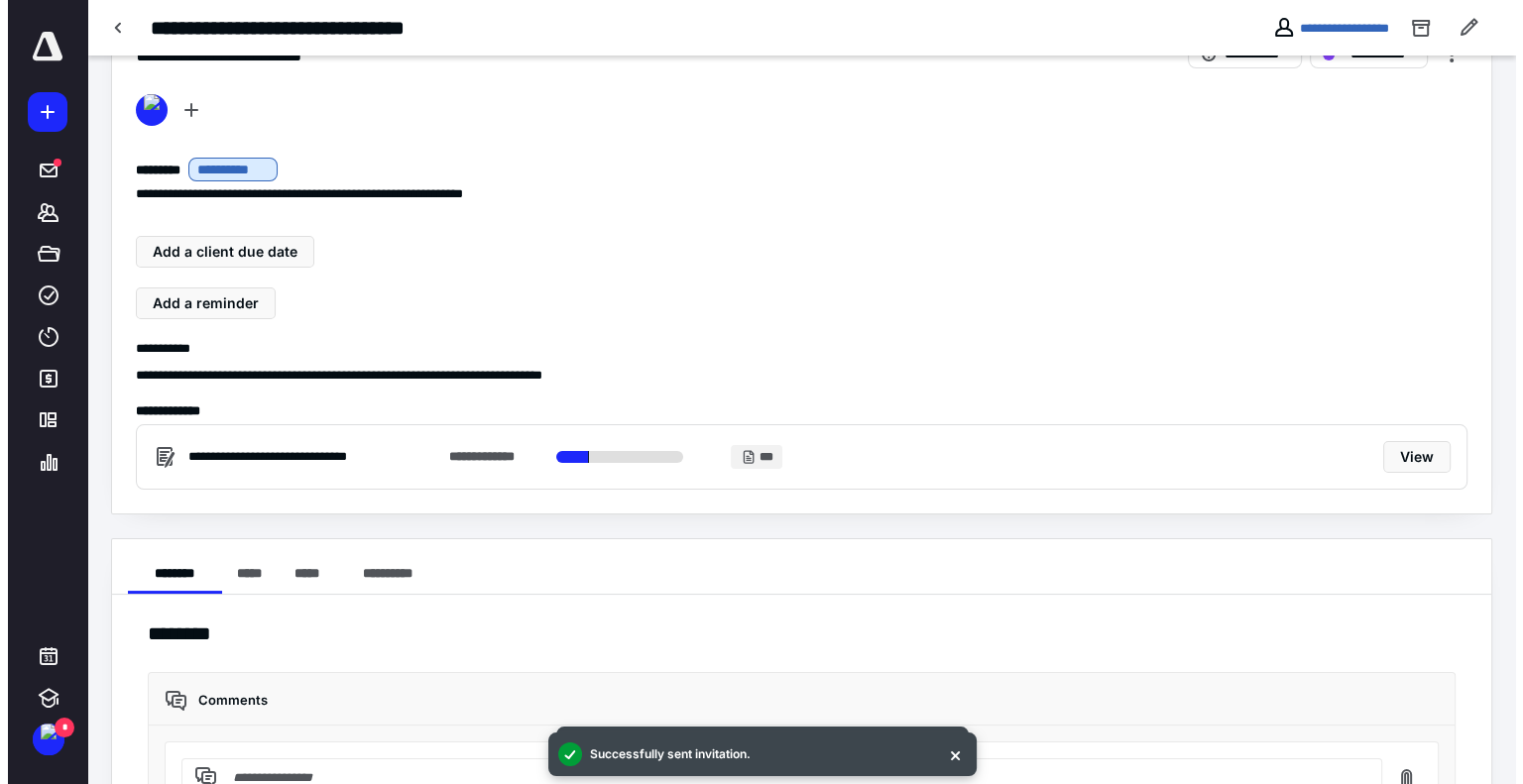 scroll, scrollTop: 0, scrollLeft: 0, axis: both 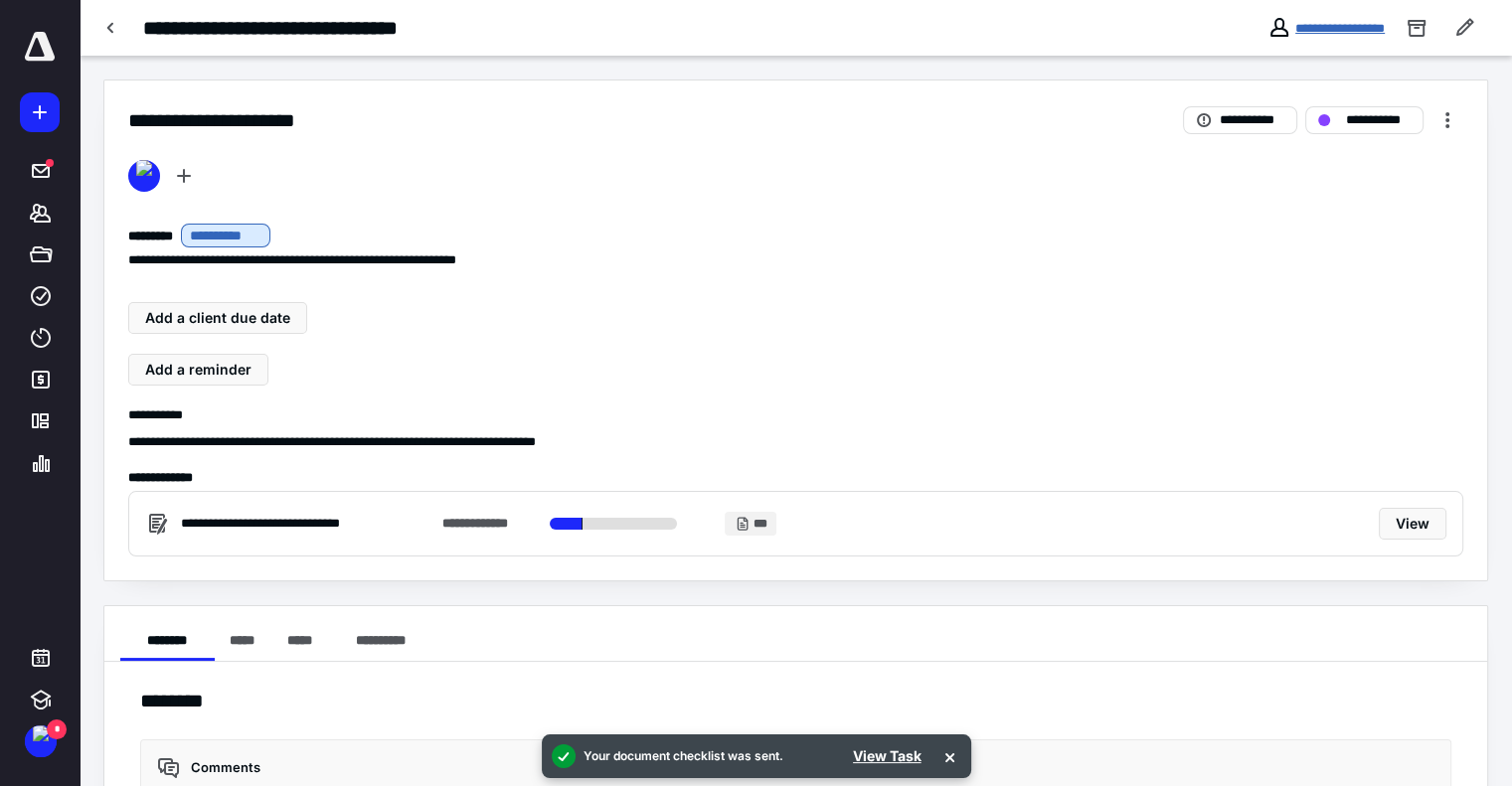 click on "**********" at bounding box center [1340, 28] 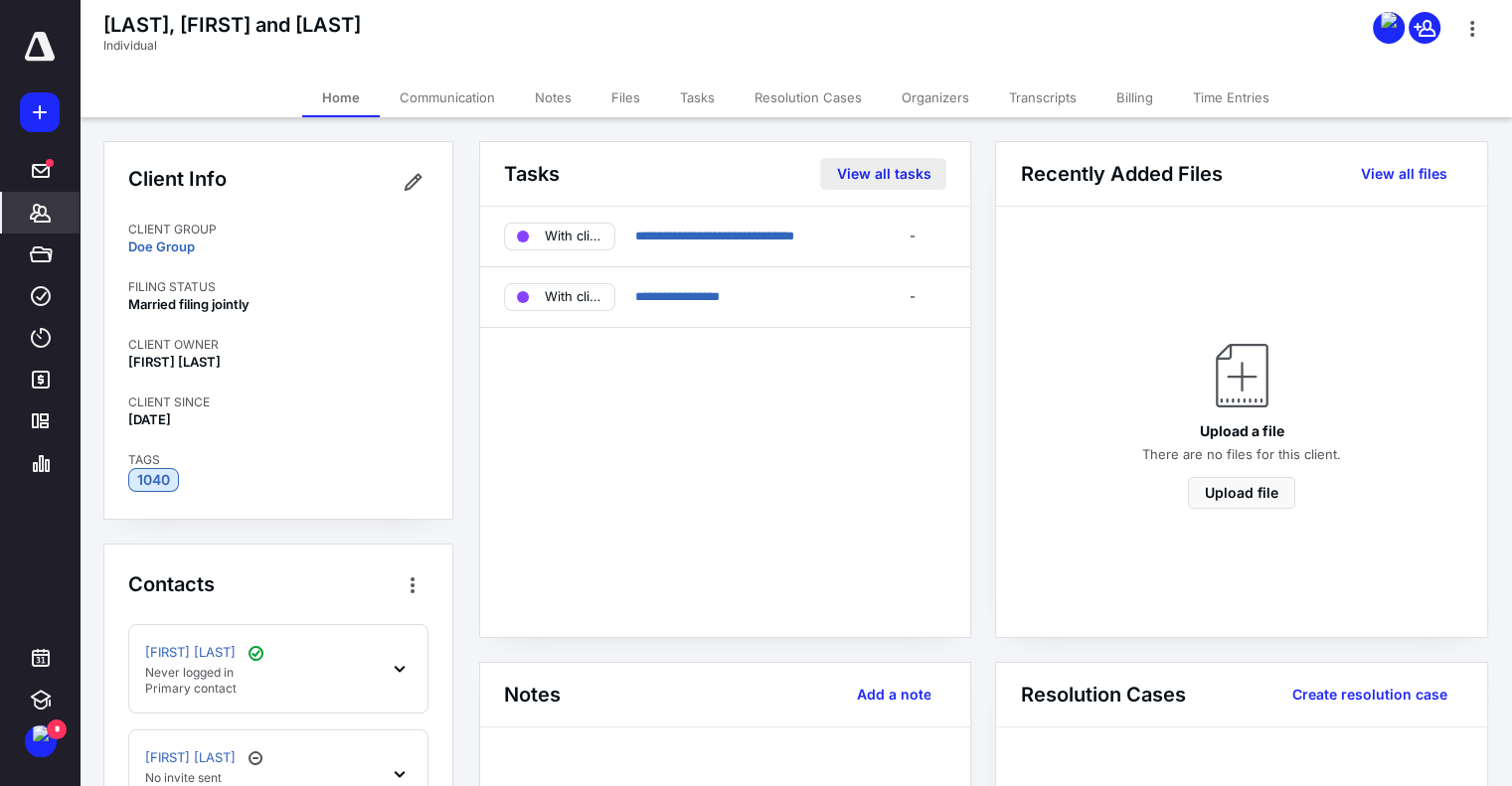 click on "View all tasks" at bounding box center [883, 174] 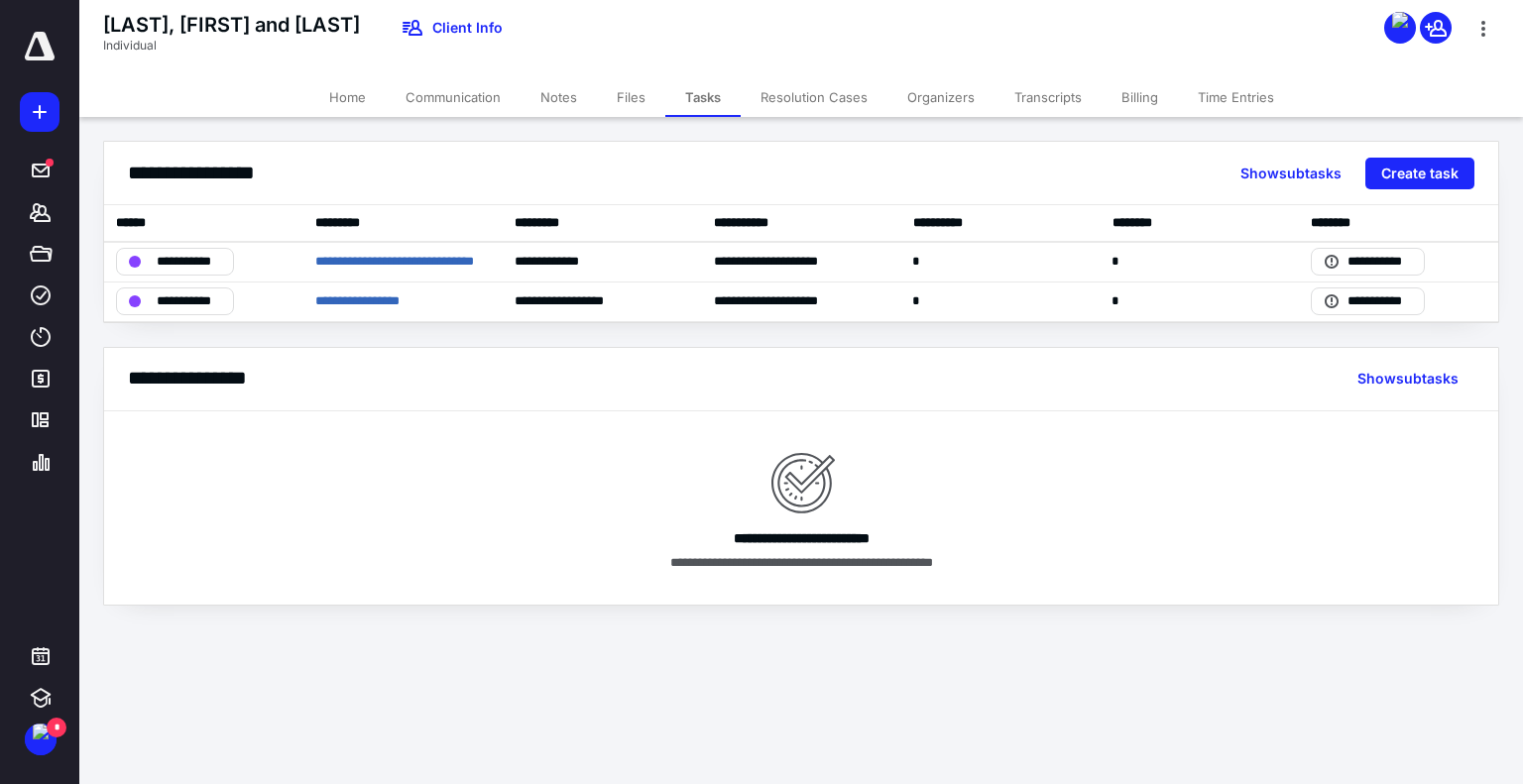 click on "Resolution Cases" at bounding box center (814, 97) 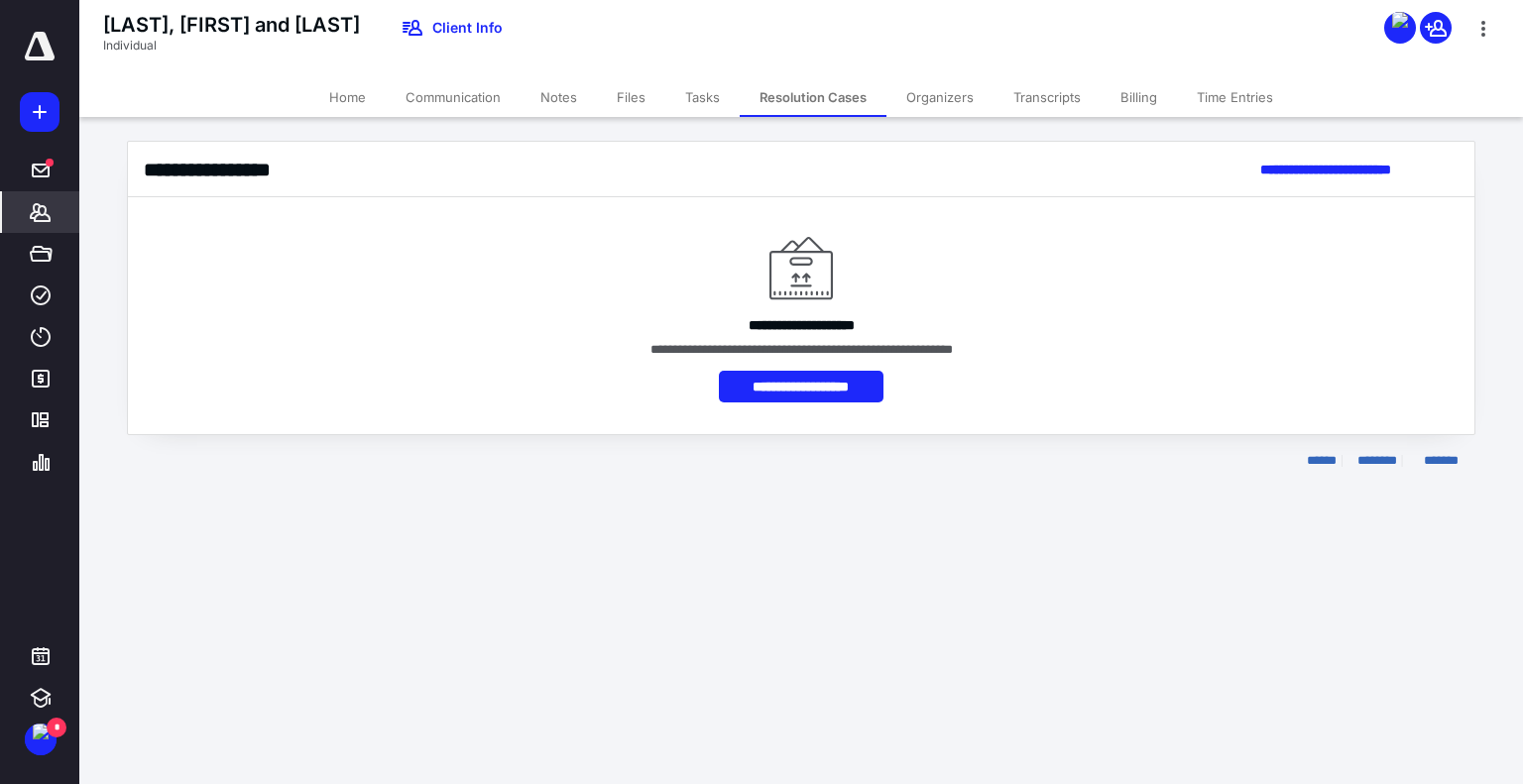 click on "Transcripts" at bounding box center (1047, 97) 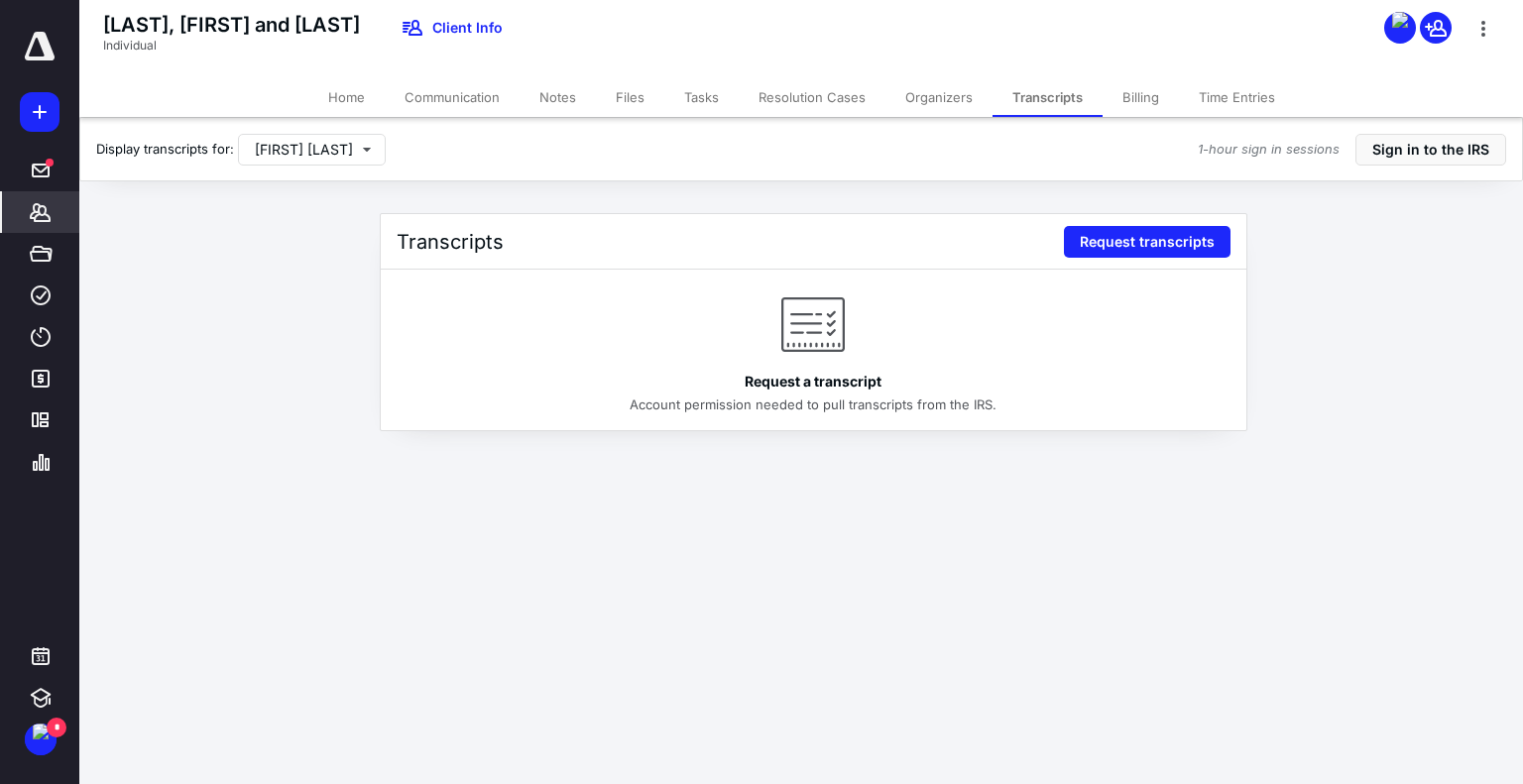 click on "Billing" at bounding box center (1140, 97) 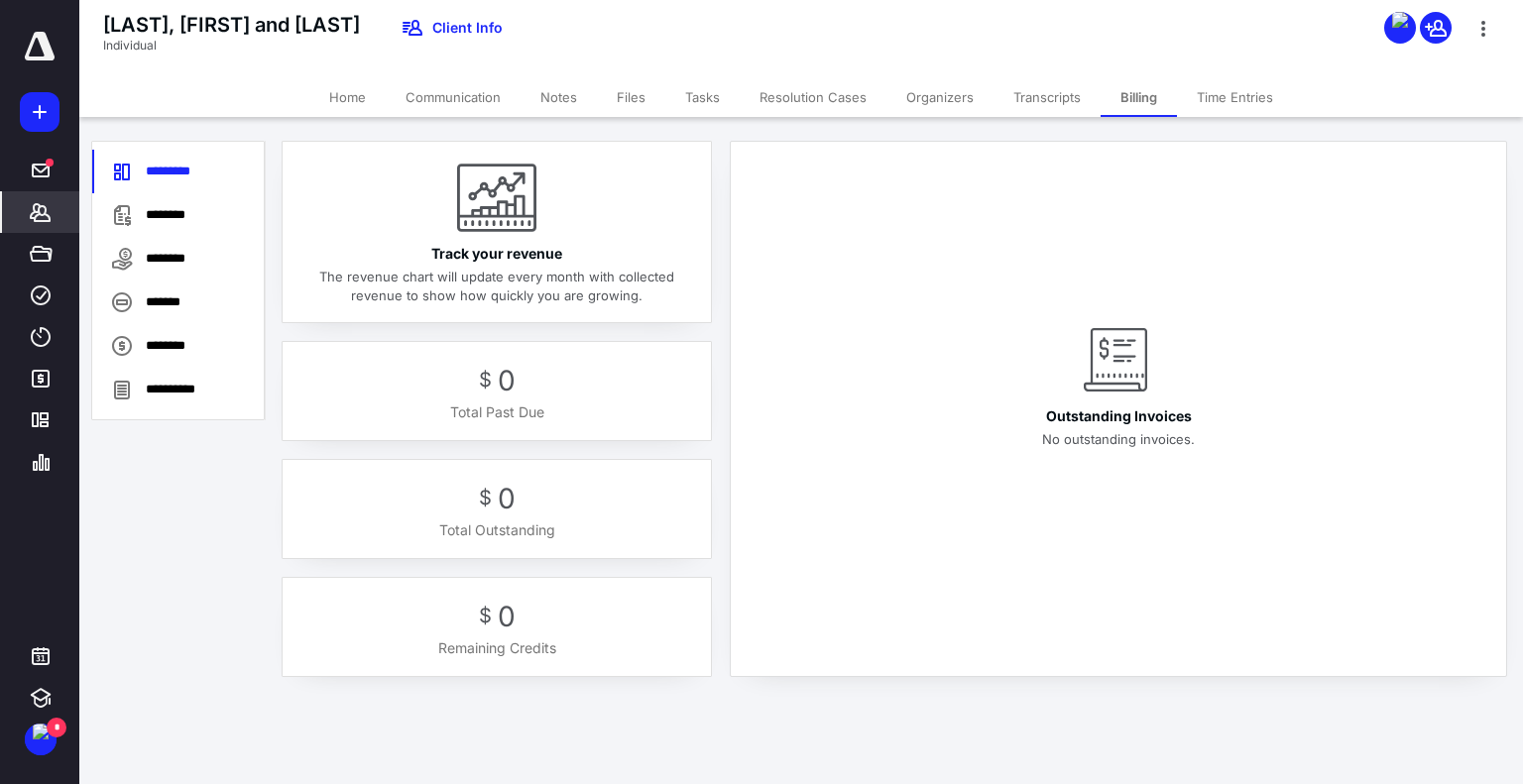 click 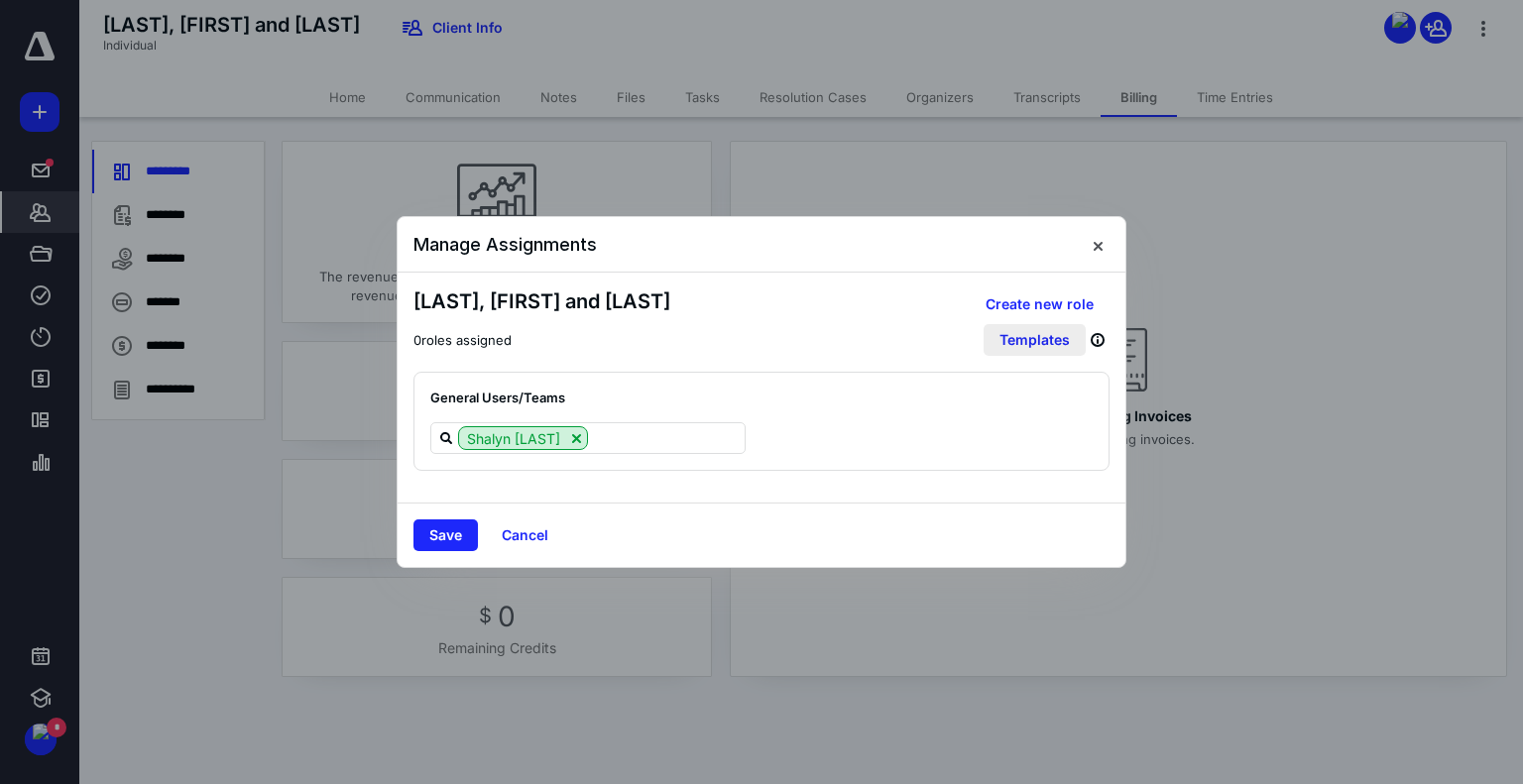 click on "Templates" at bounding box center (1034, 340) 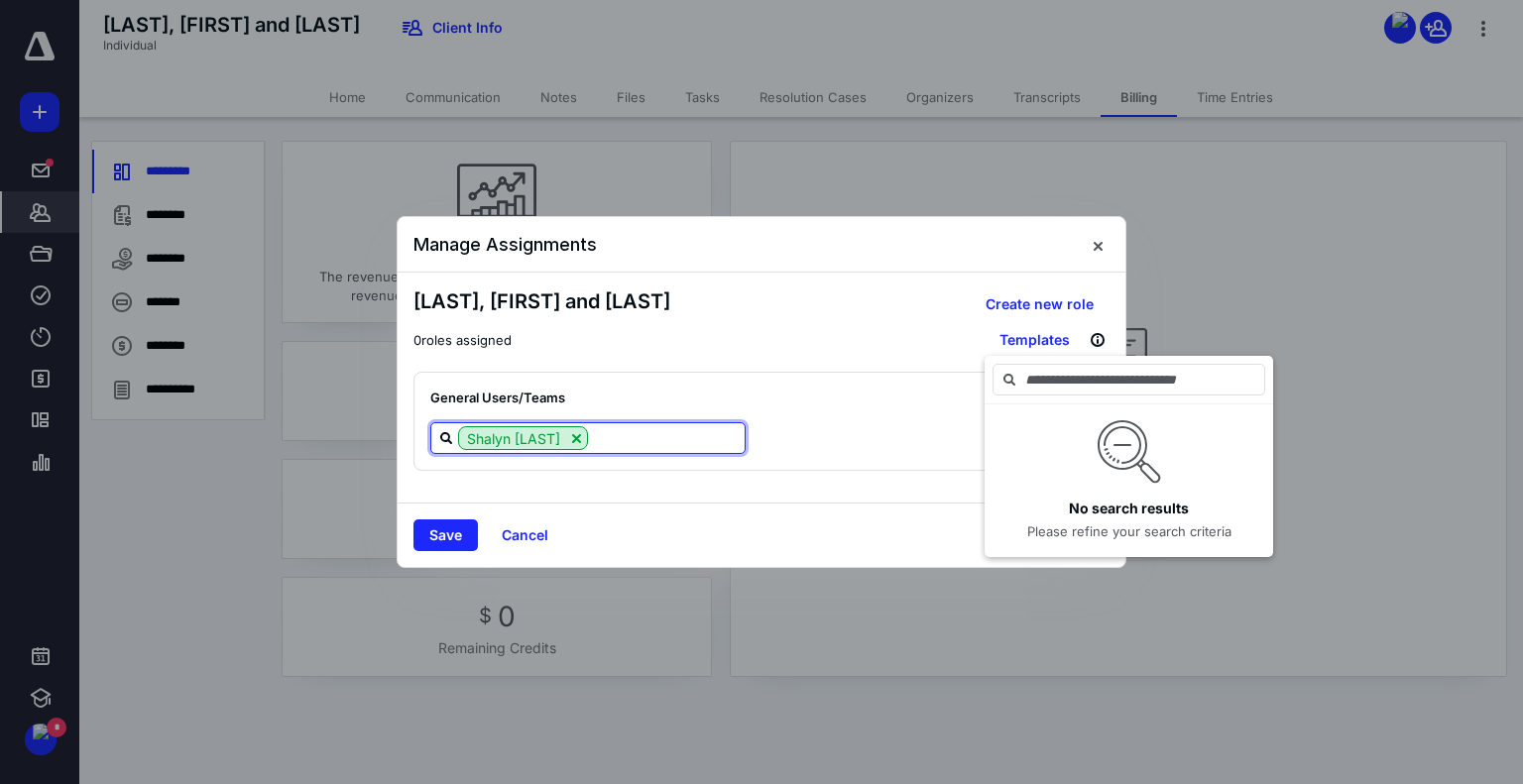 click at bounding box center (666, 437) 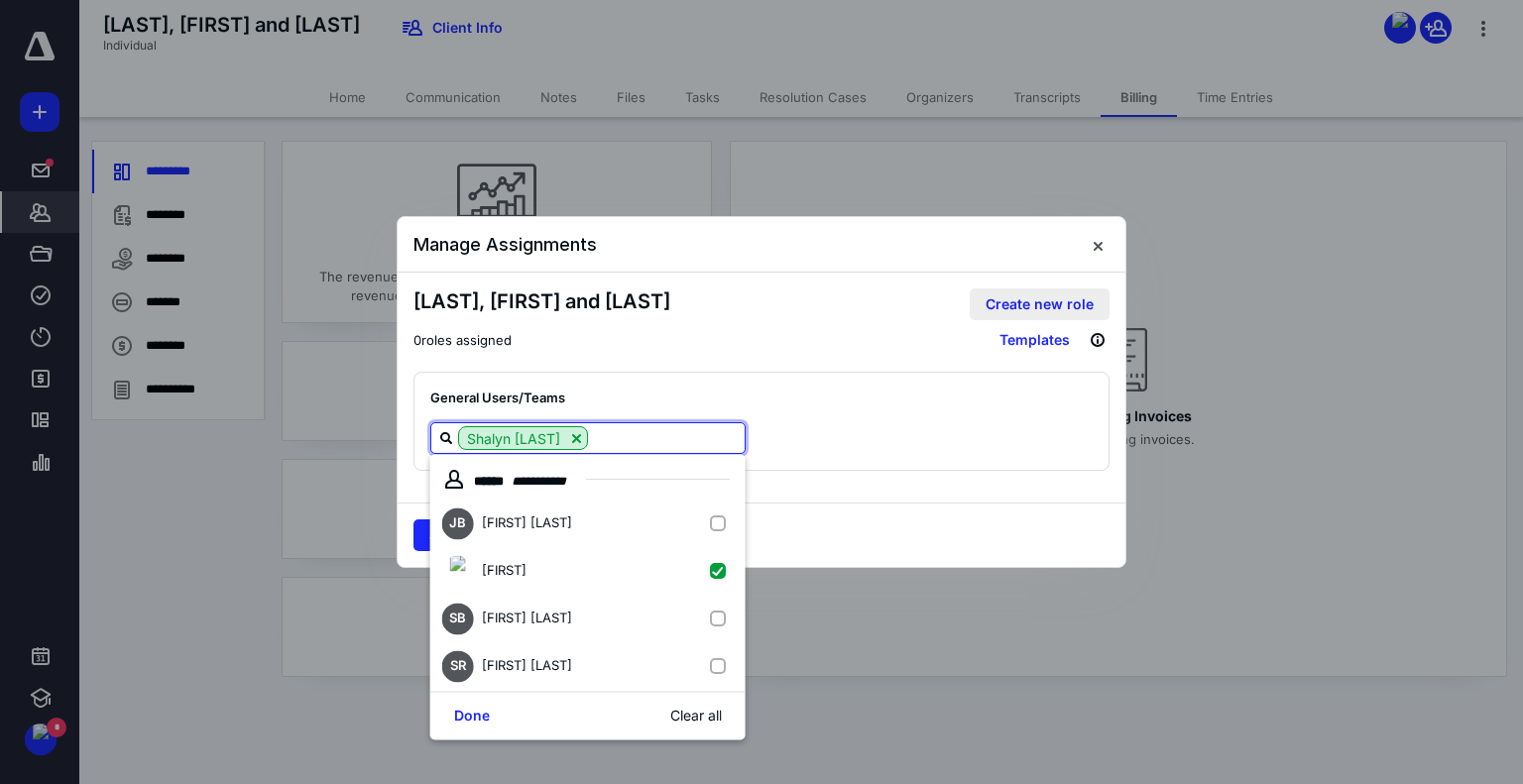 click on "Create new role" at bounding box center [1039, 304] 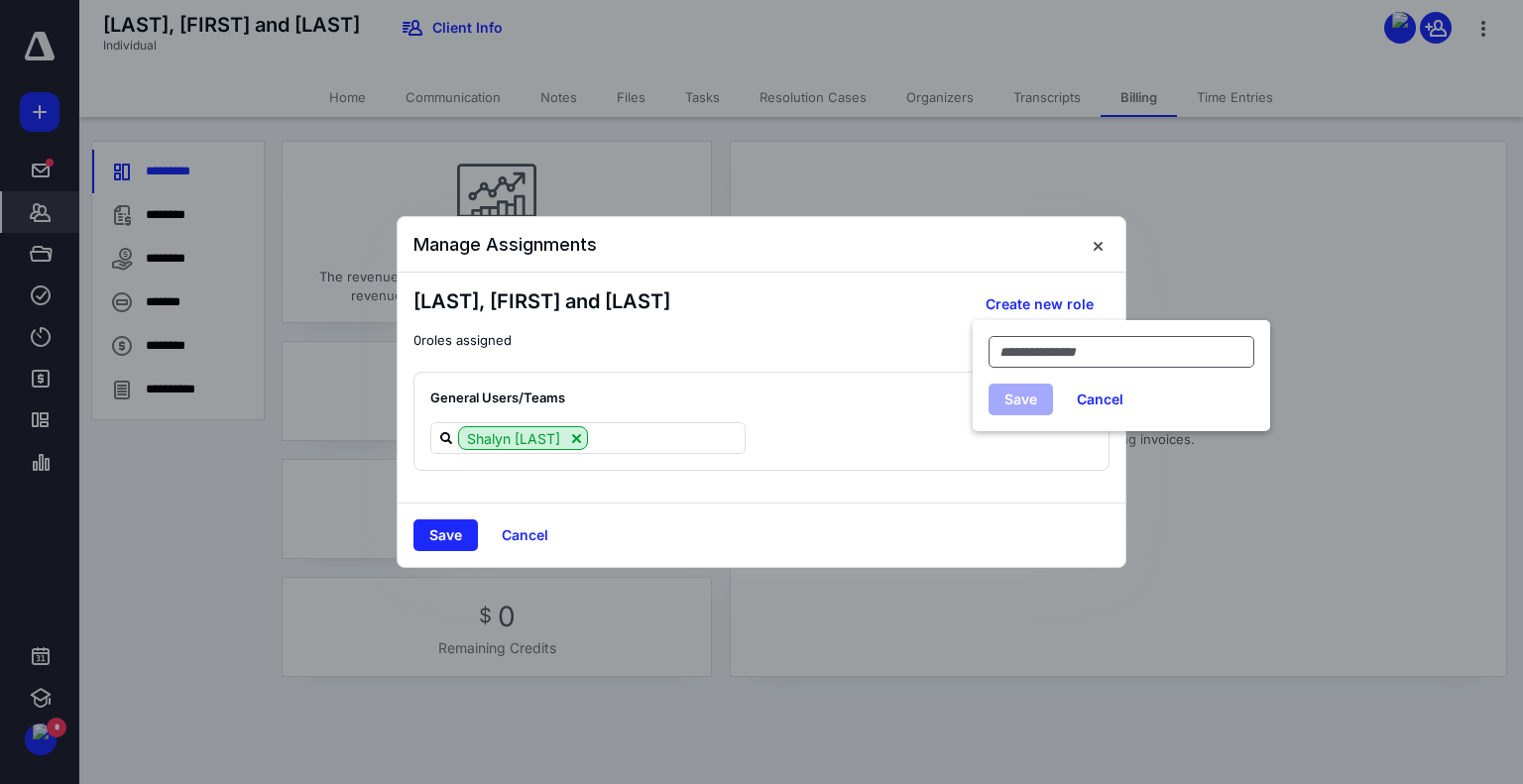 click at bounding box center [1121, 352] 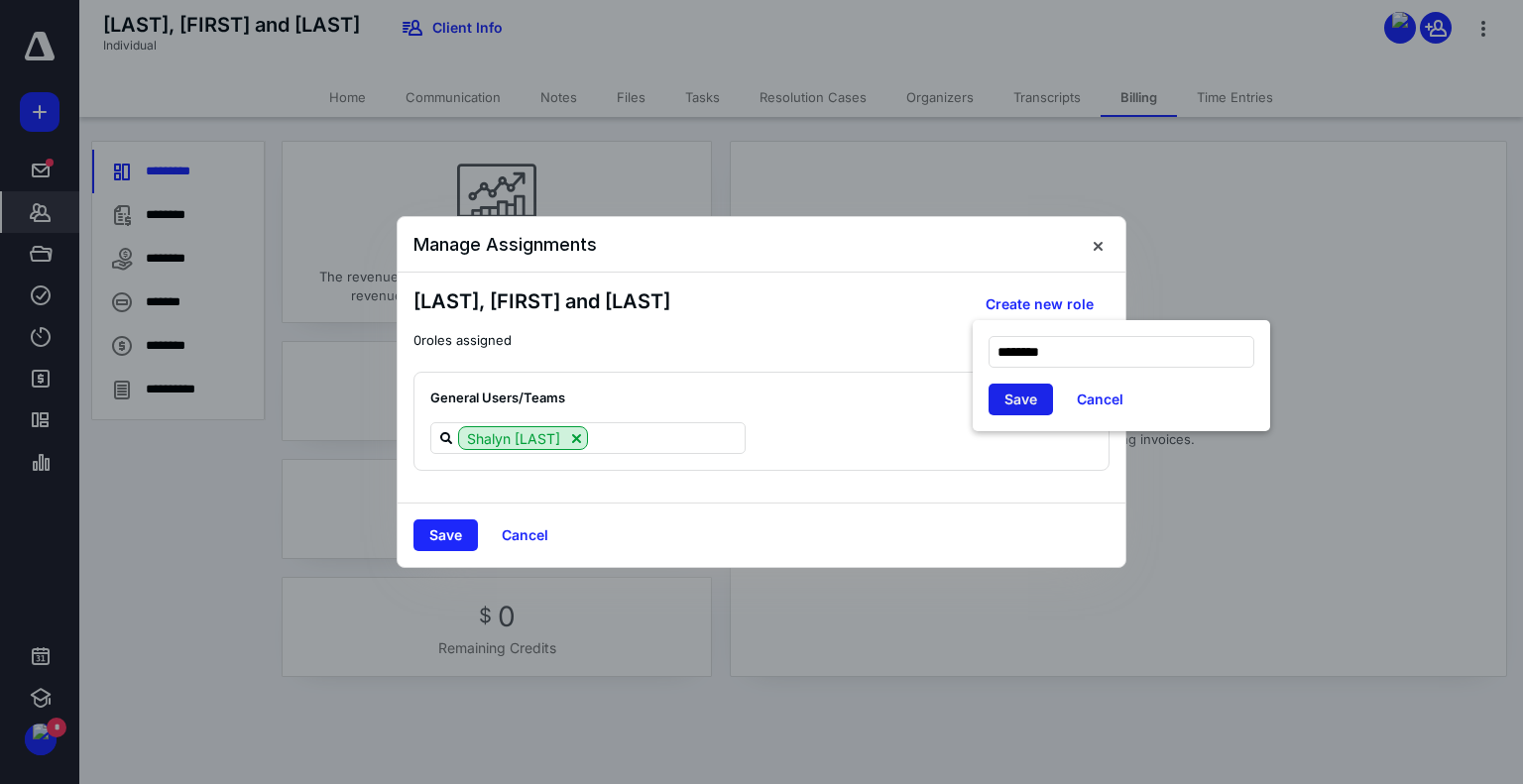 type on "********" 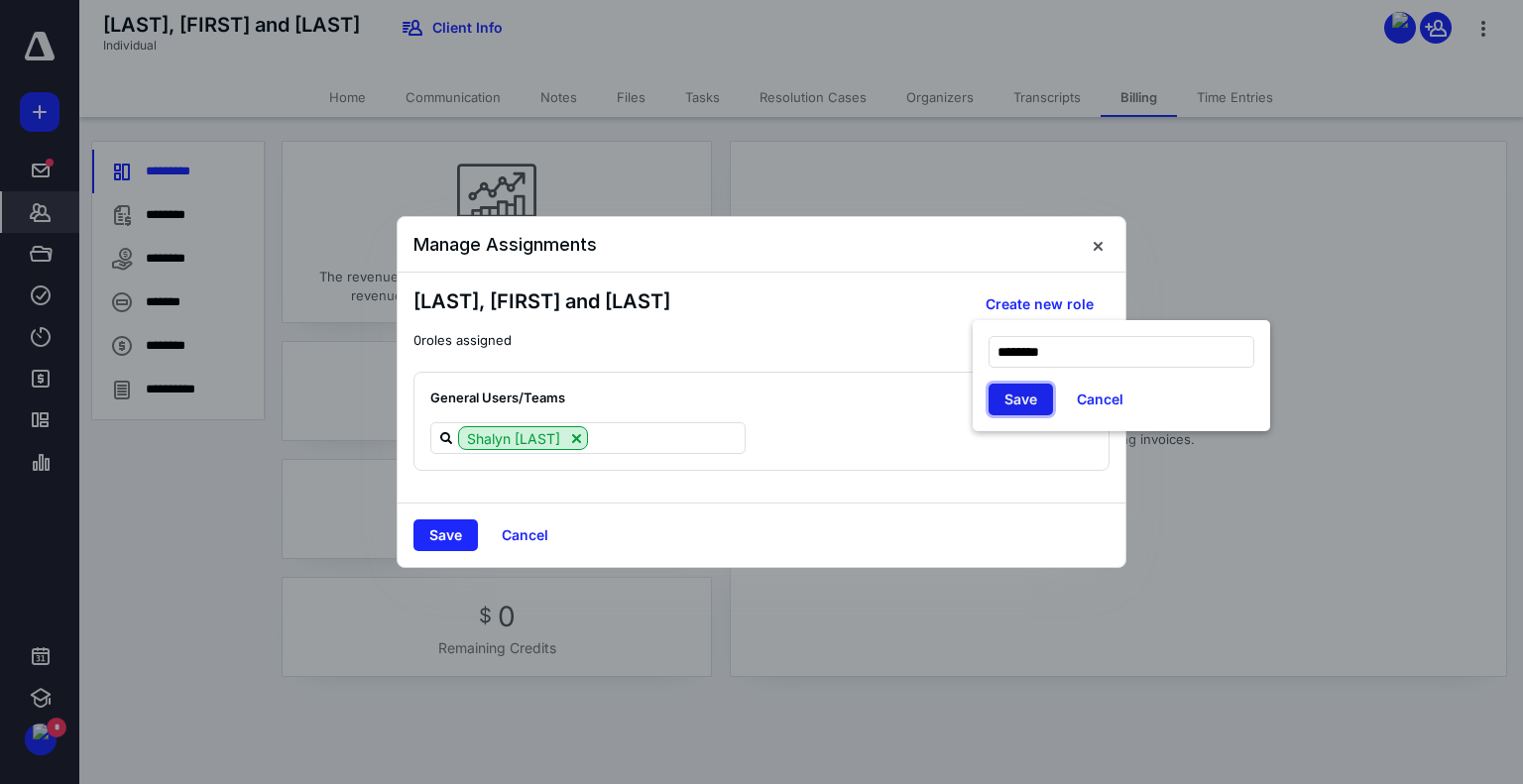 click on "Save" at bounding box center [1020, 399] 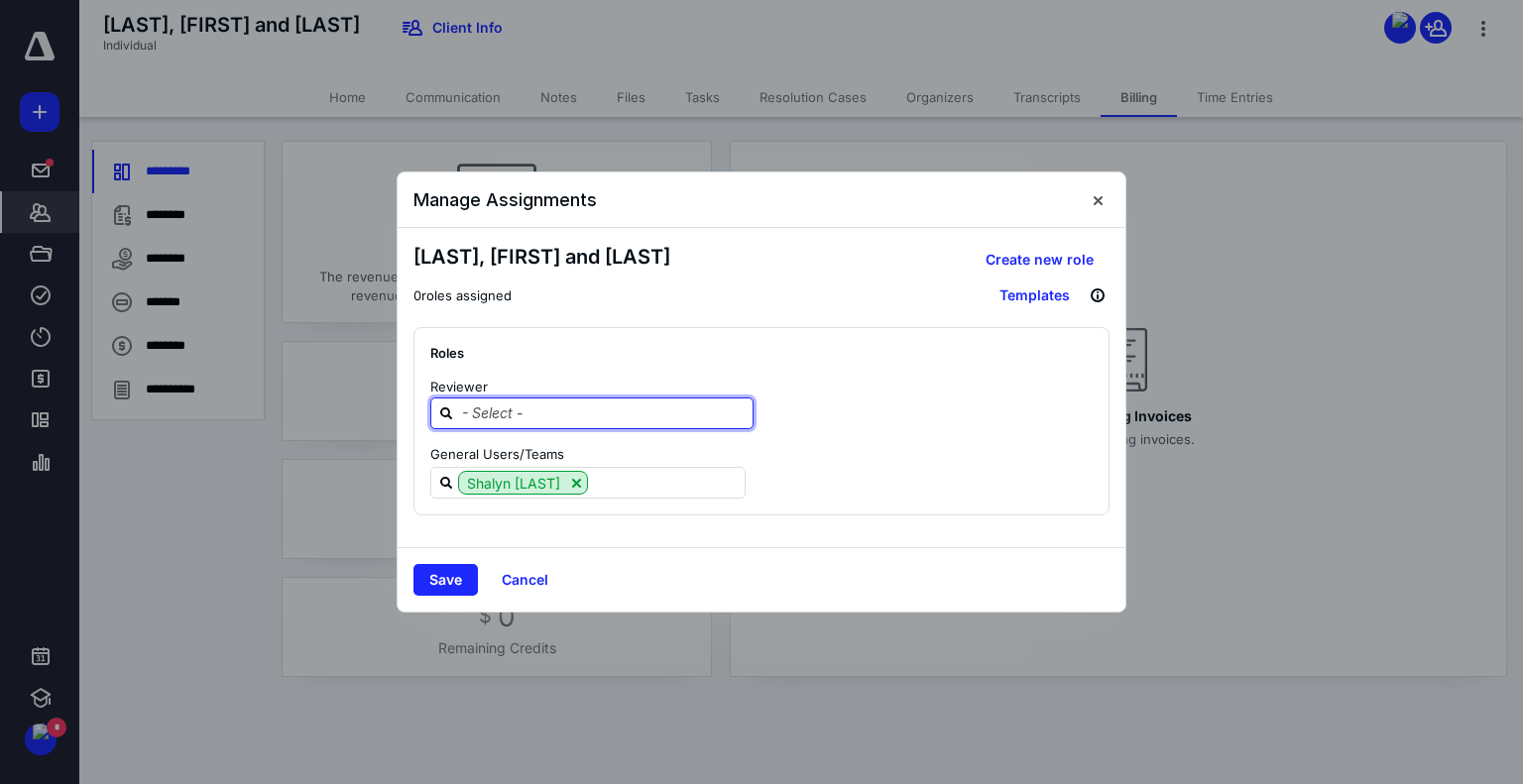 click at bounding box center [604, 412] 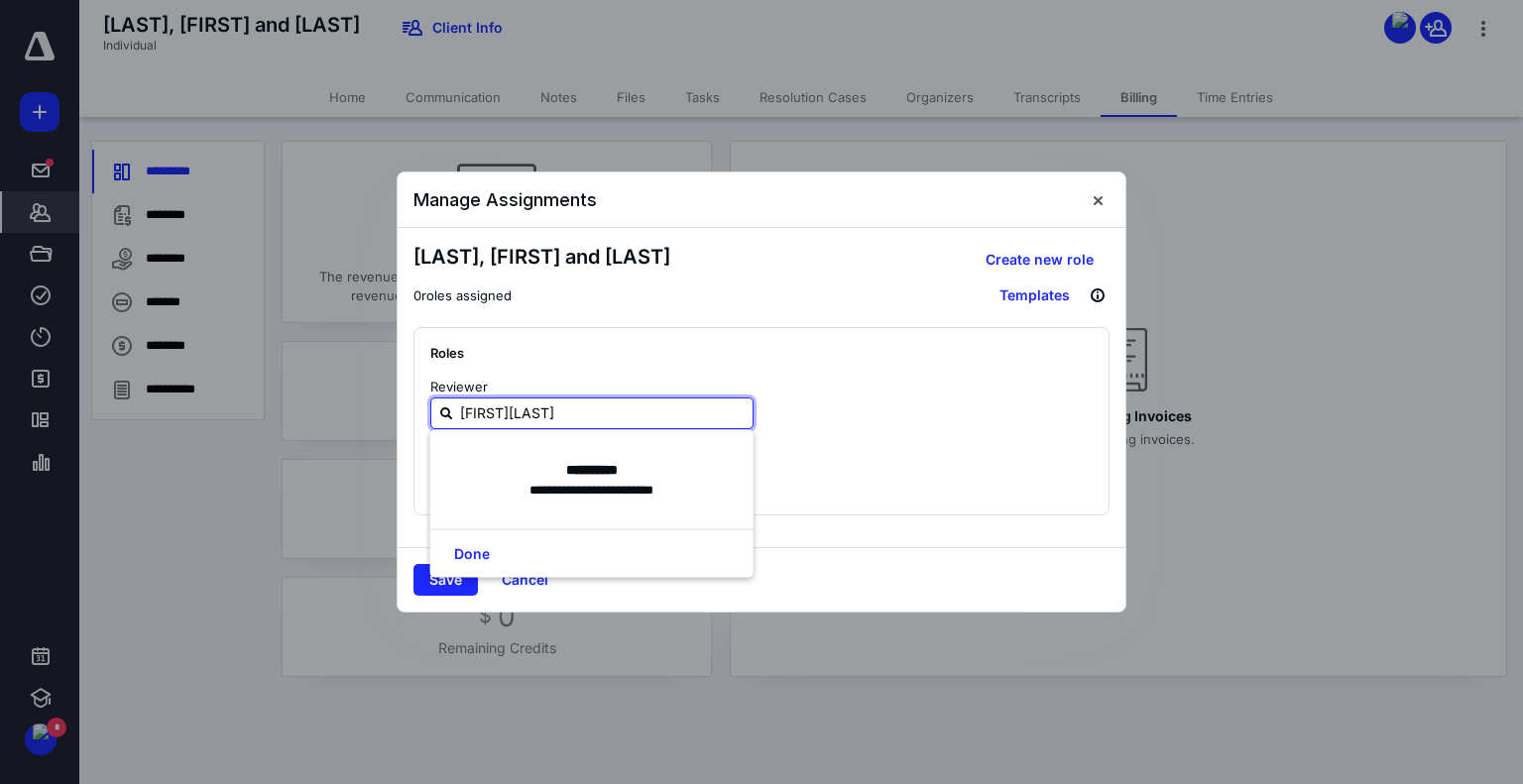 type on "[FIRST]" 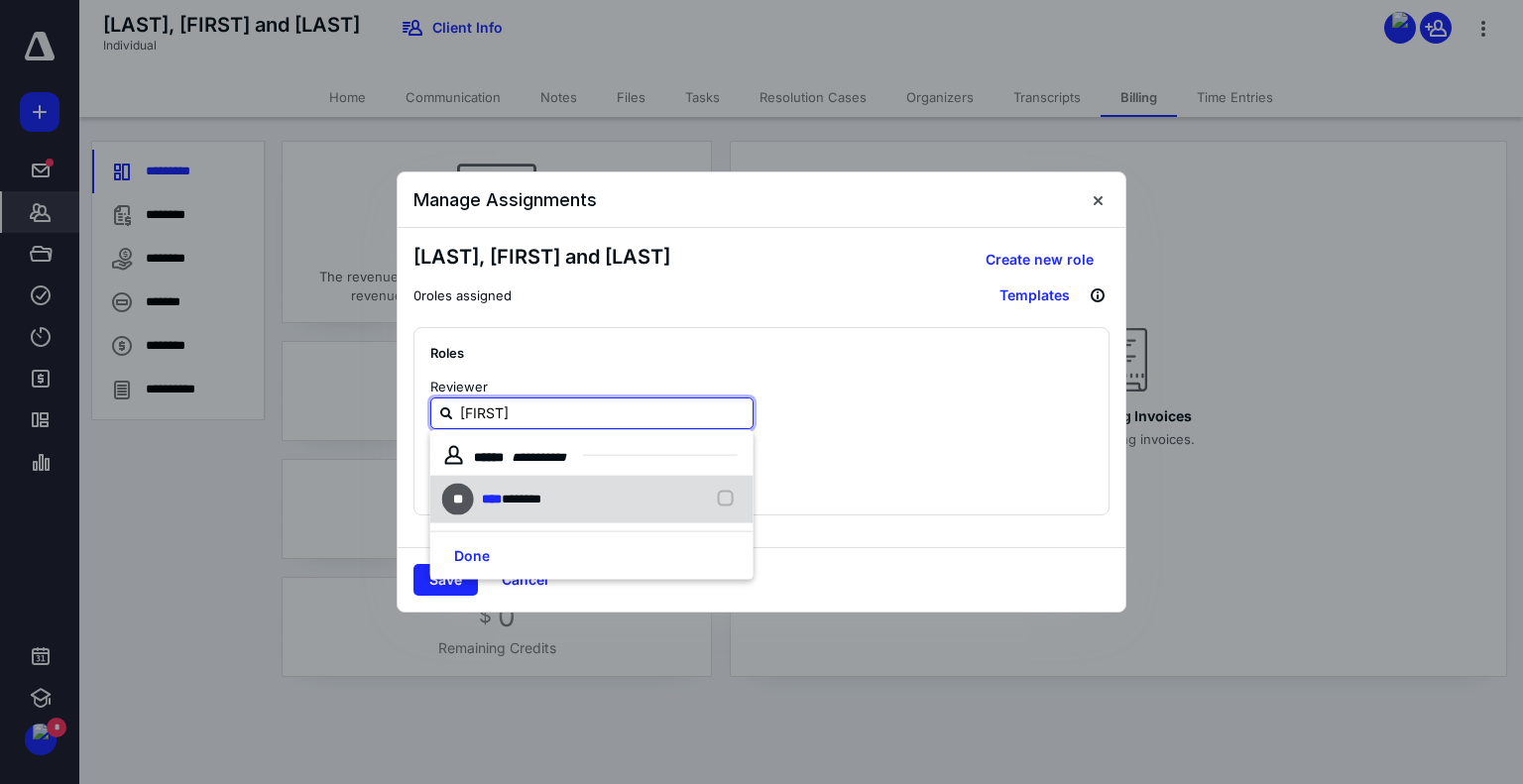 click on "**** ********" at bounding box center (516, 499) 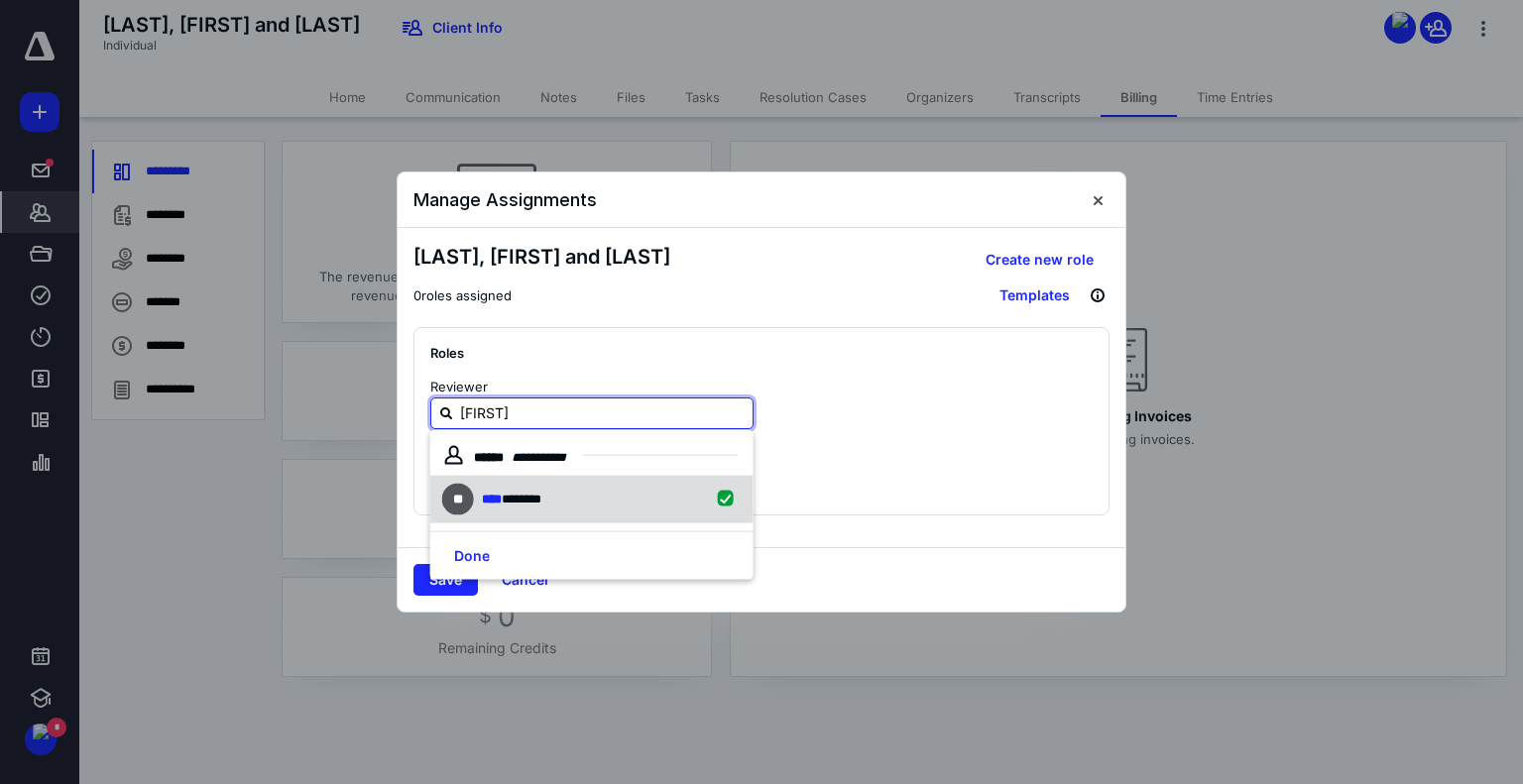 checkbox on "true" 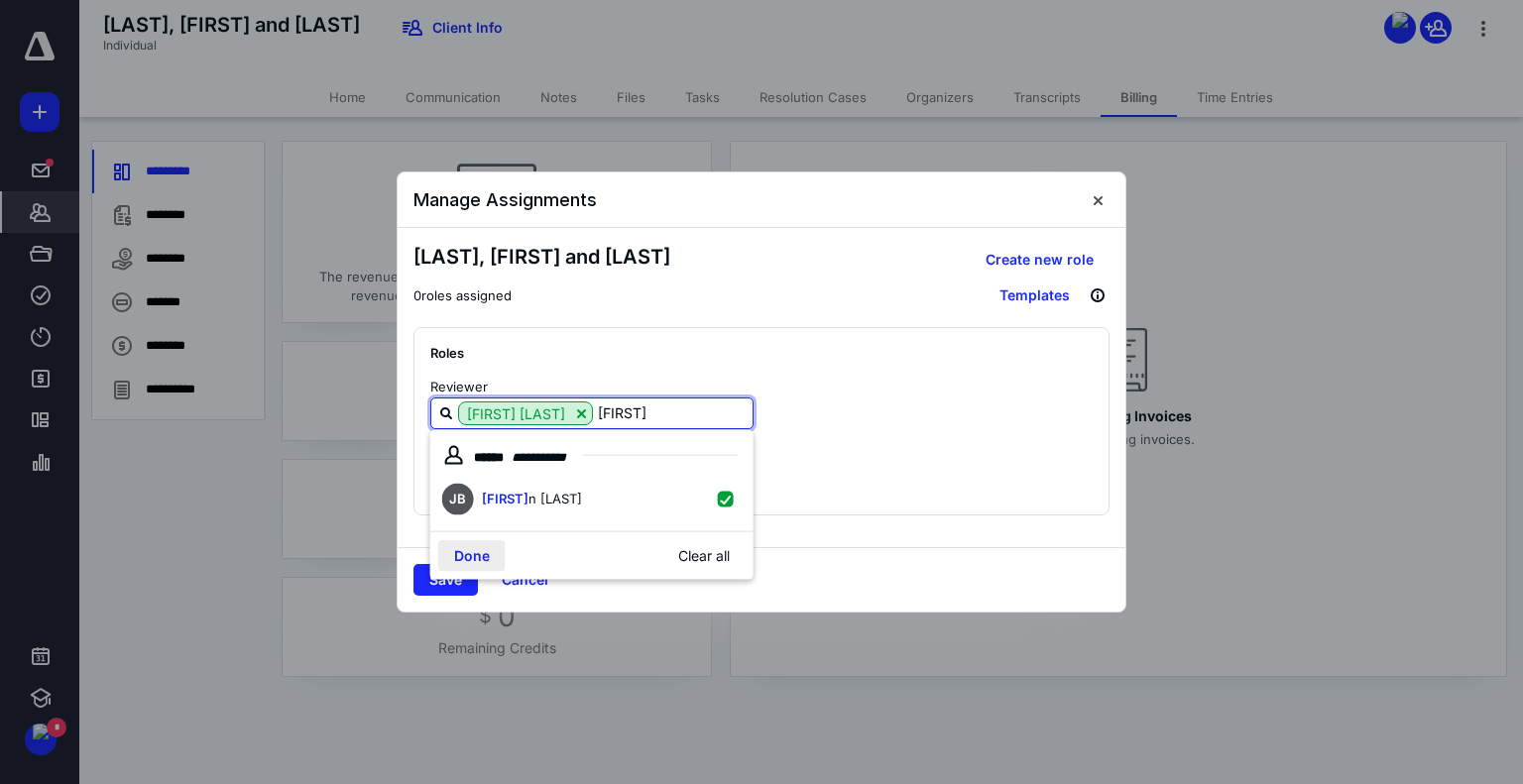 type on "[FIRST]" 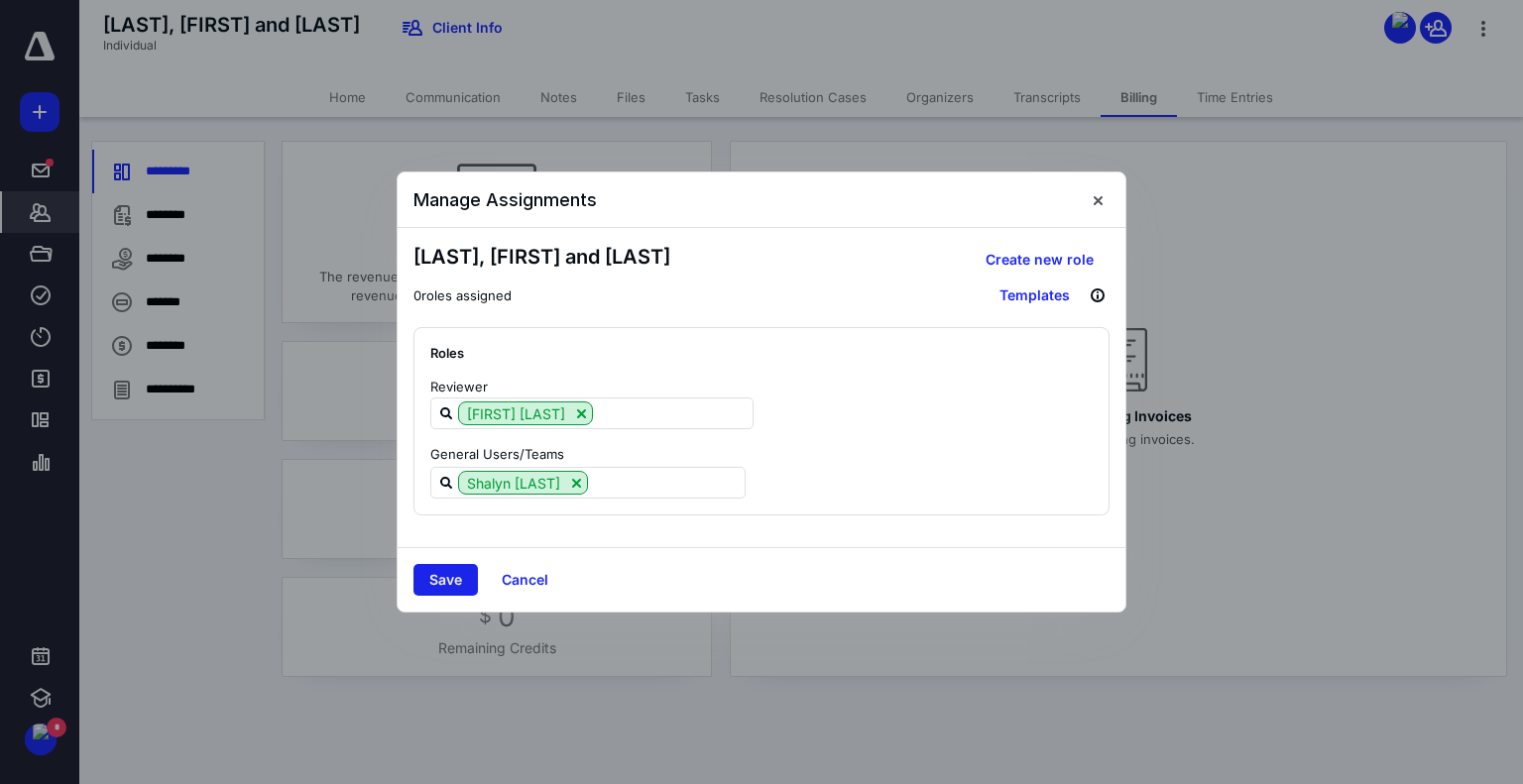 click on "Save" at bounding box center (445, 580) 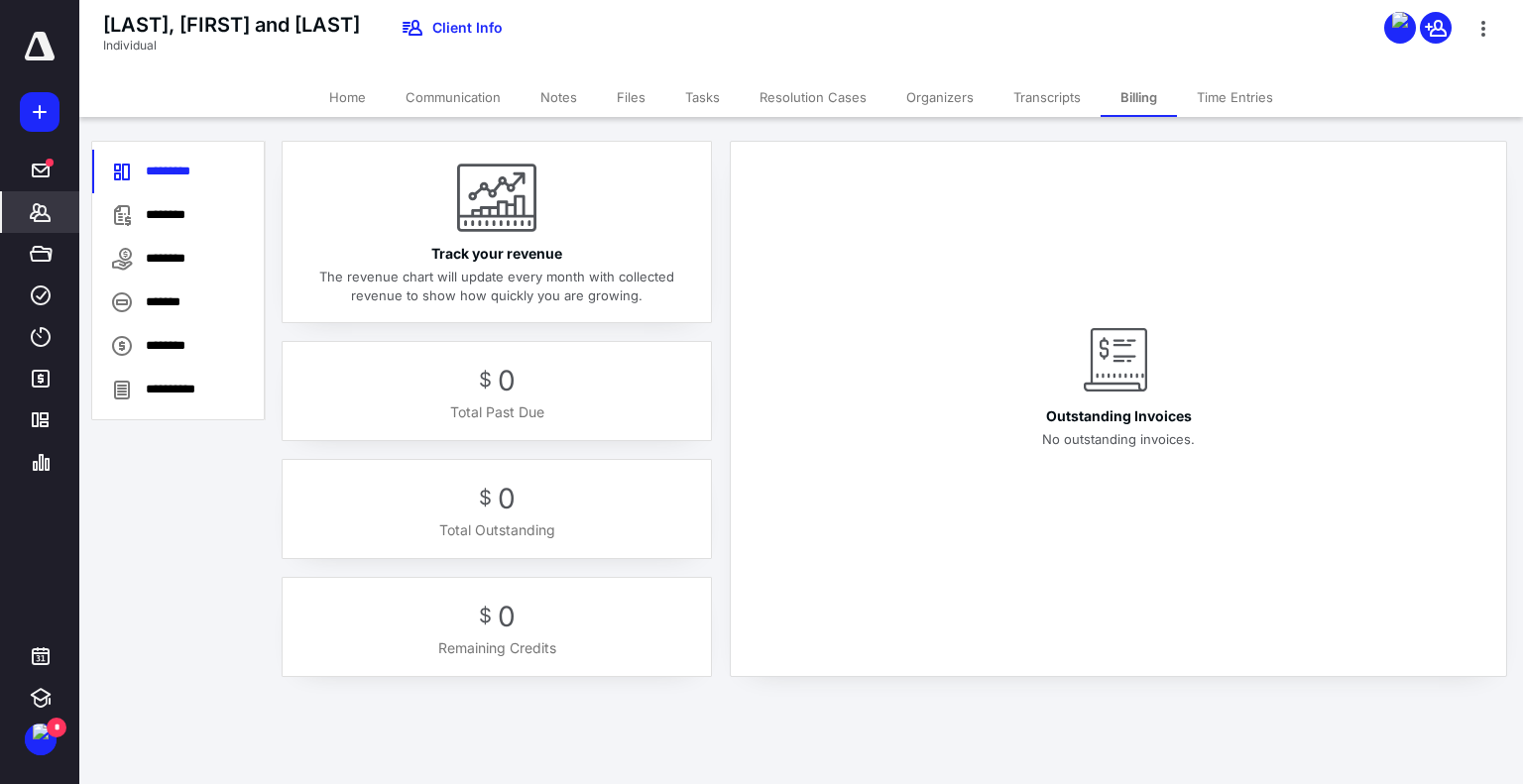 click 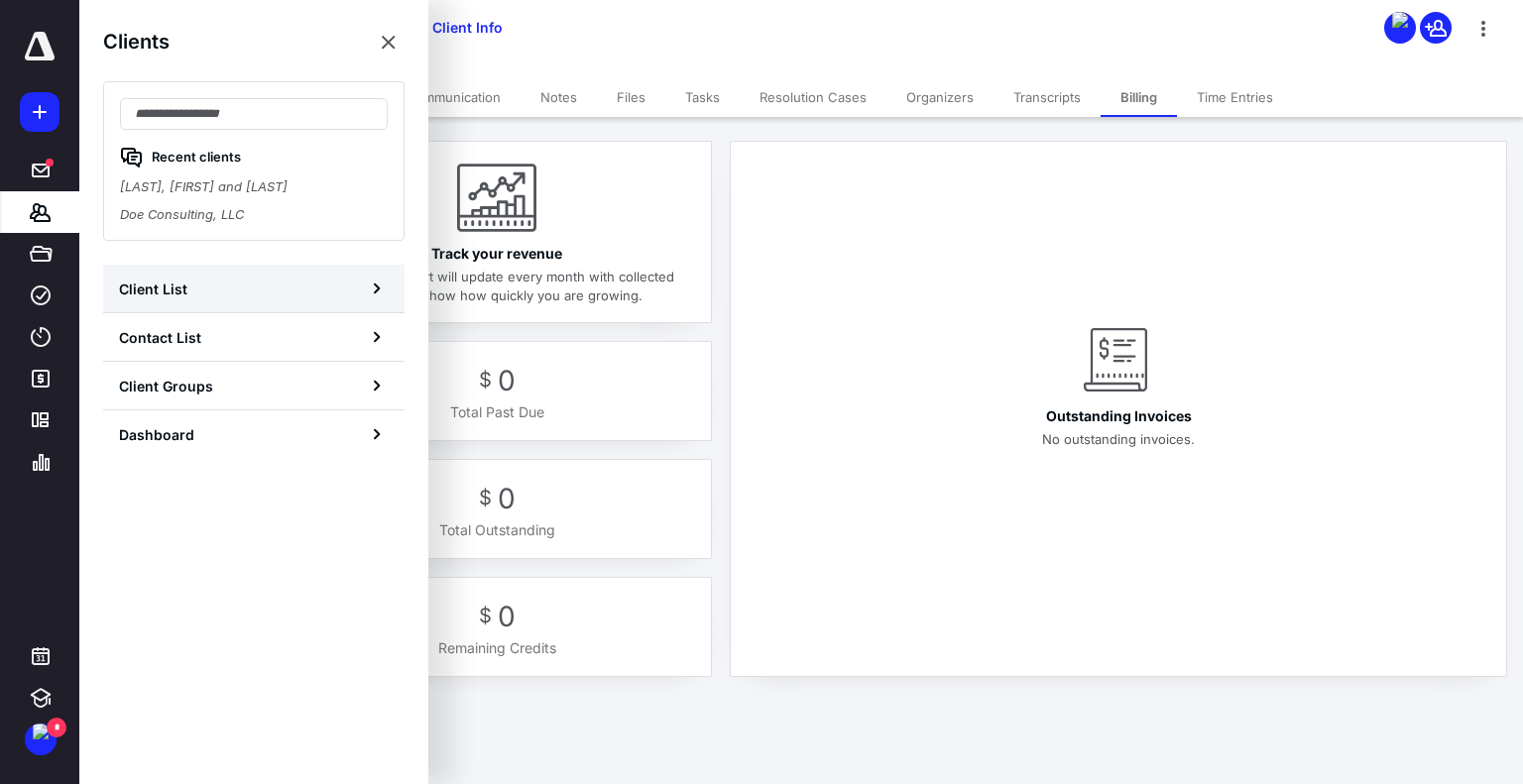 drag, startPoint x: 172, startPoint y: 283, endPoint x: 158, endPoint y: 276, distance: 15.652476 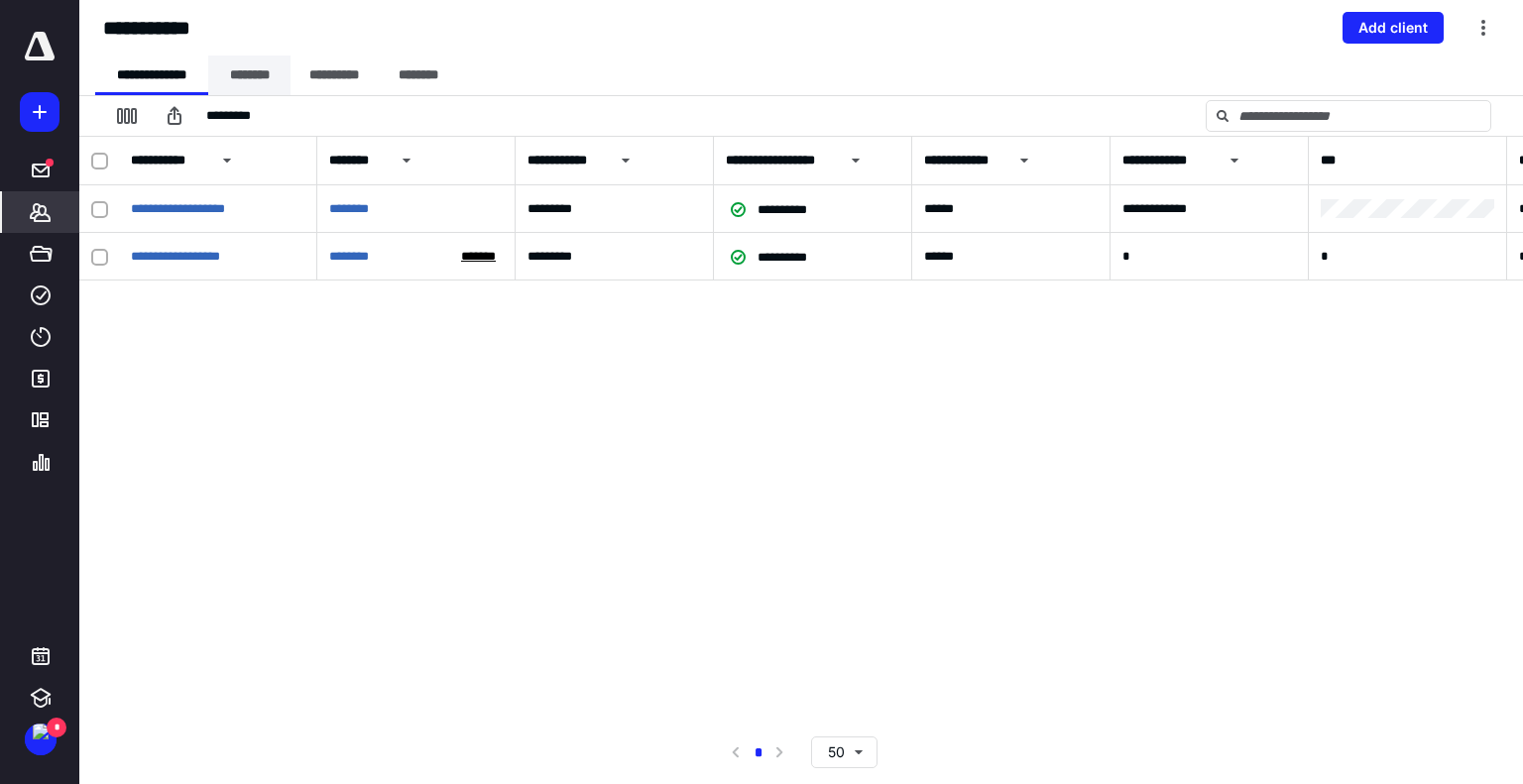 click on "********" at bounding box center (249, 75) 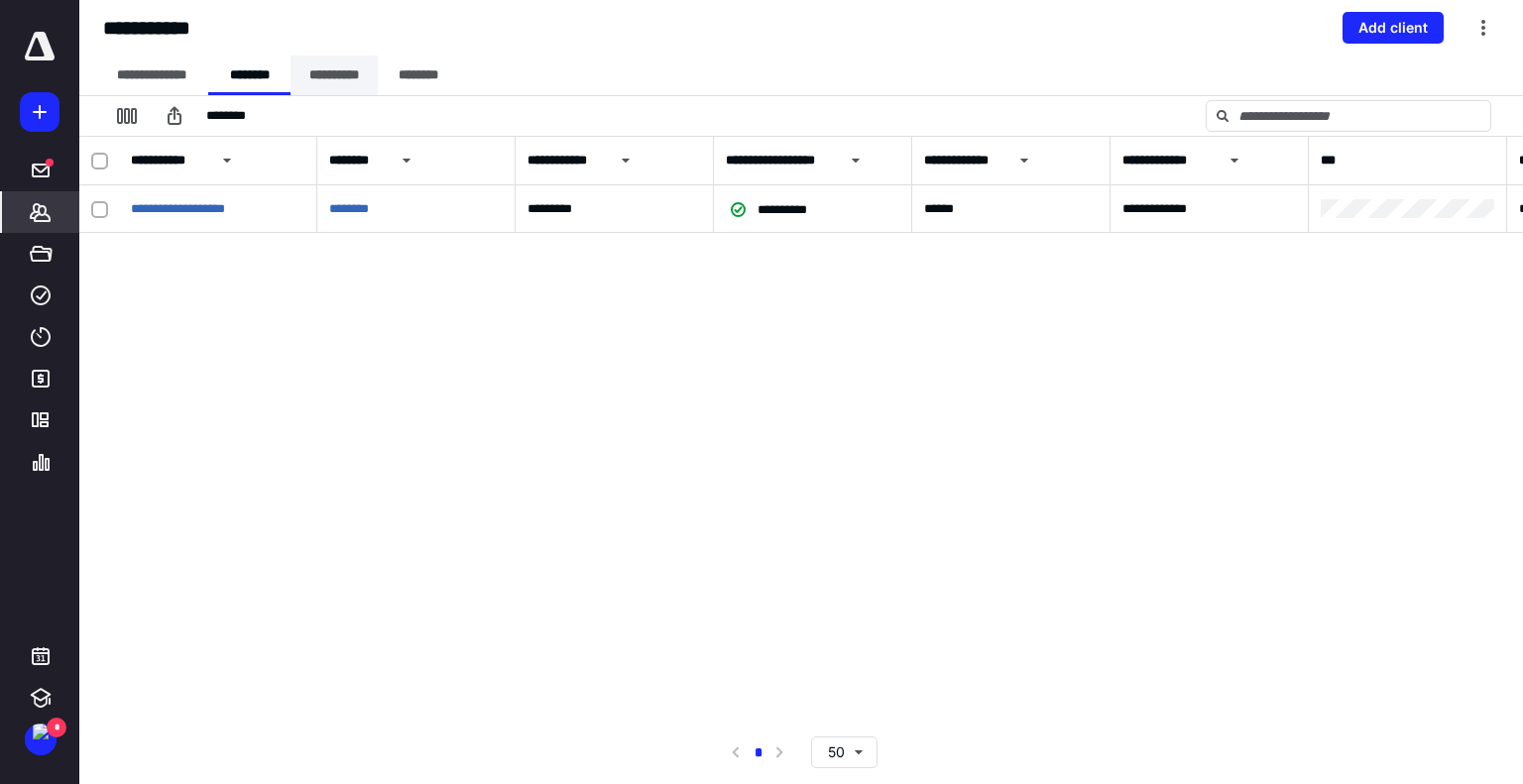 click on "**********" at bounding box center [334, 75] 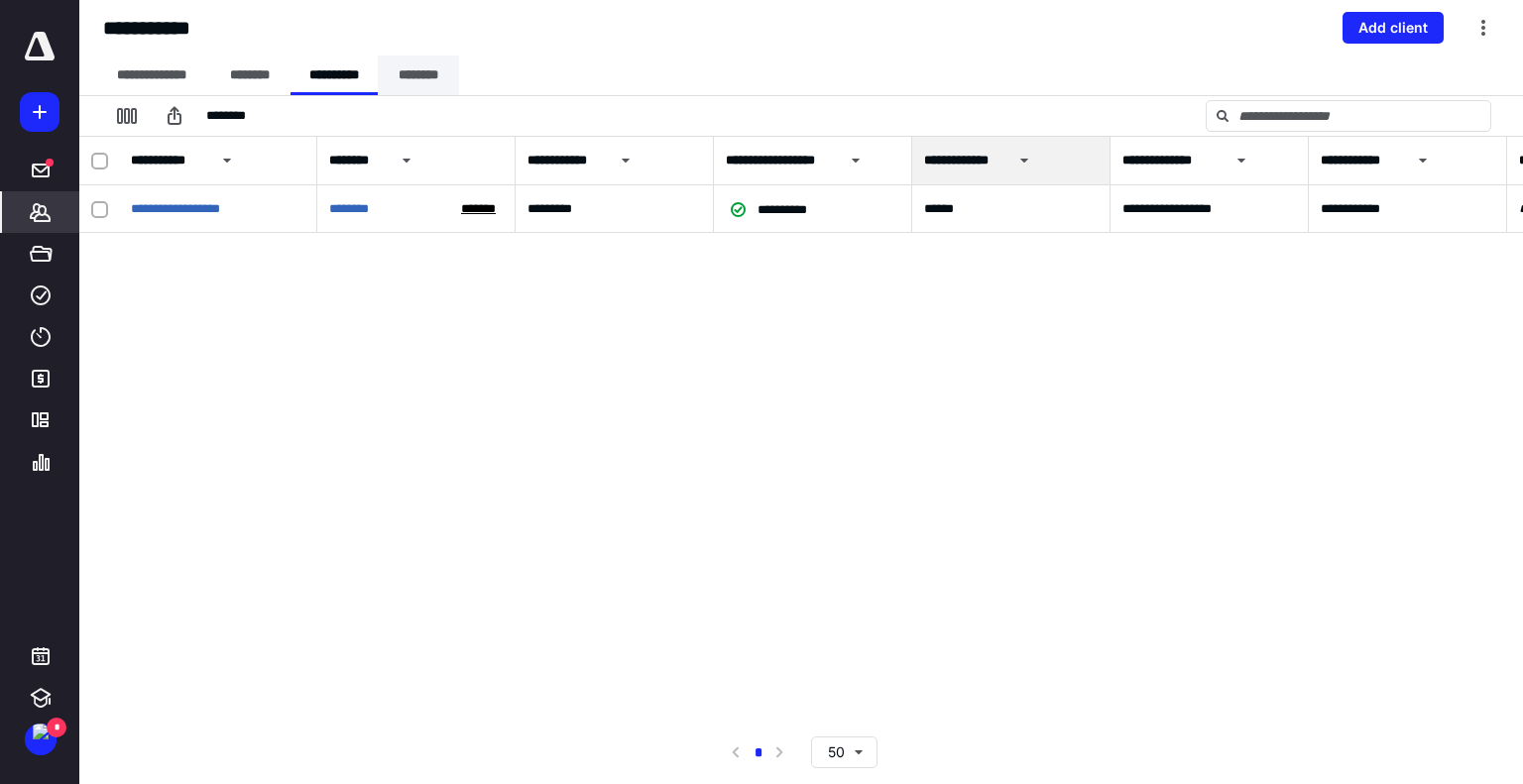 click on "********" at bounding box center (418, 75) 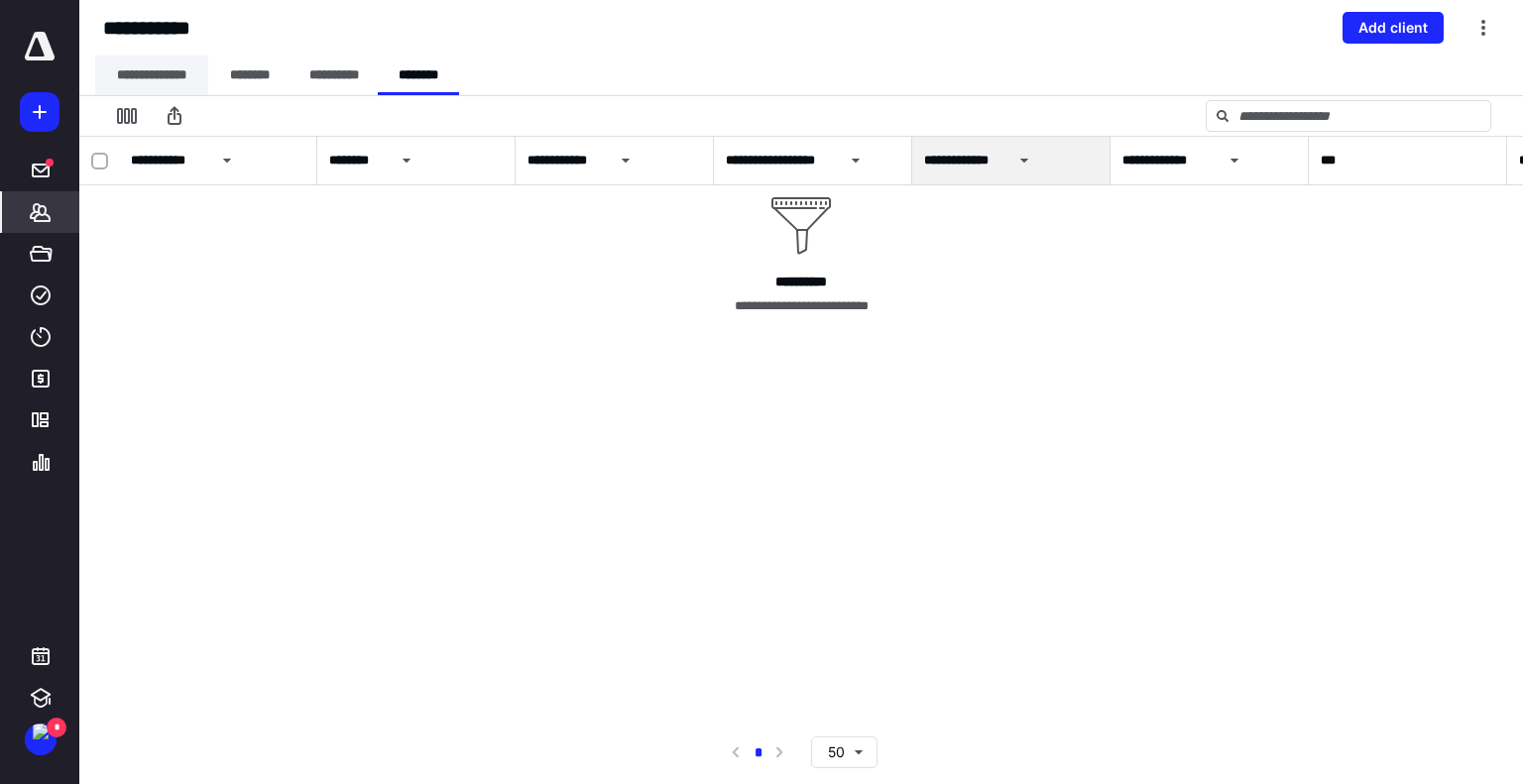 drag, startPoint x: 163, startPoint y: 72, endPoint x: 150, endPoint y: 69, distance: 13.341664 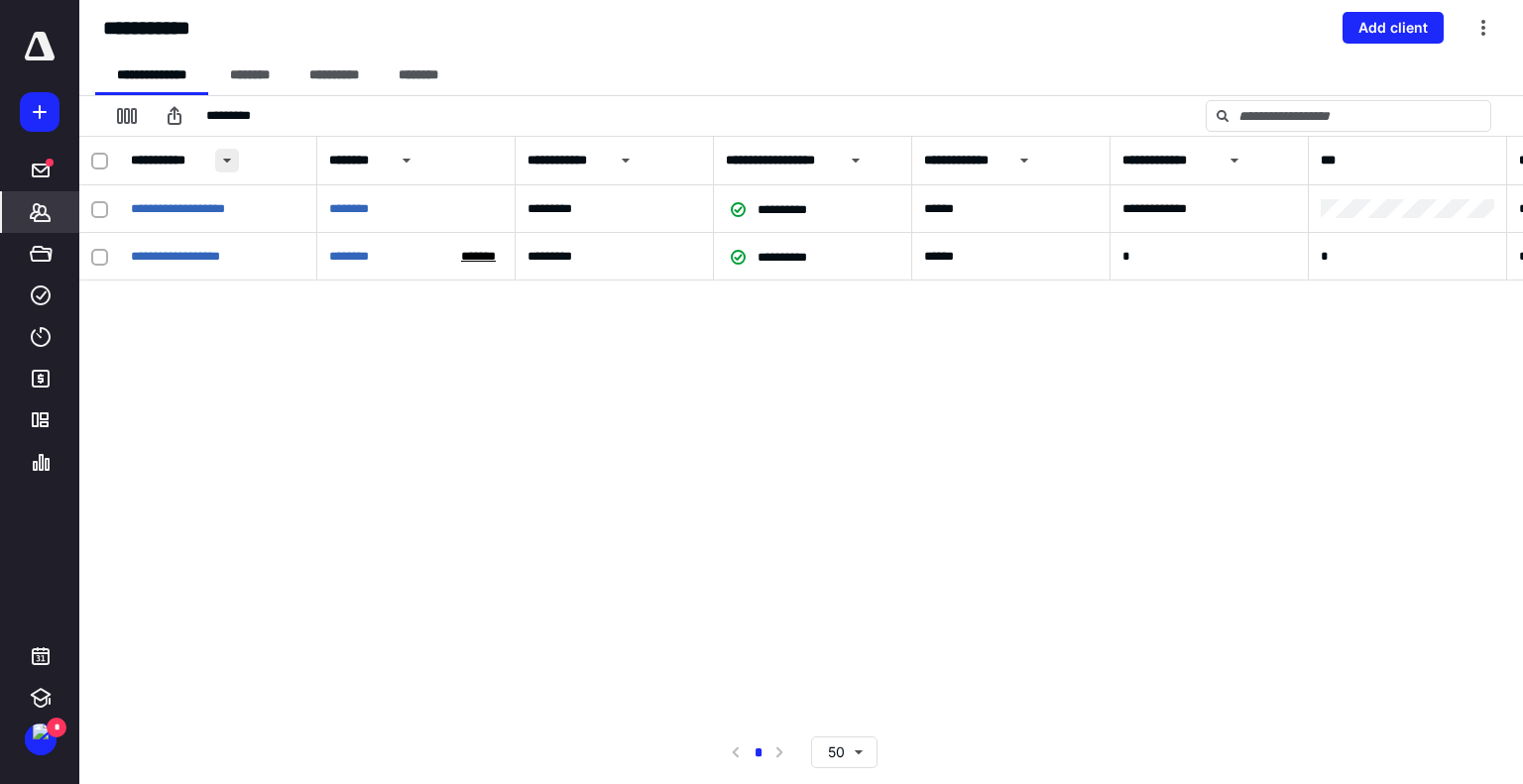 click at bounding box center [227, 161] 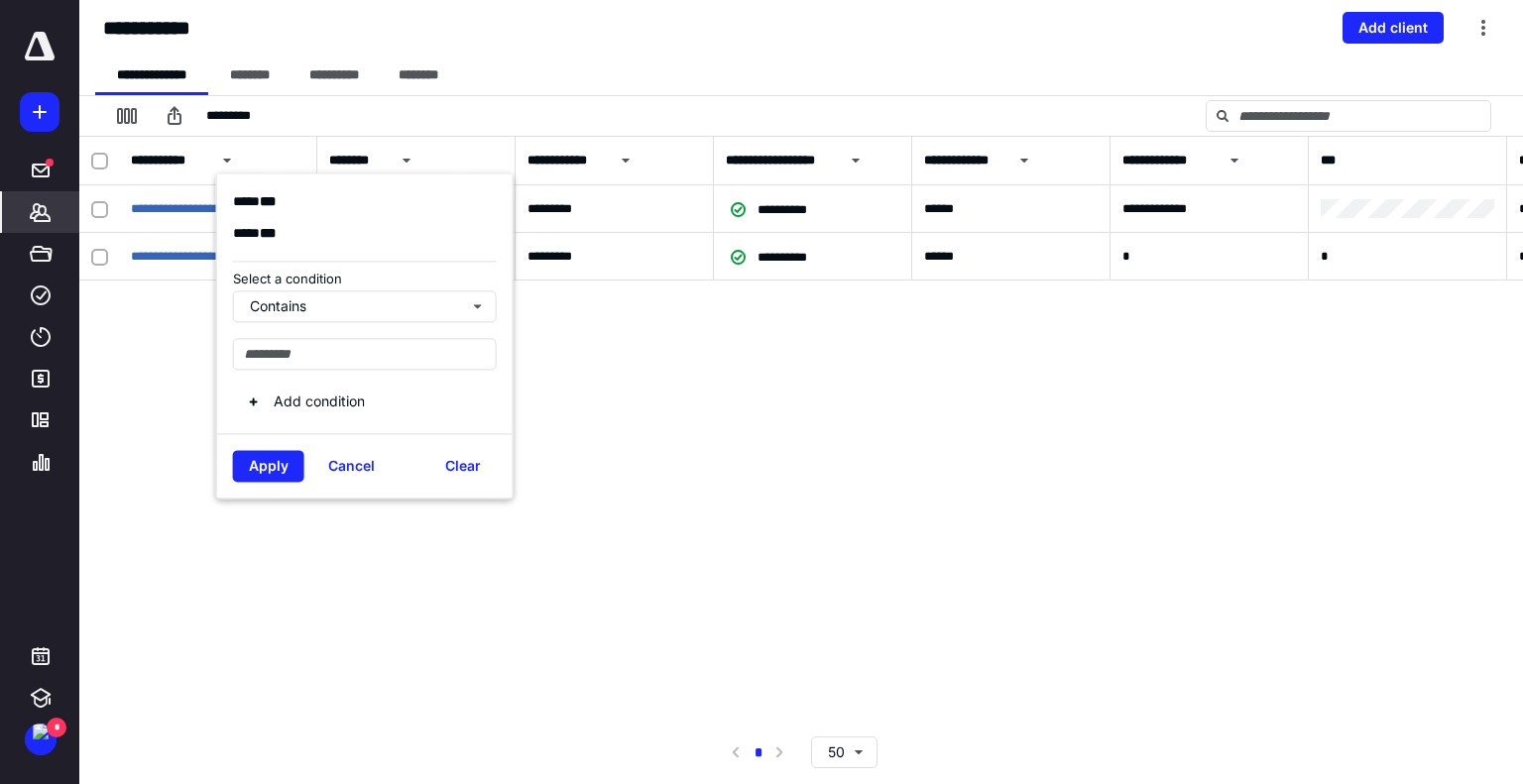 click on "**********" at bounding box center (801, 428) 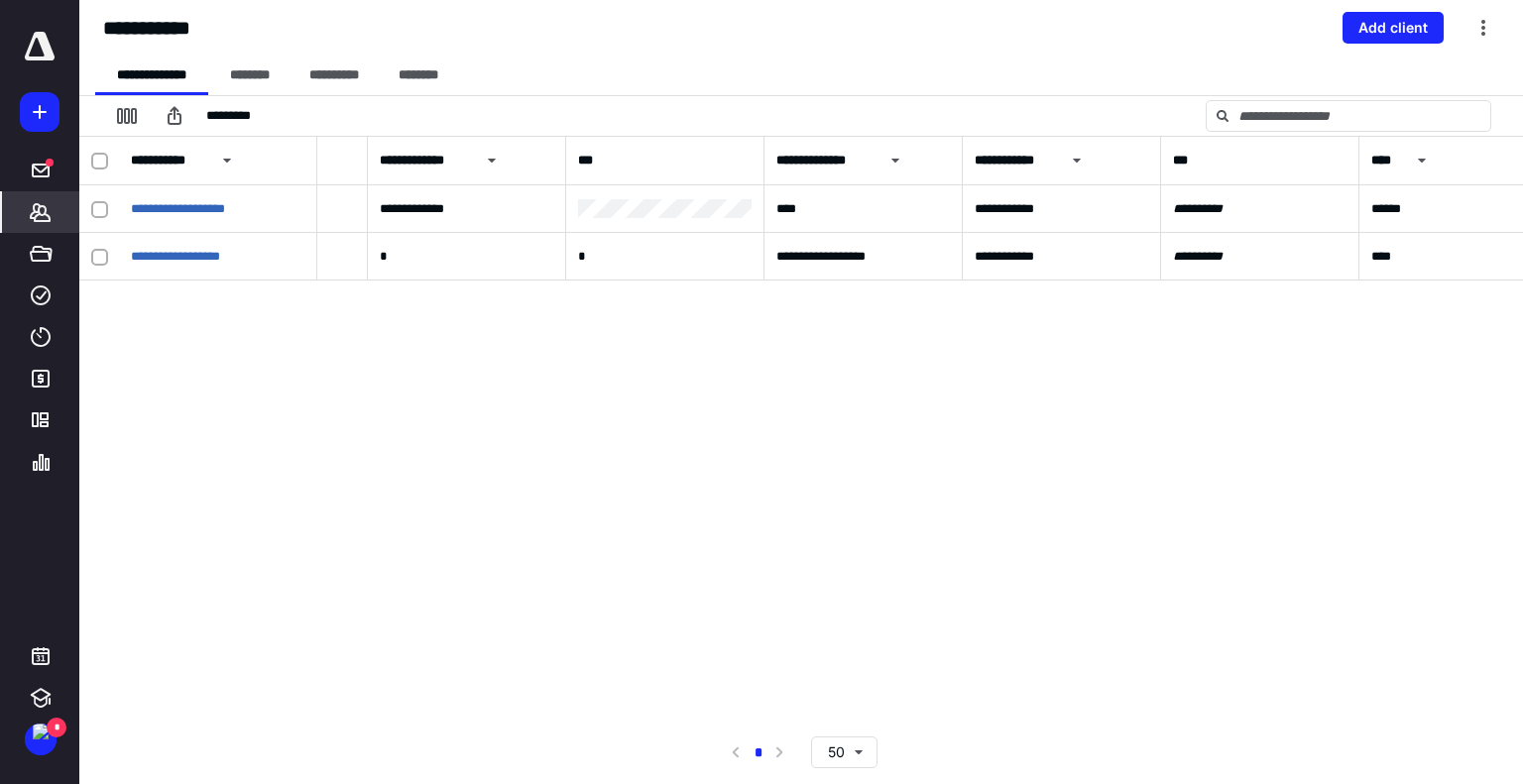 scroll, scrollTop: 0, scrollLeft: 777, axis: horizontal 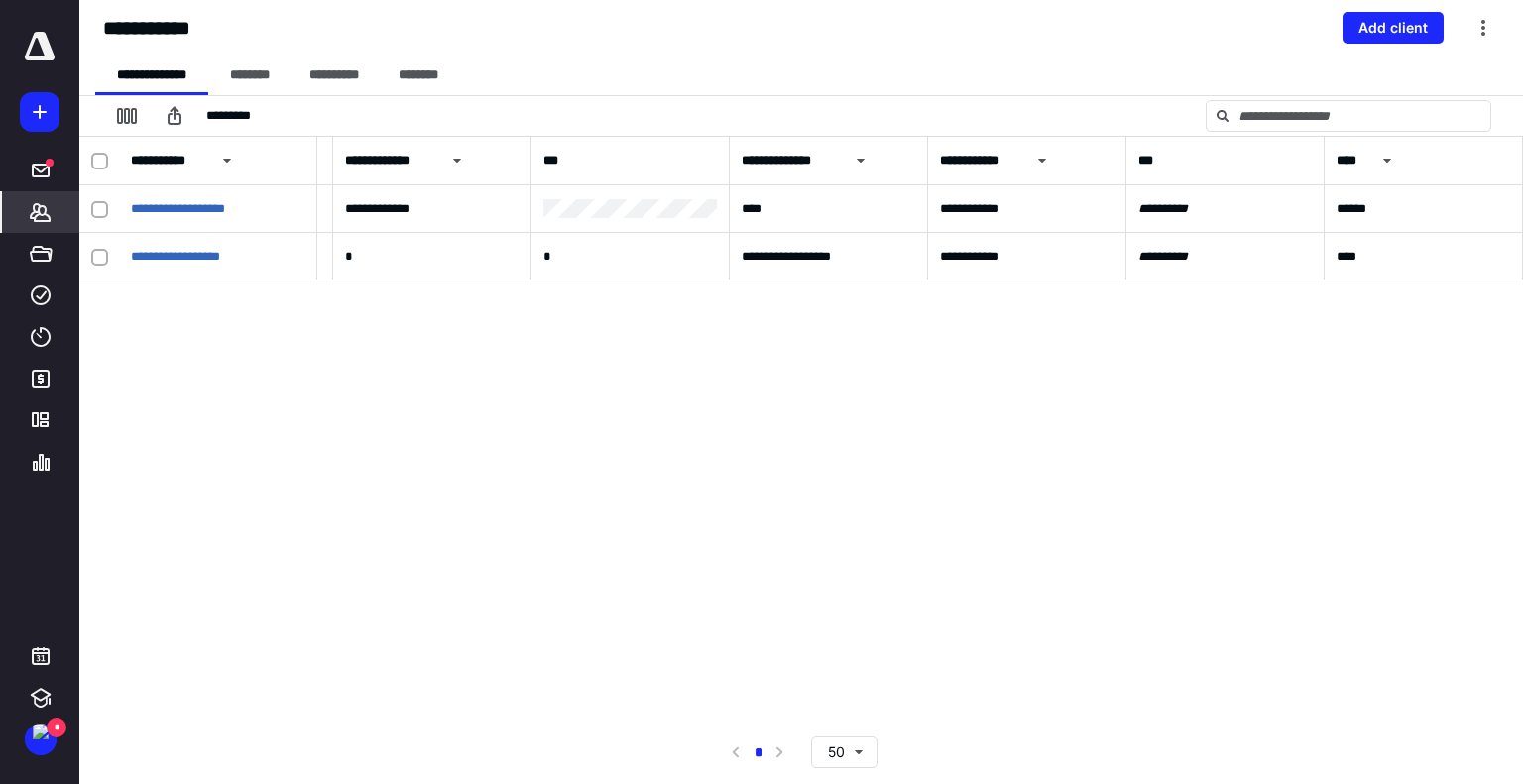 click on "****" at bounding box center (1424, 161) 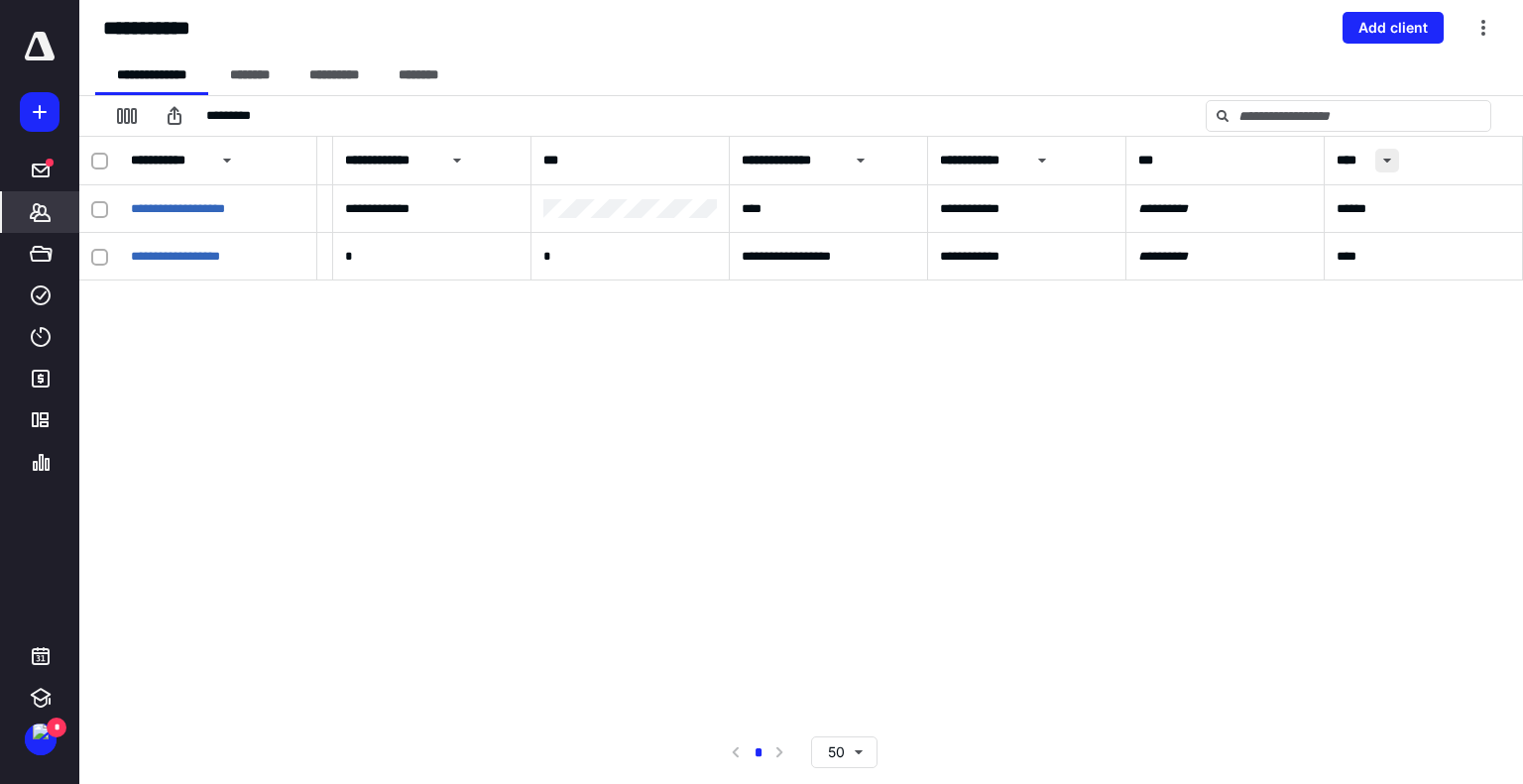 click at bounding box center [1387, 161] 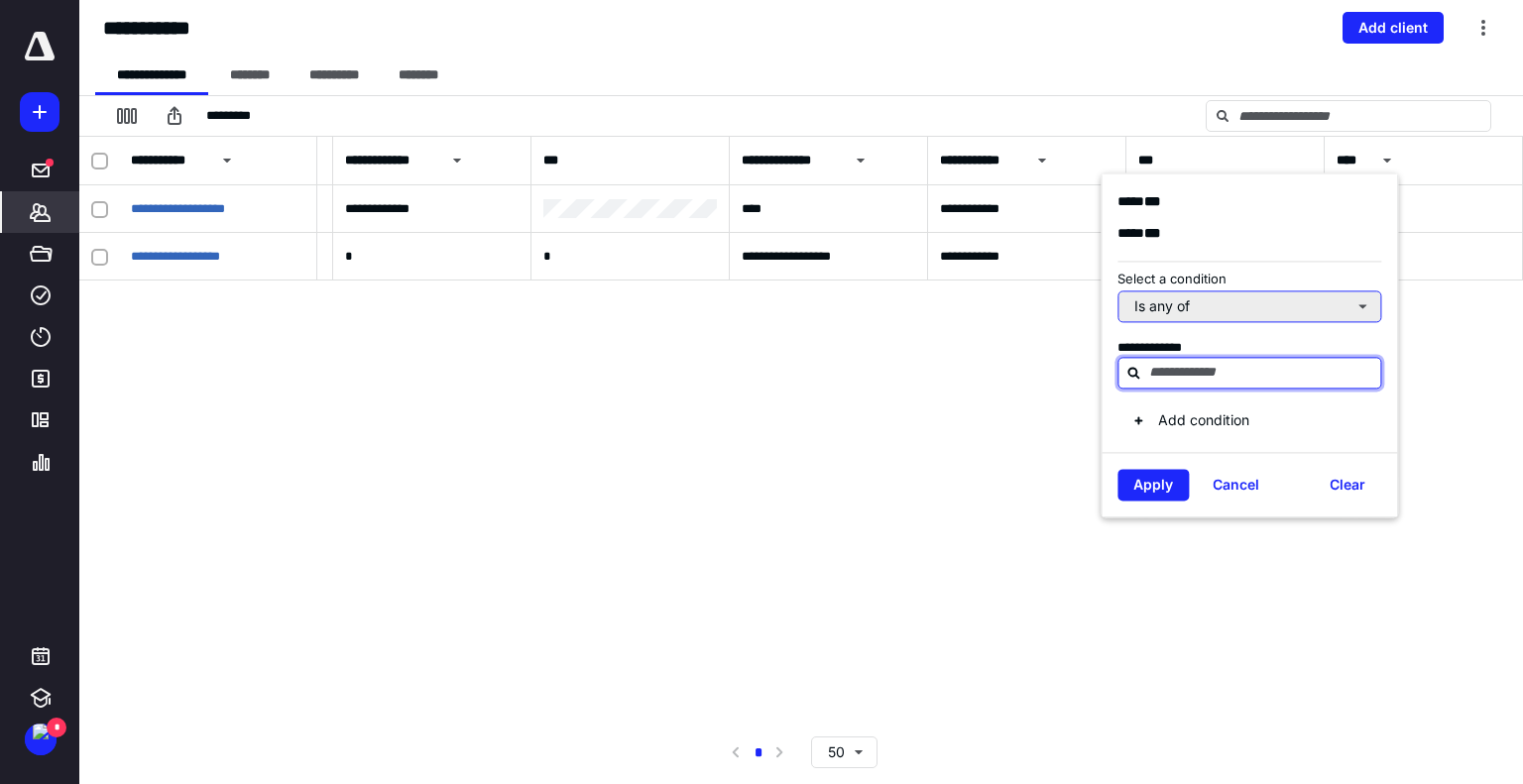 click on "Is any of" at bounding box center (1249, 306) 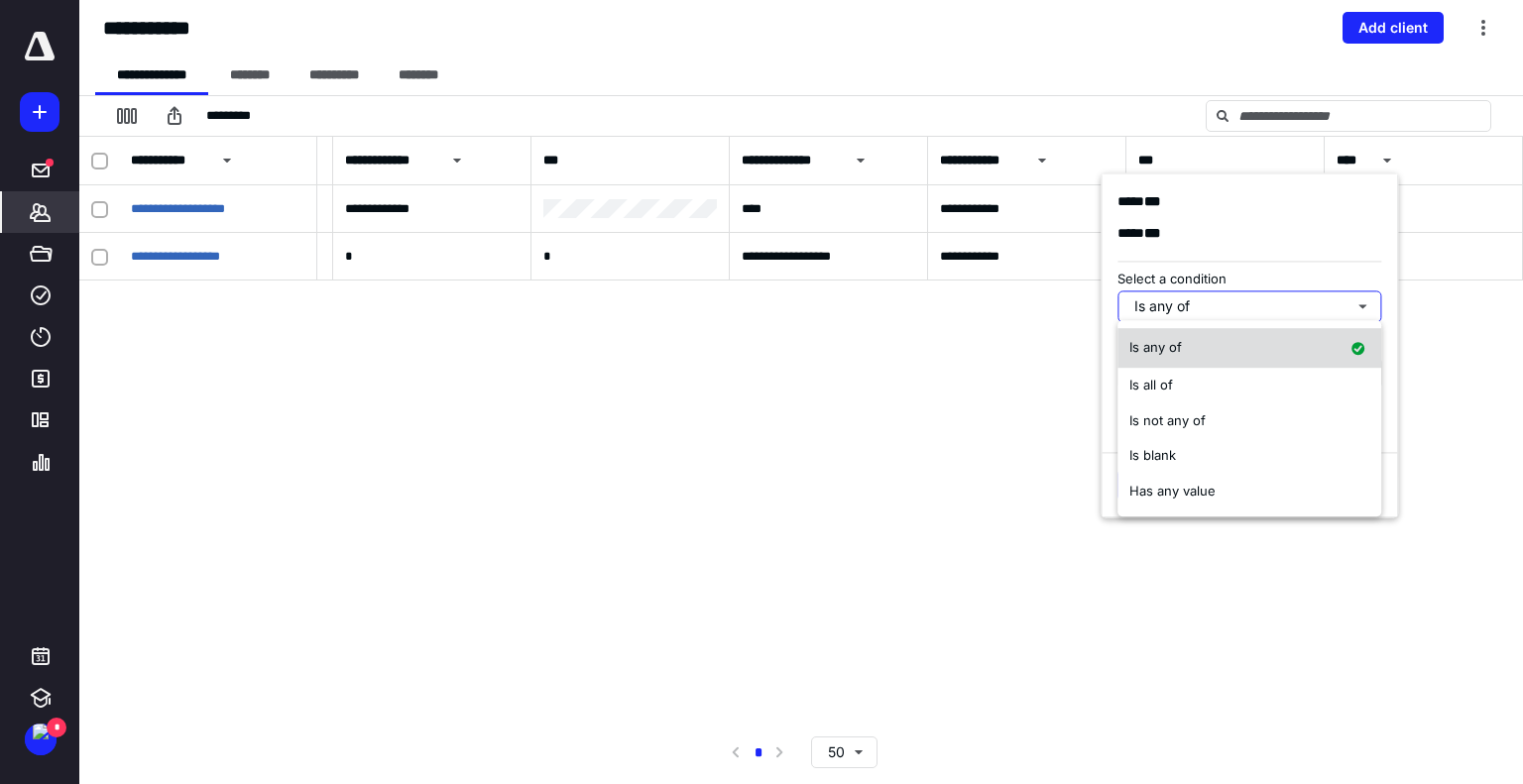 click on "Is any of" at bounding box center [1249, 348] 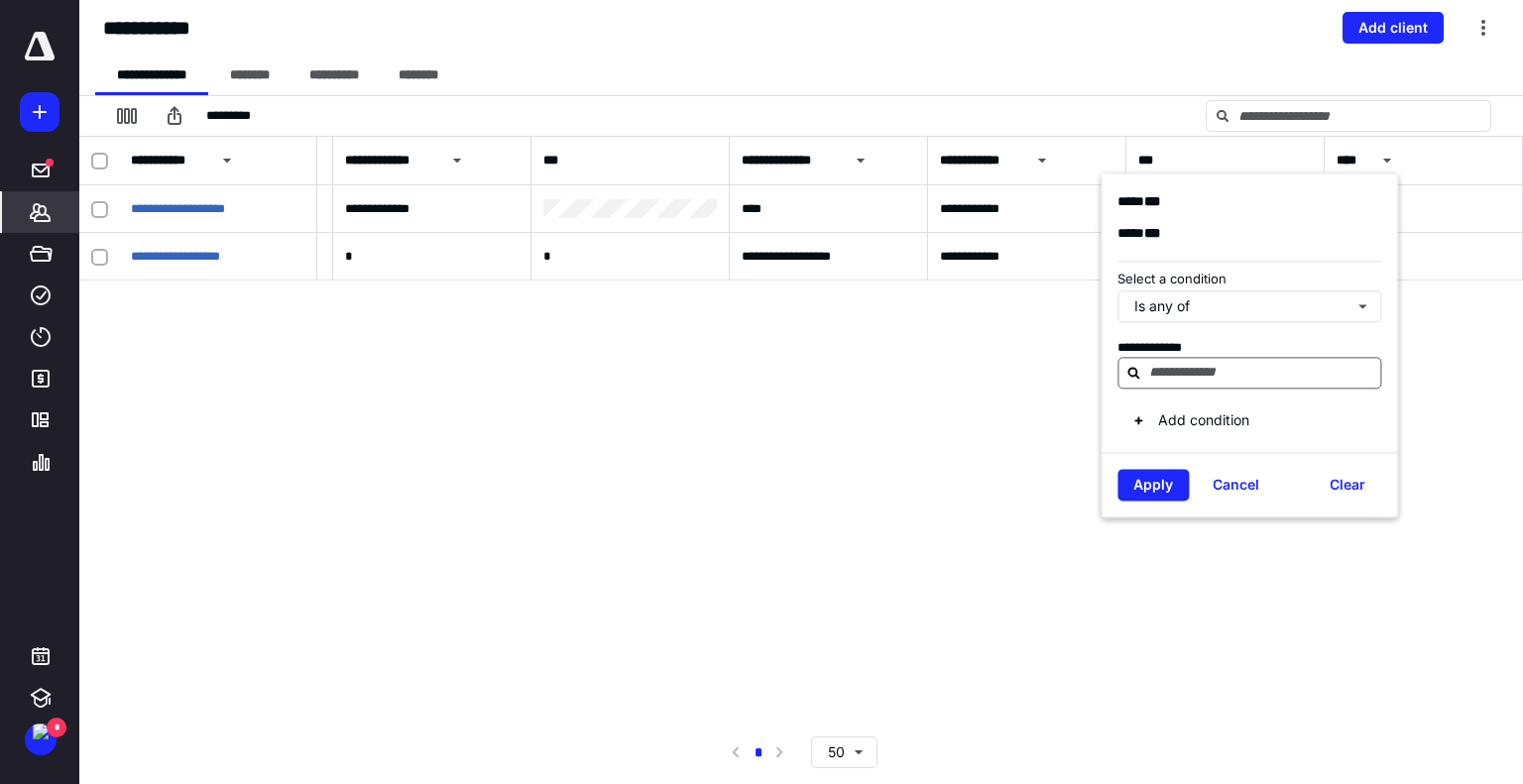 click at bounding box center (1261, 372) 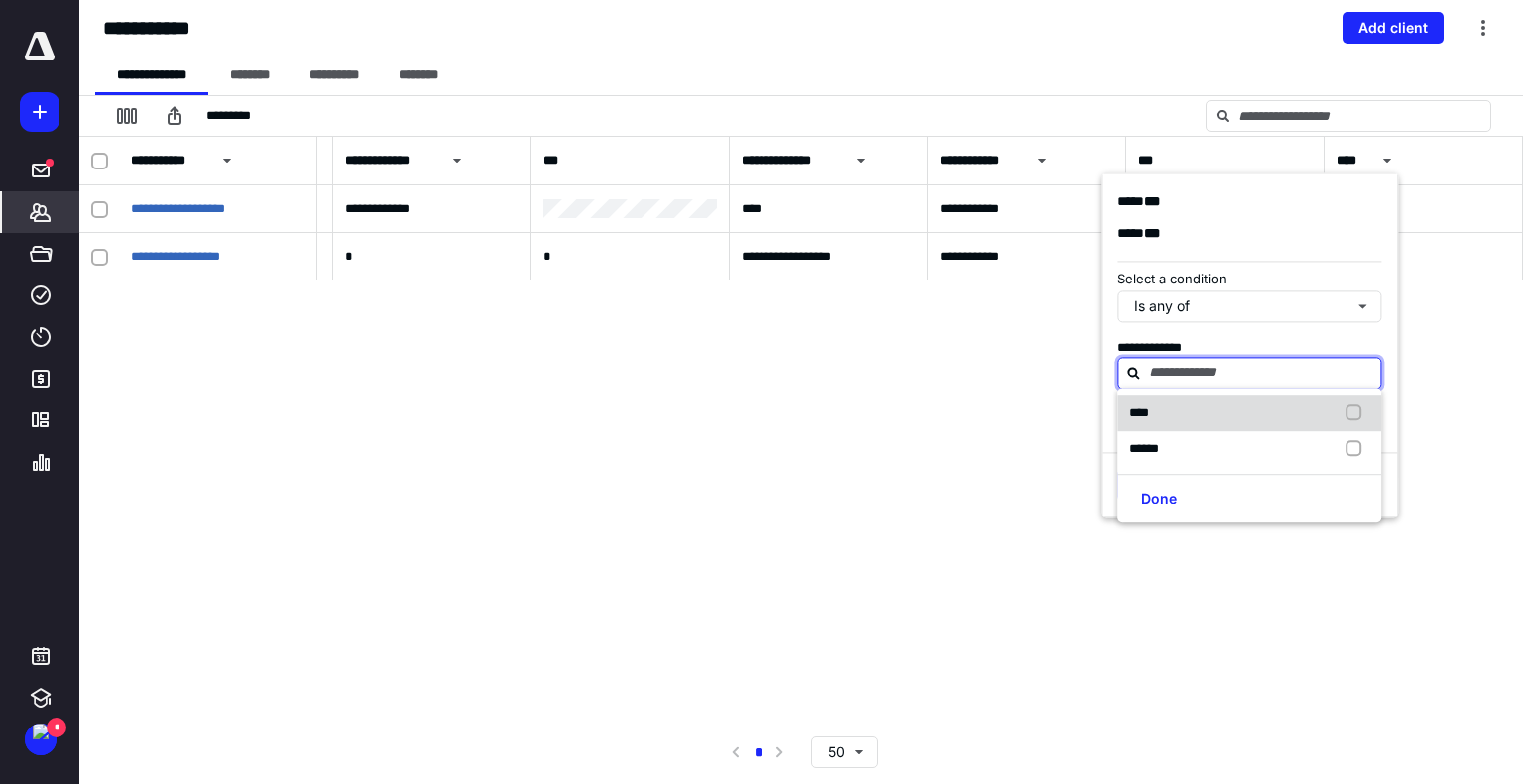 click on "****" at bounding box center [1249, 413] 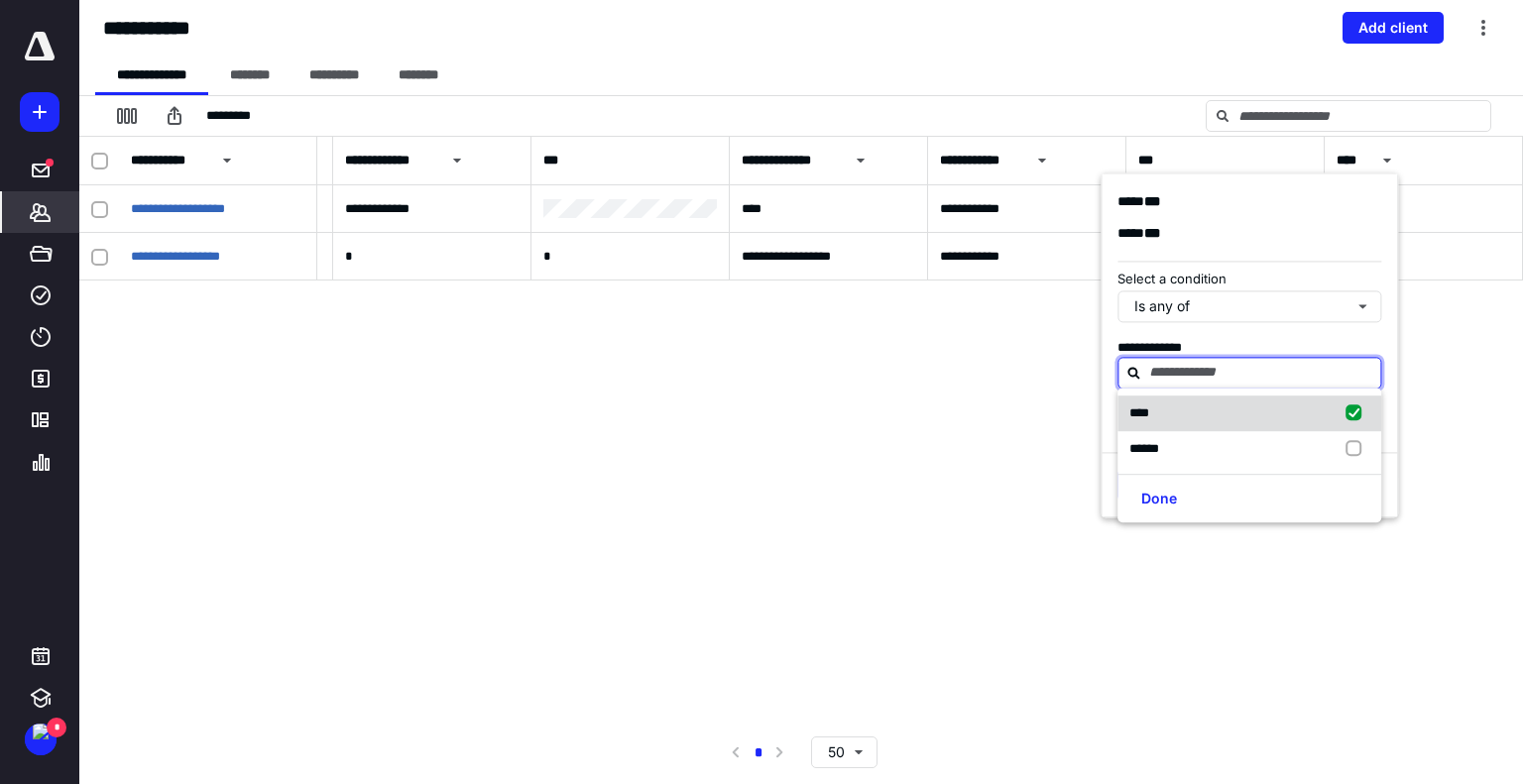 checkbox on "true" 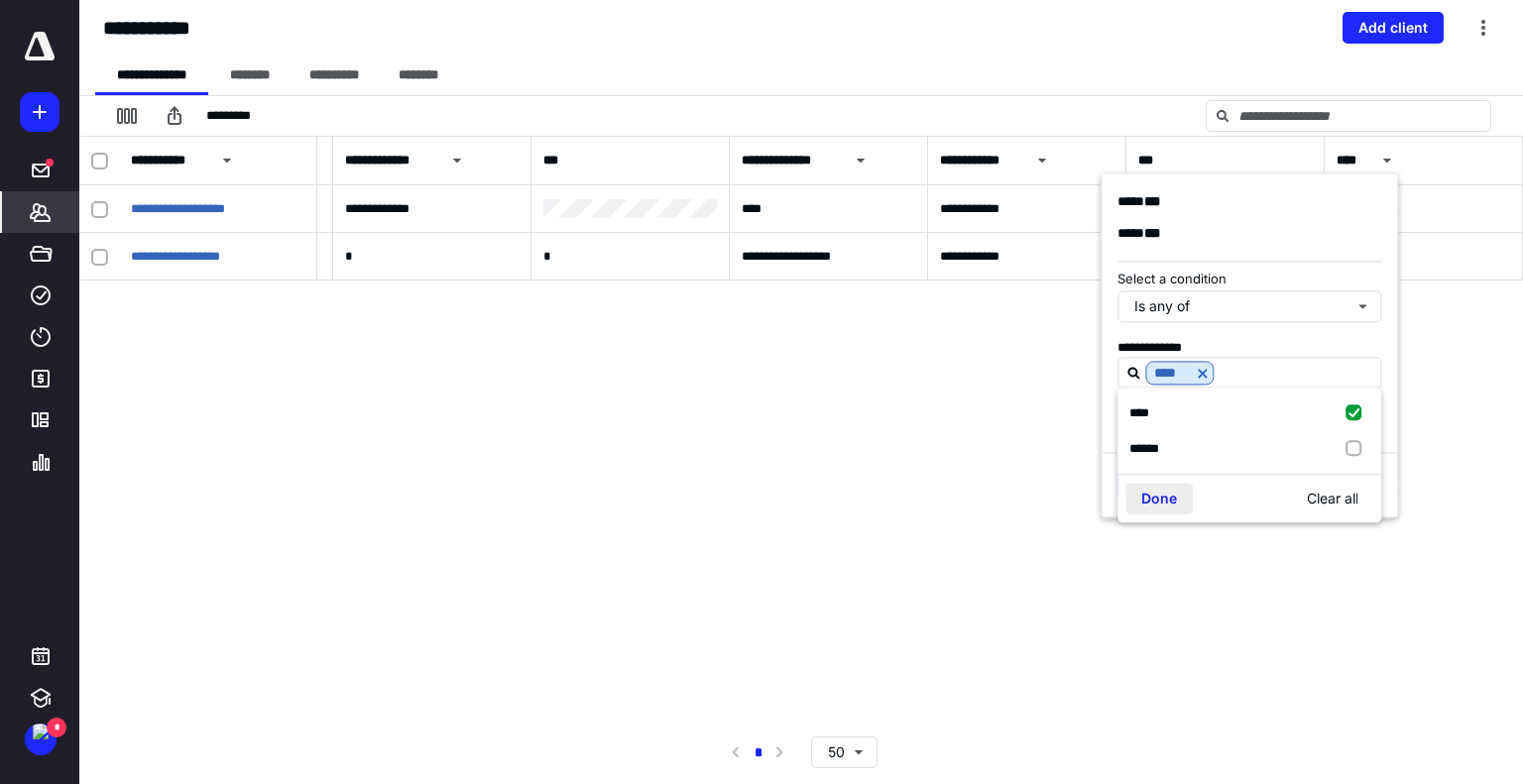 click on "Done" at bounding box center [1159, 499] 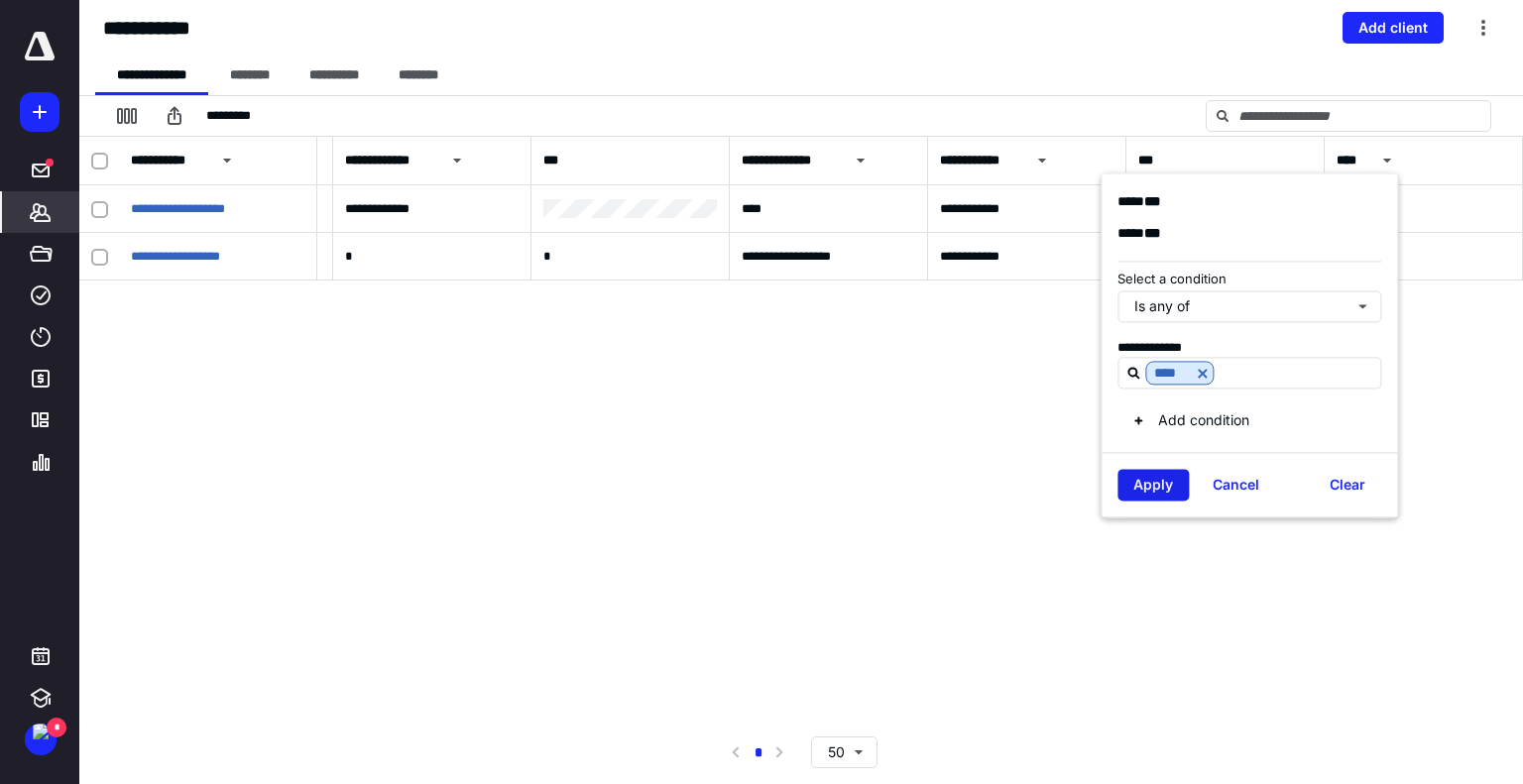 click on "Apply" at bounding box center [1153, 485] 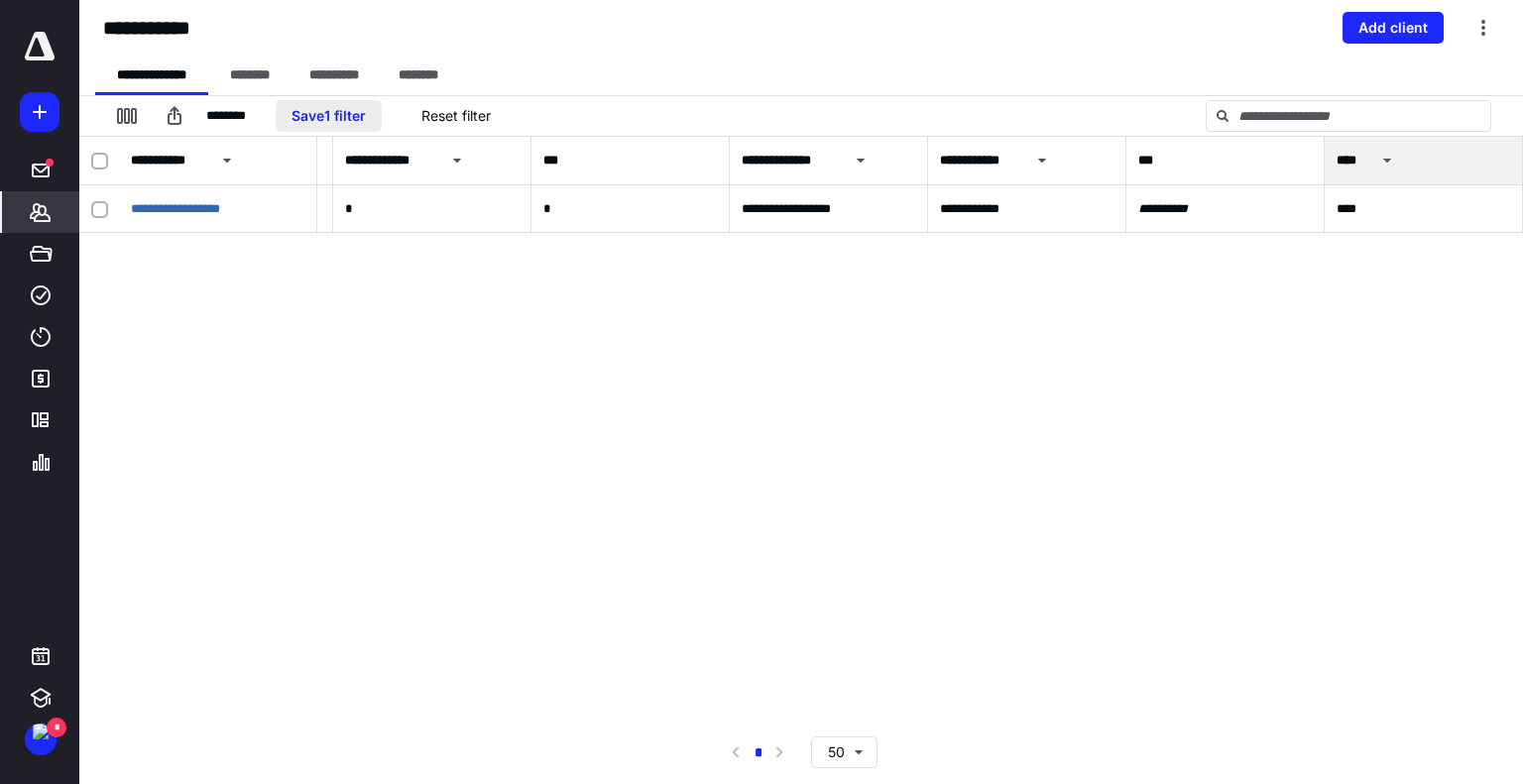 click on "Save  1   filter" at bounding box center [328, 116] 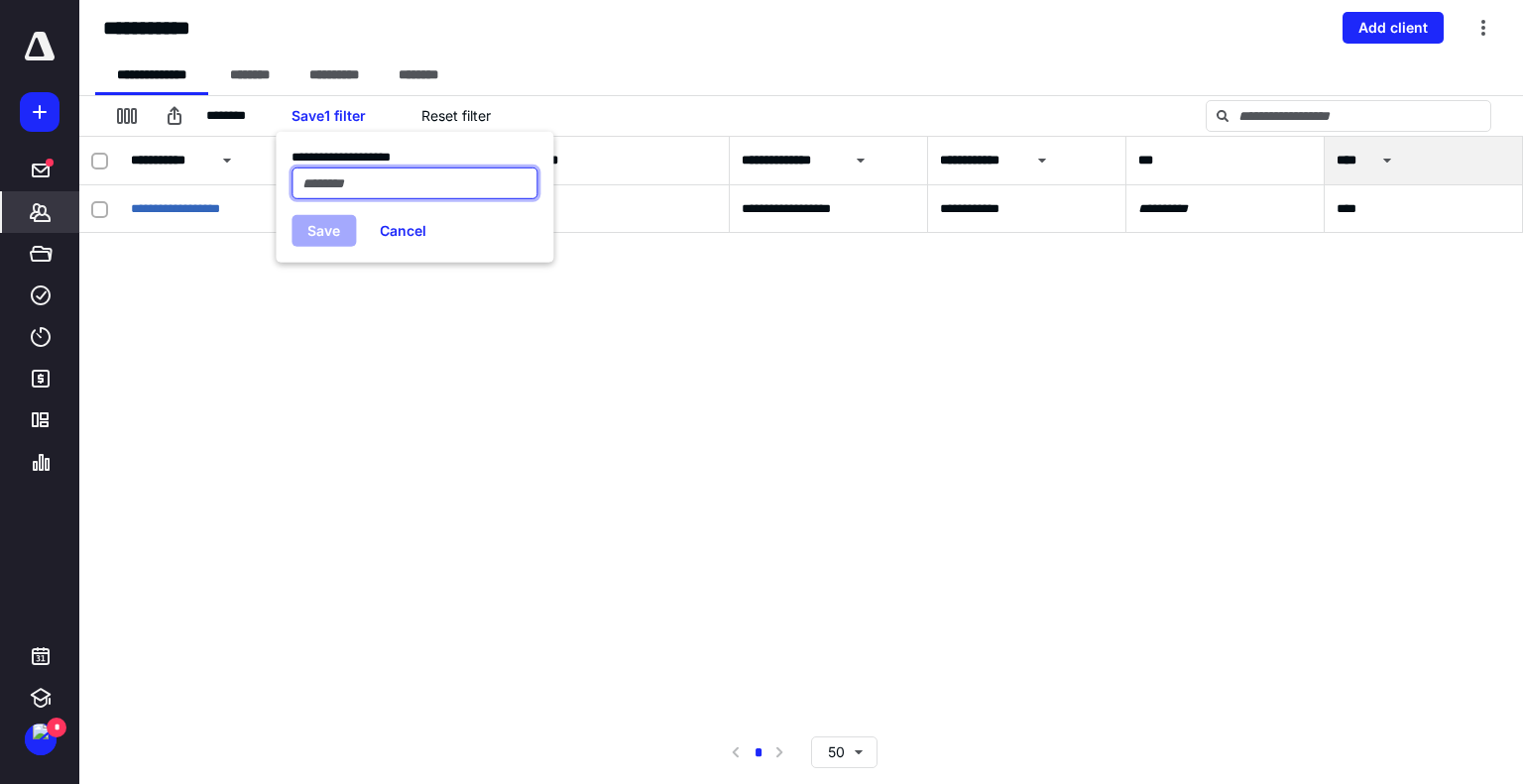 click at bounding box center (414, 182) 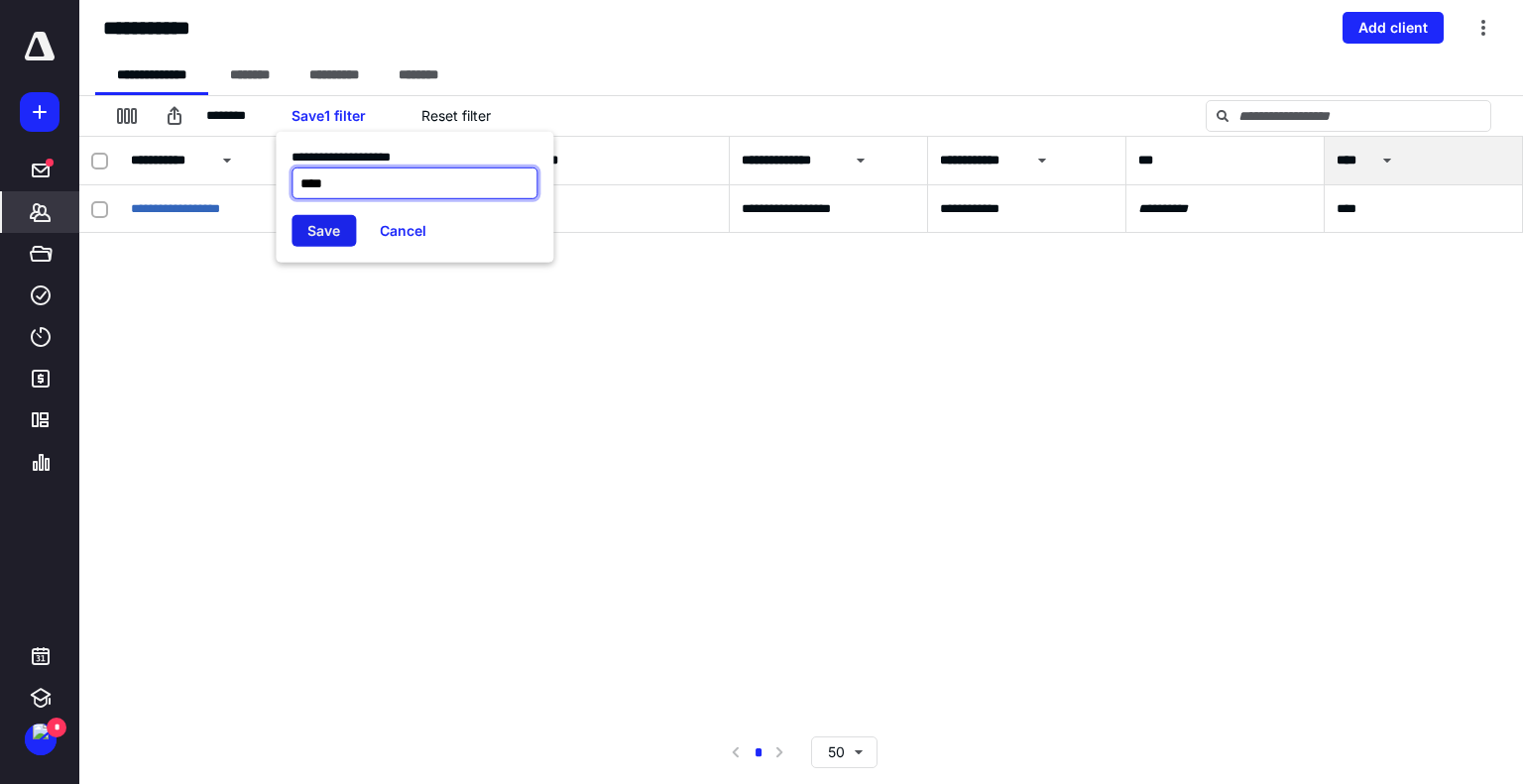 type on "****" 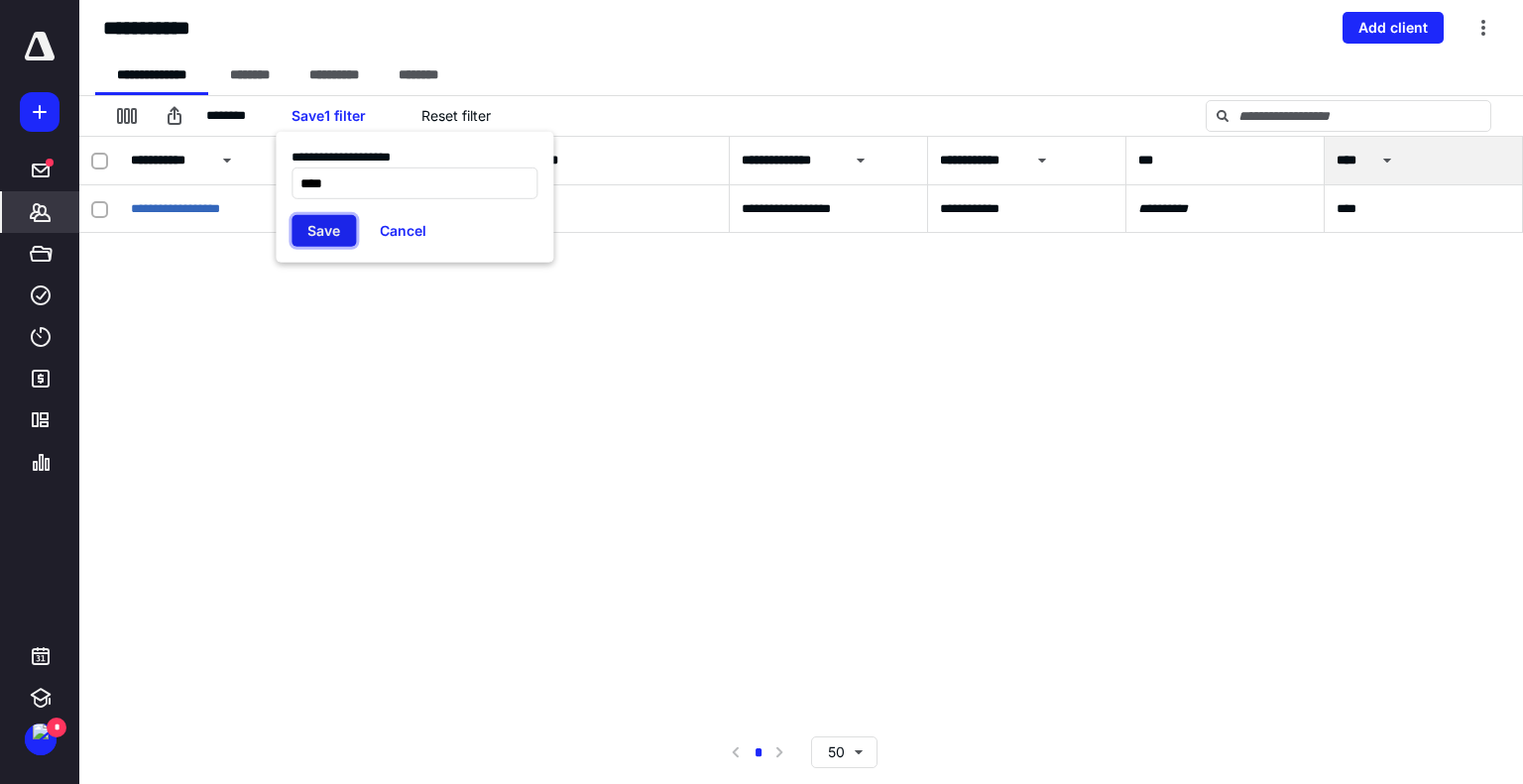 click on "Save" at bounding box center (323, 230) 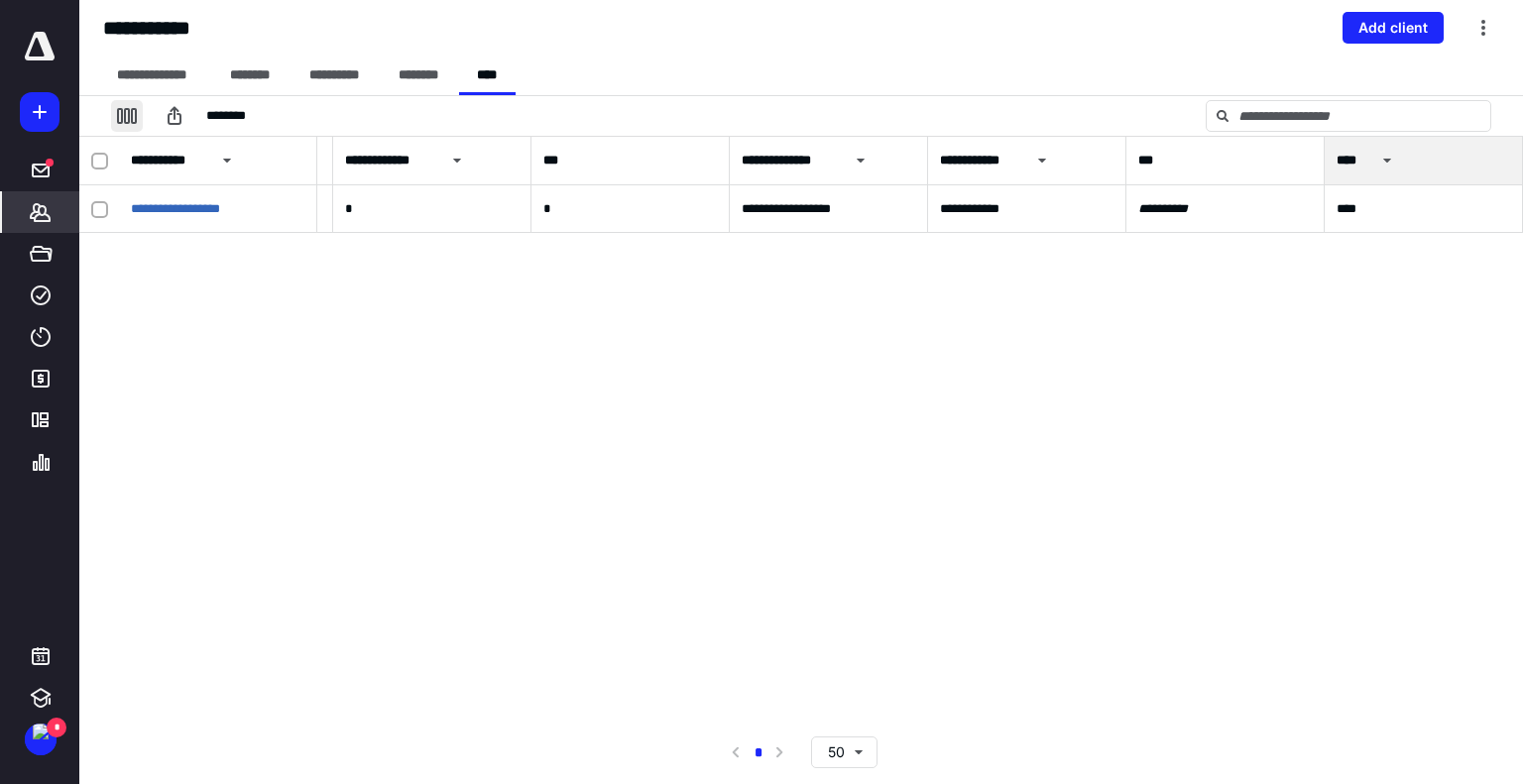 click at bounding box center (127, 116) 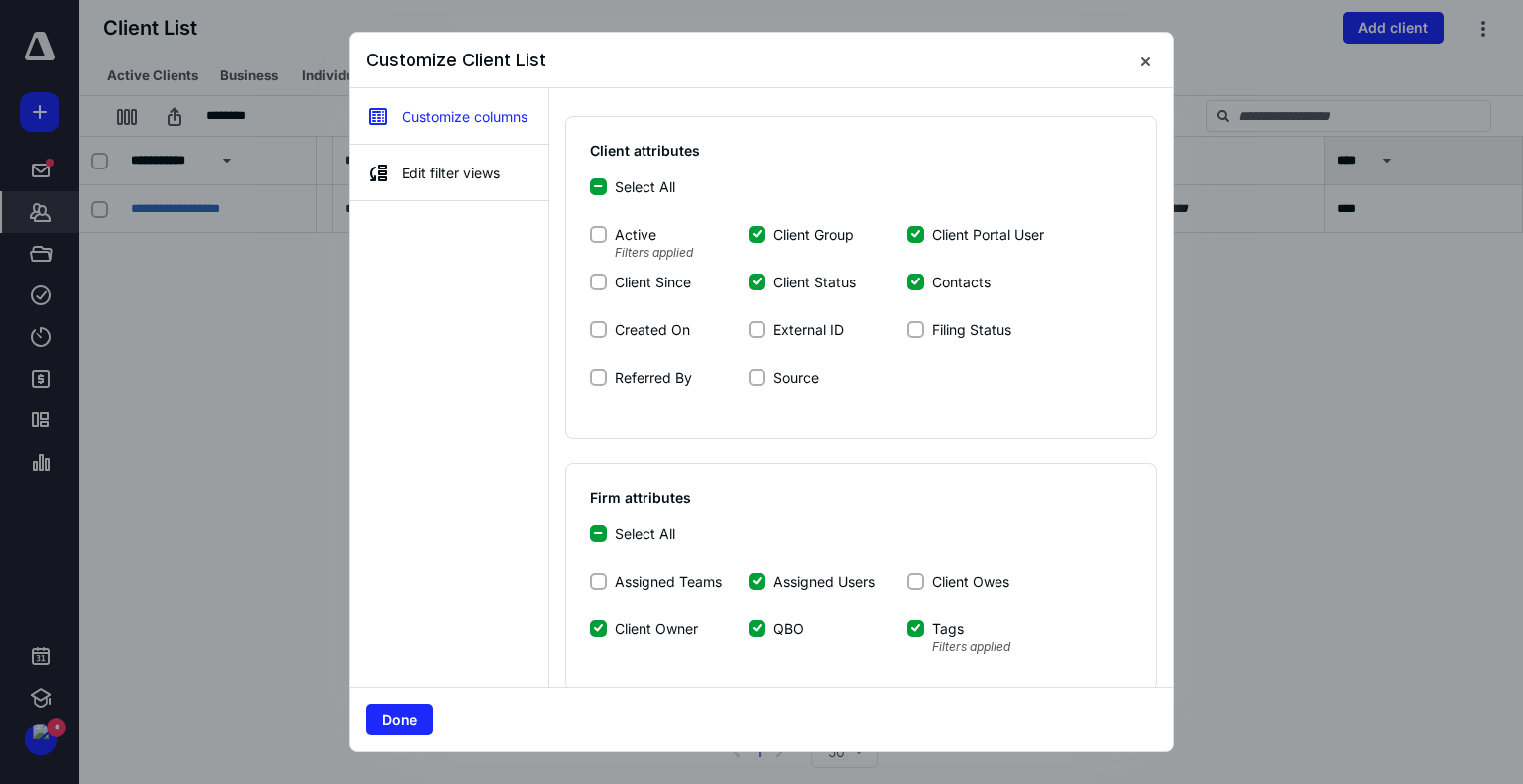 scroll, scrollTop: 87, scrollLeft: 0, axis: vertical 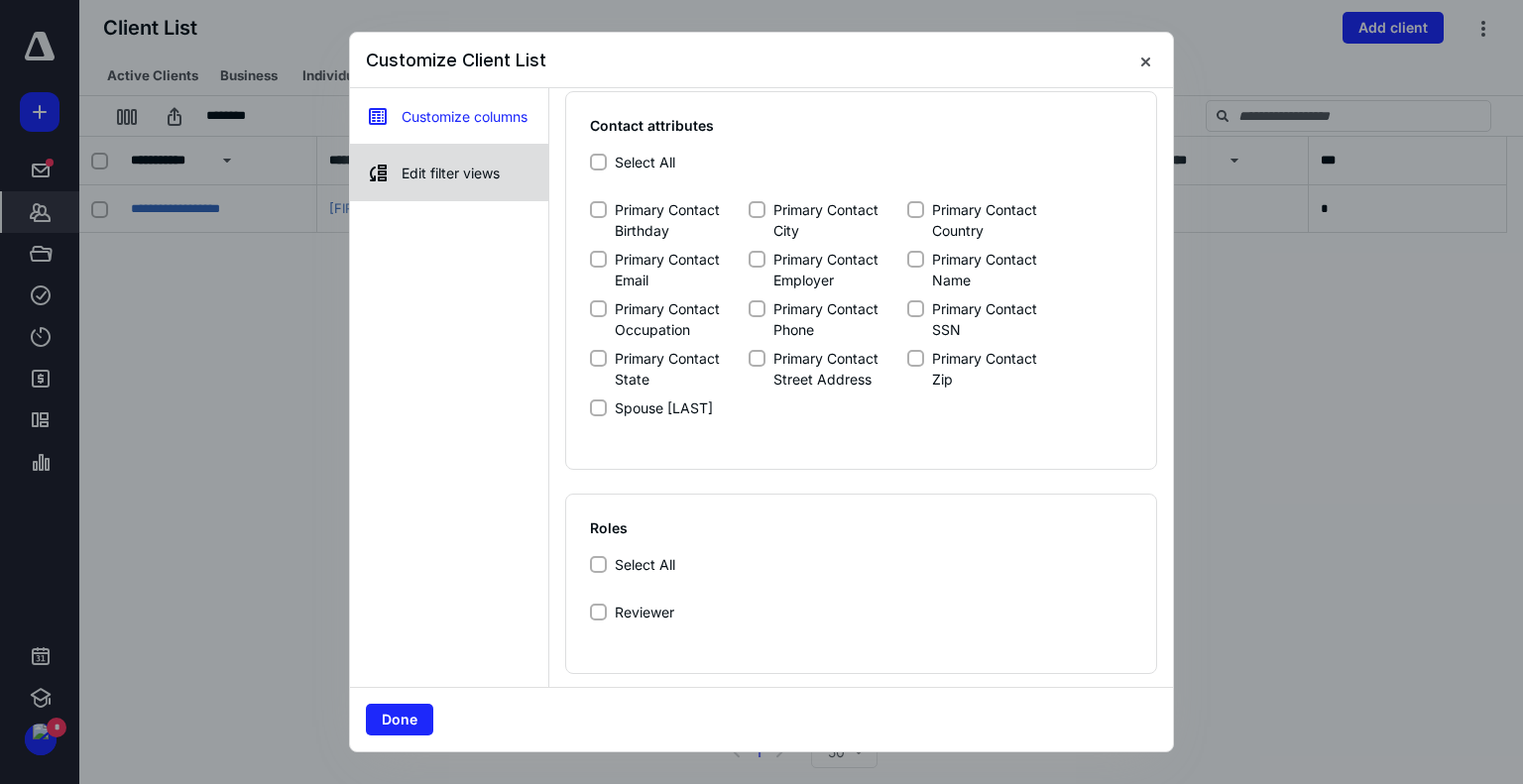 click on "Edit filter views" at bounding box center [449, 172] 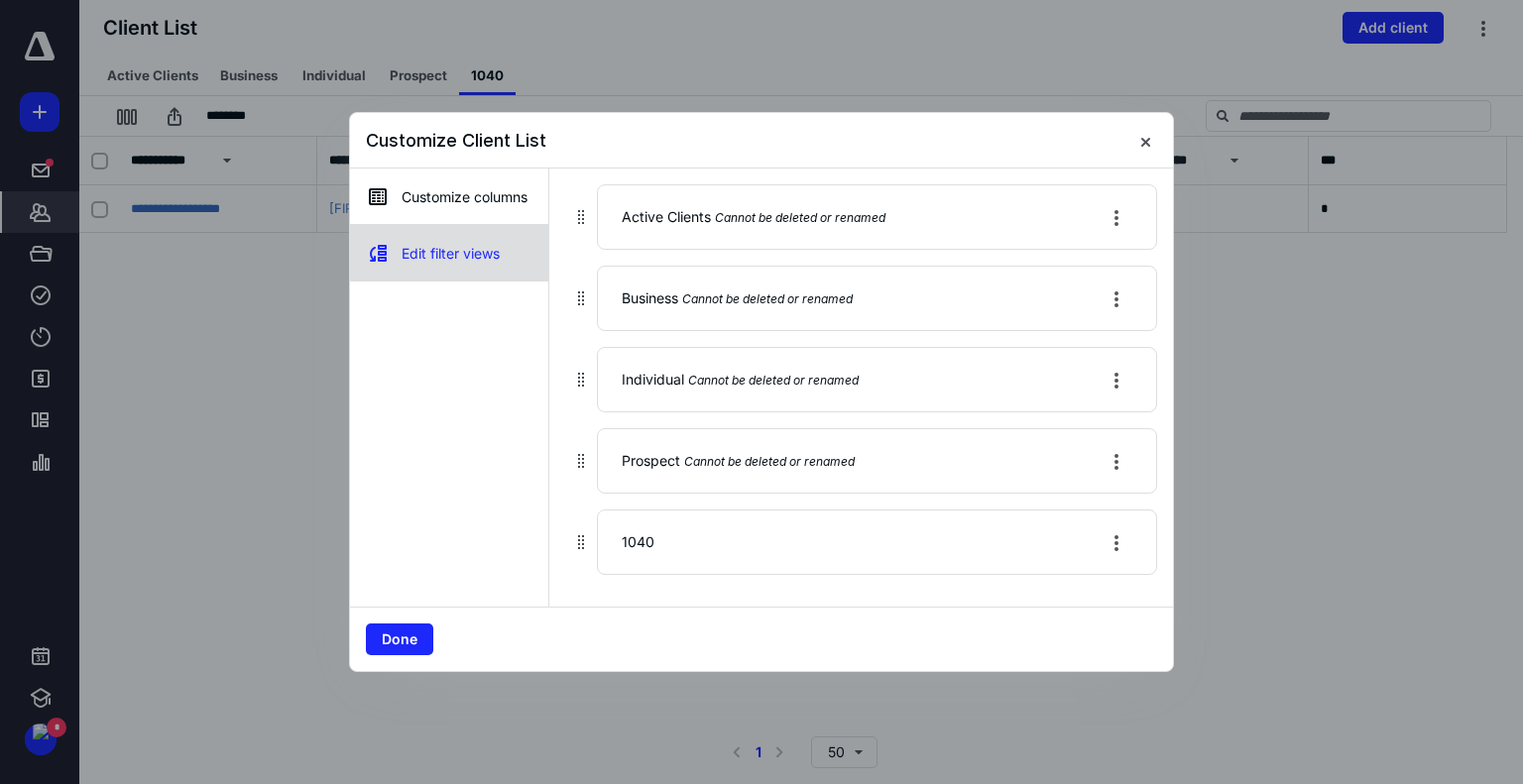 scroll, scrollTop: 0, scrollLeft: 0, axis: both 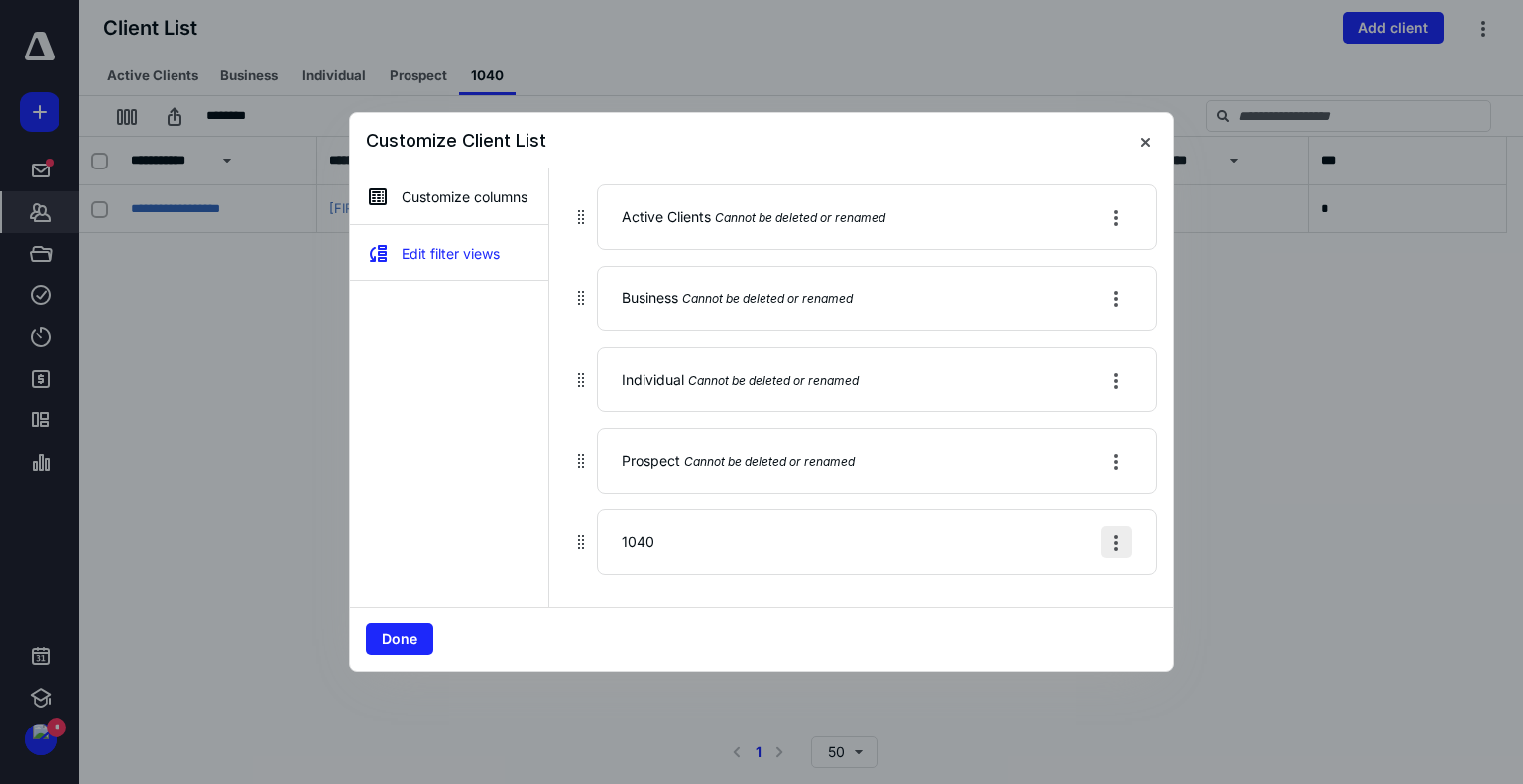 click at bounding box center (1116, 542) 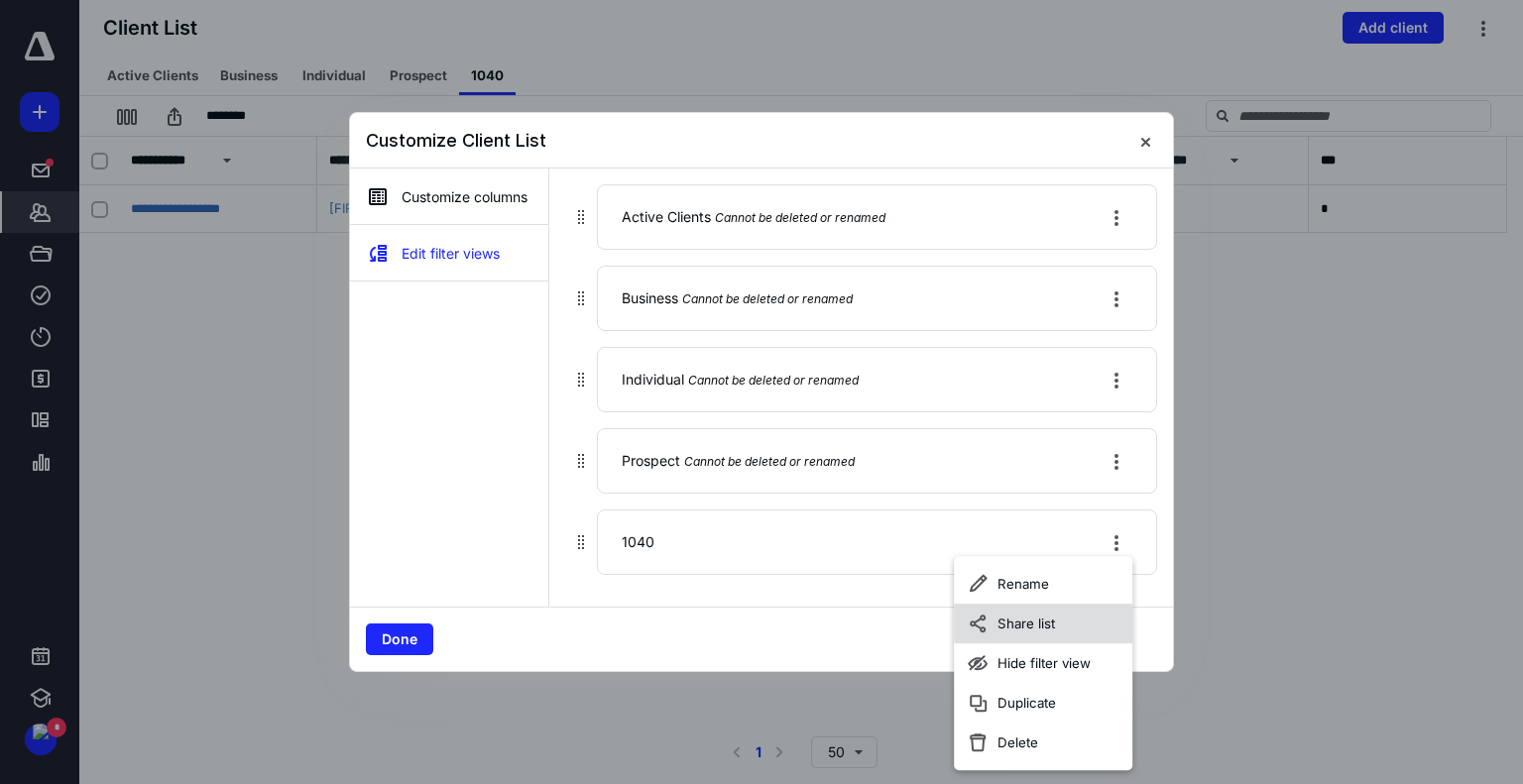 click on "Share list" at bounding box center (1043, 623) 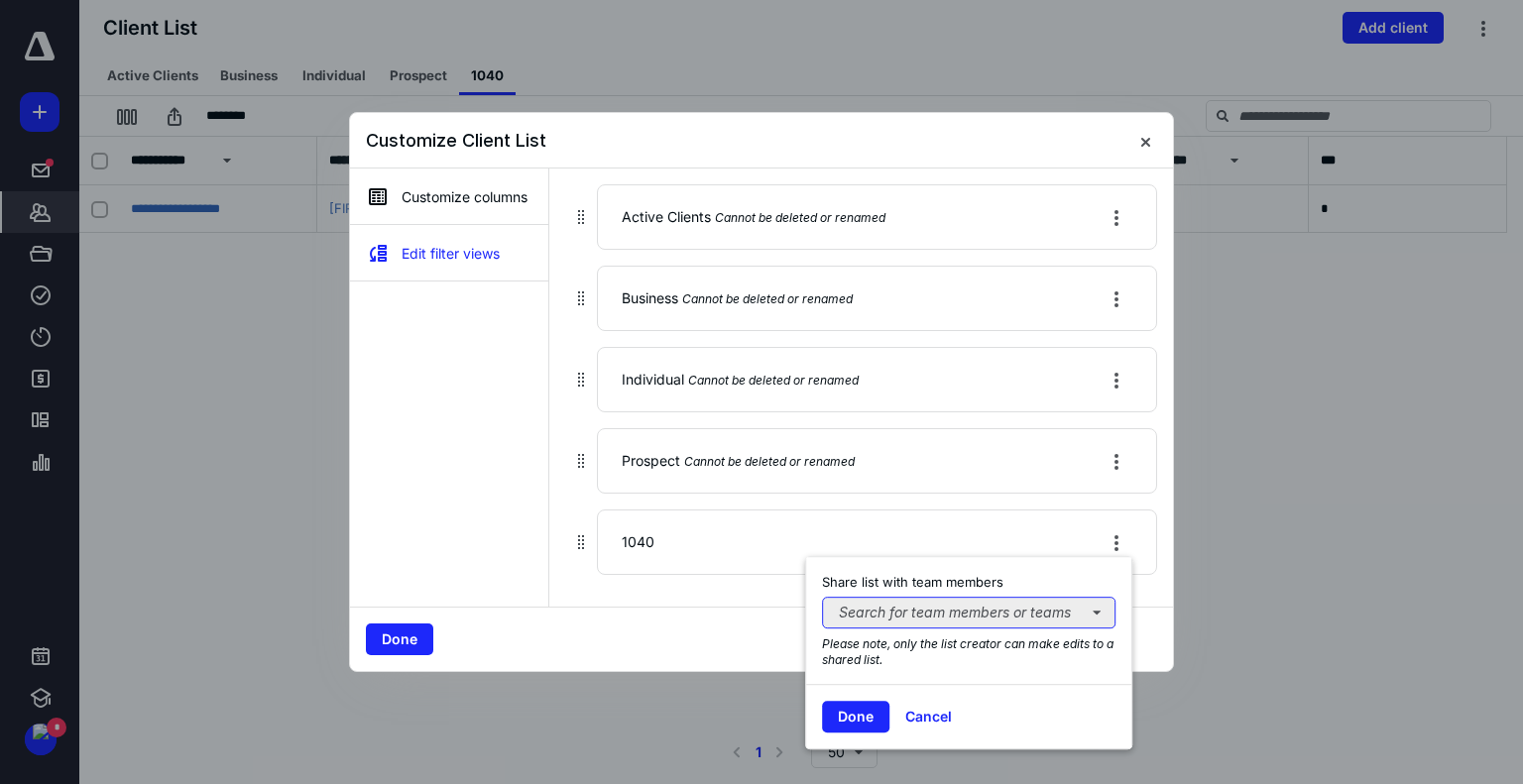 click on "Search for team members or teams" at bounding box center [969, 613] 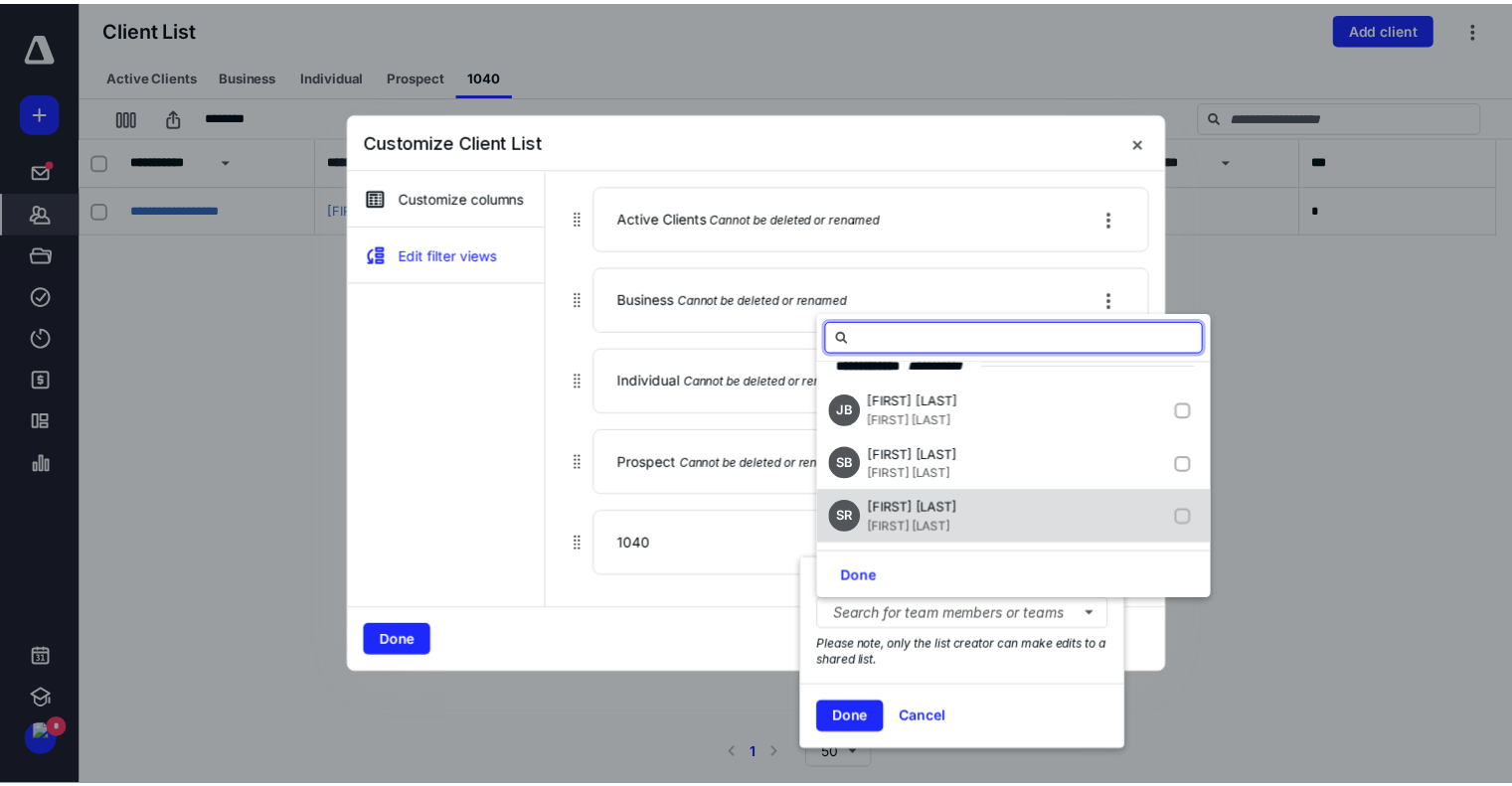 scroll, scrollTop: 0, scrollLeft: 0, axis: both 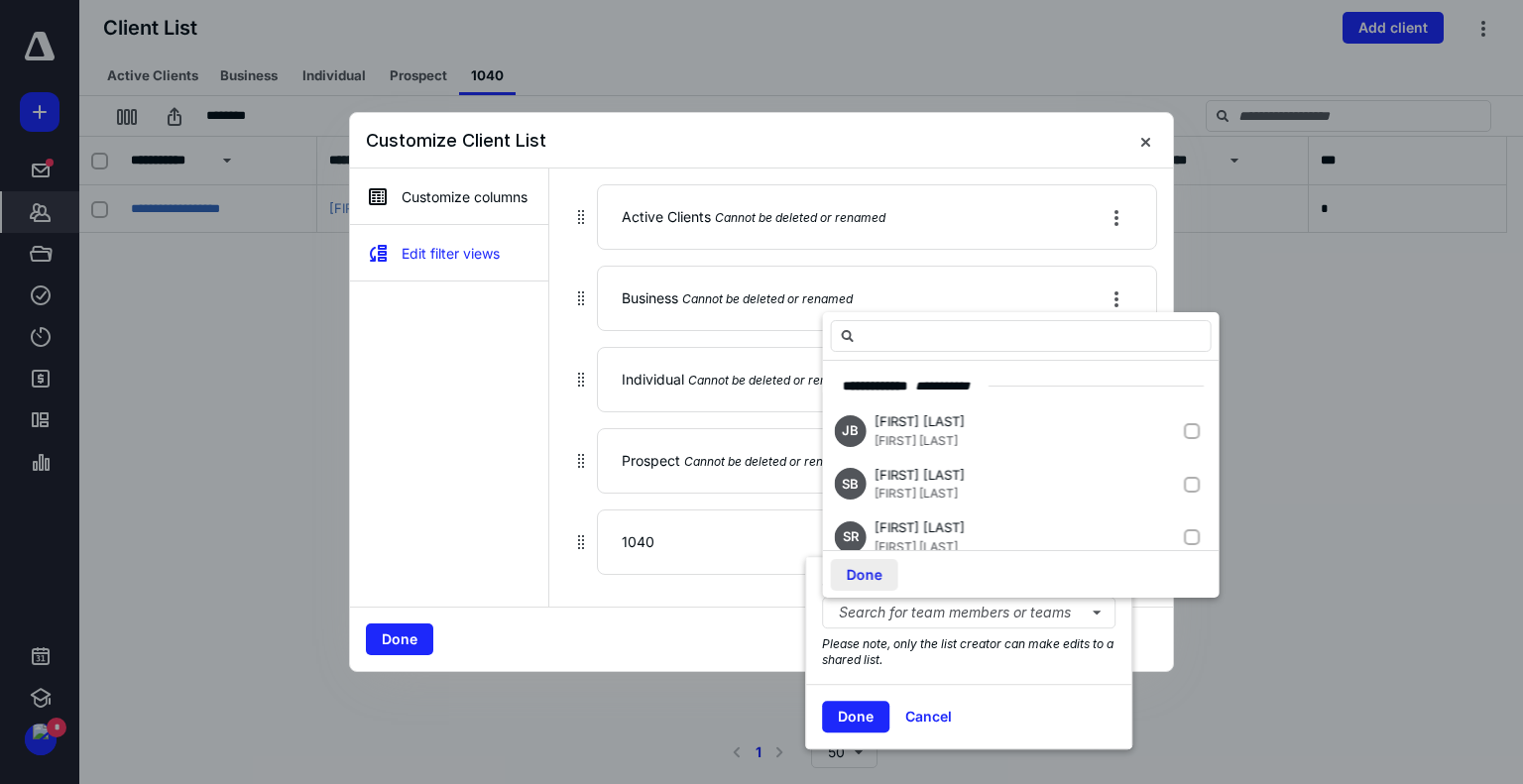 click on "Done" at bounding box center (865, 575) 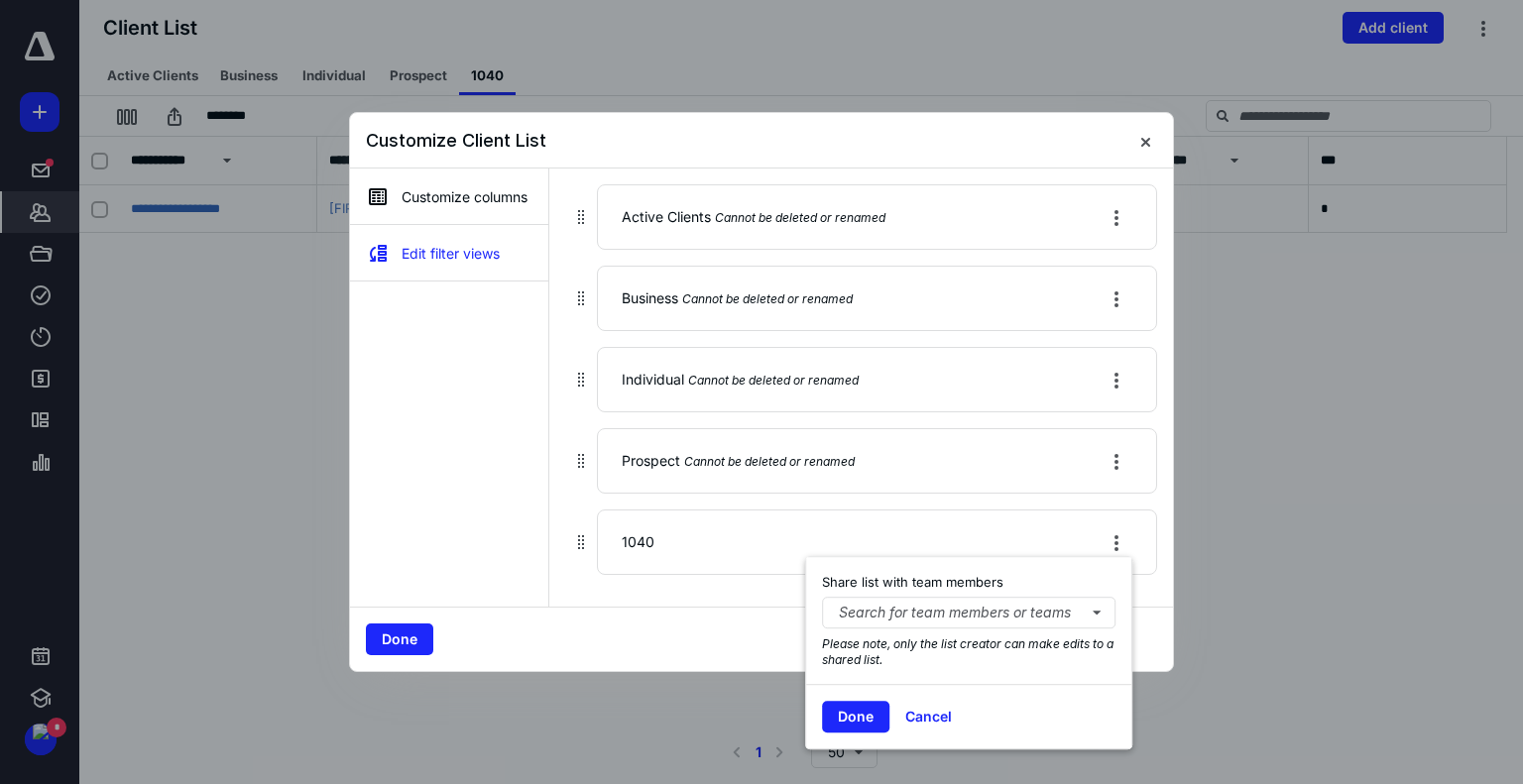 click on "Done" at bounding box center [762, 638] 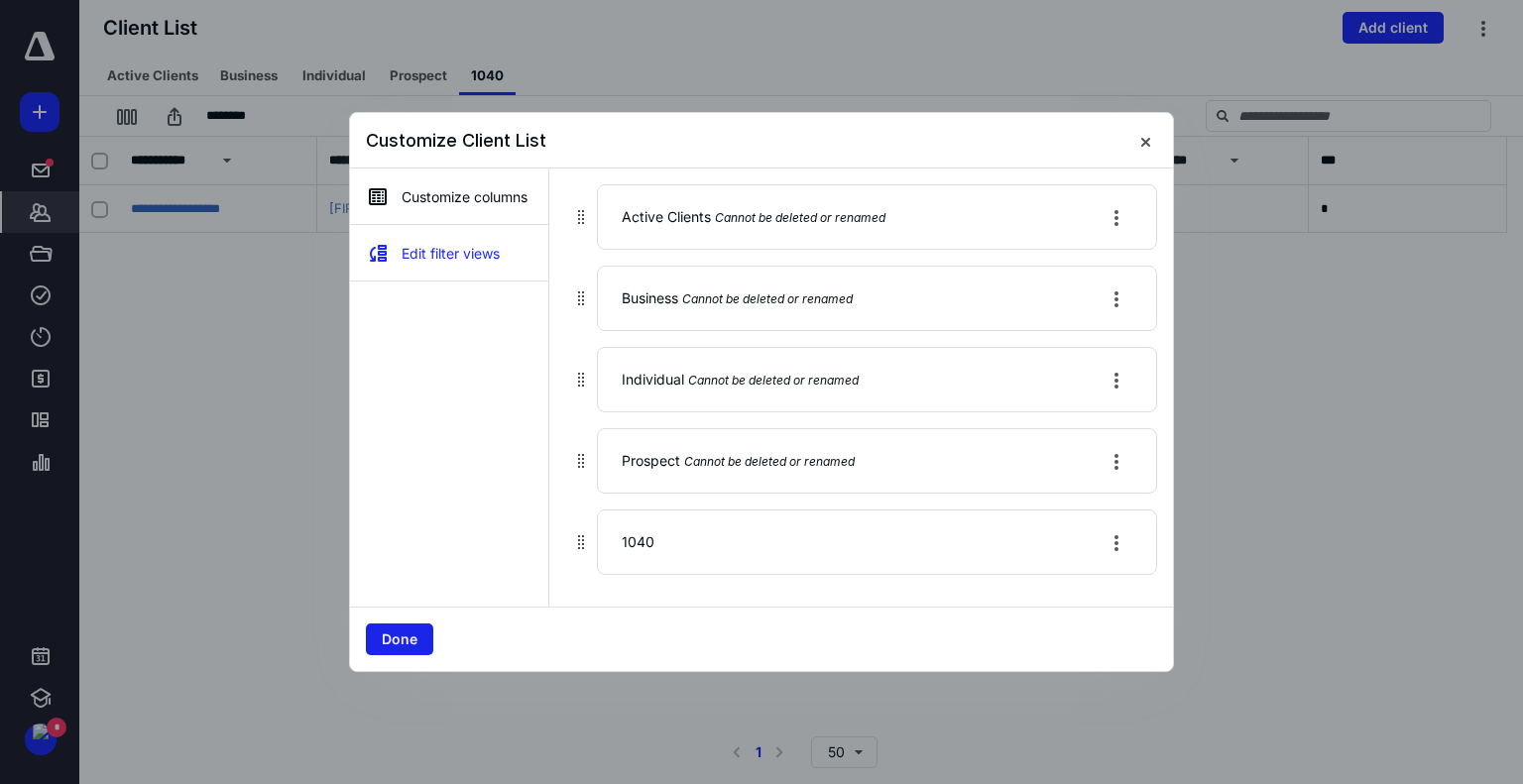 click on "Done" at bounding box center [400, 639] 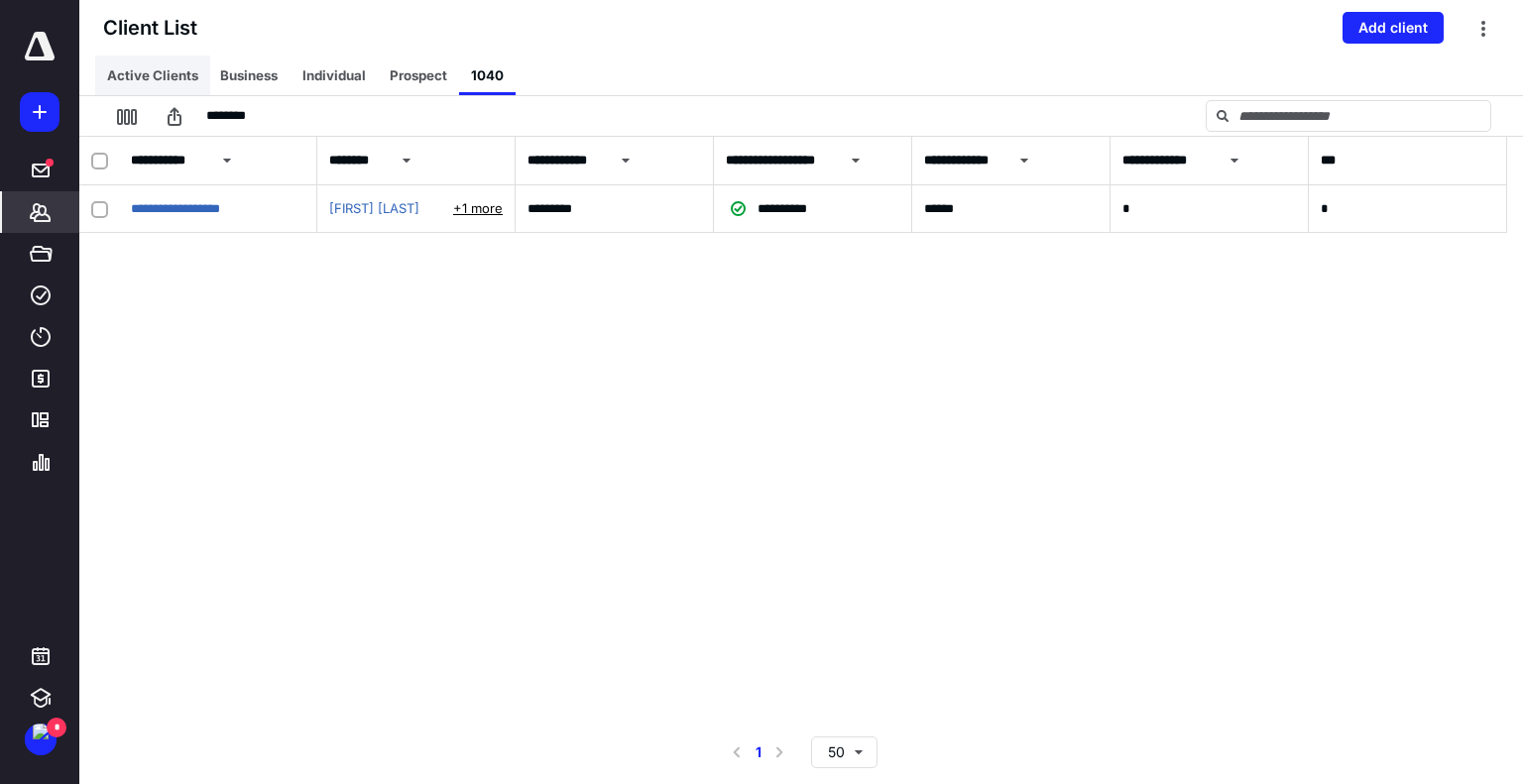 click on "Active Clients" at bounding box center (153, 75) 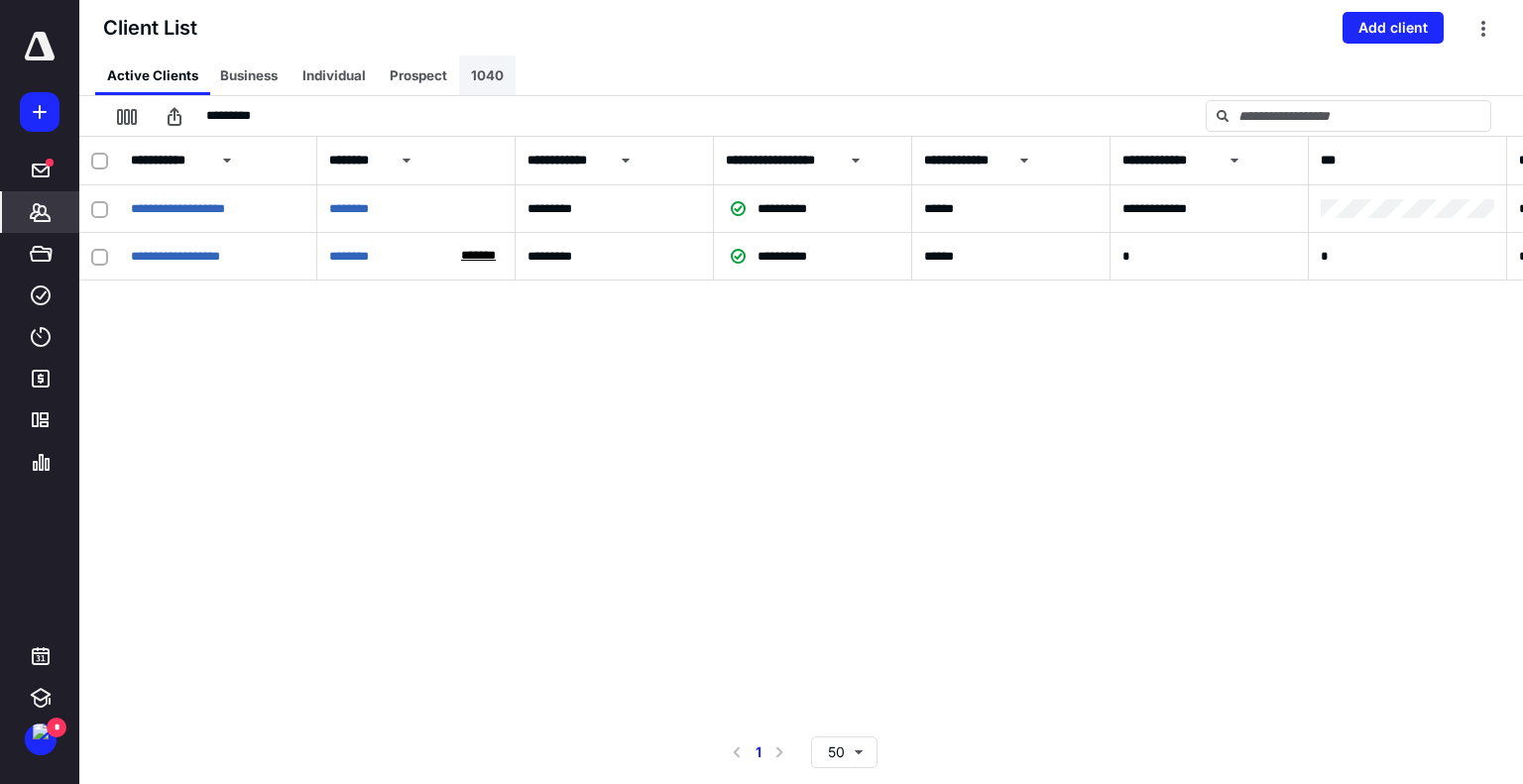 click on "1040" at bounding box center [487, 75] 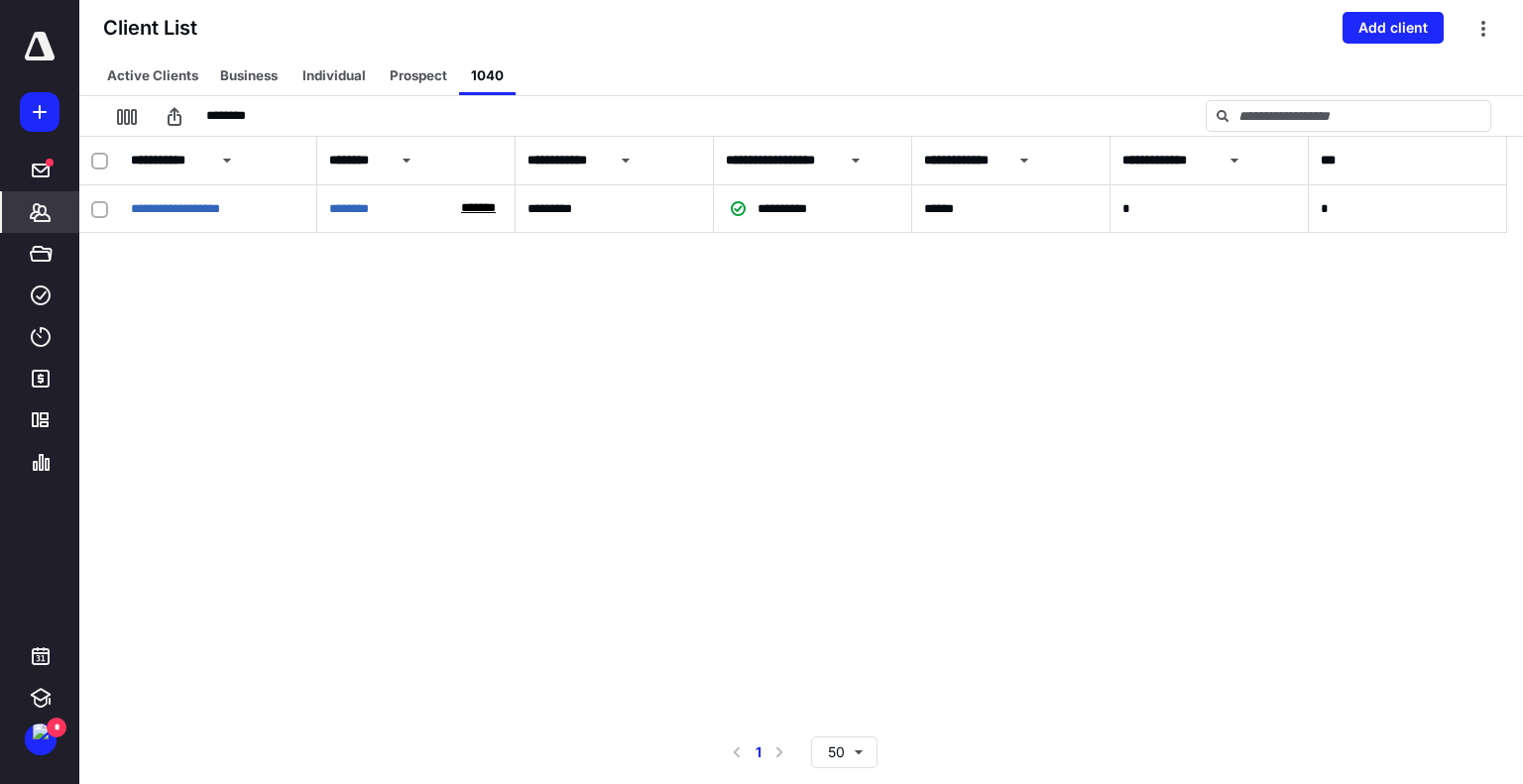 click at bounding box center [99, 162] 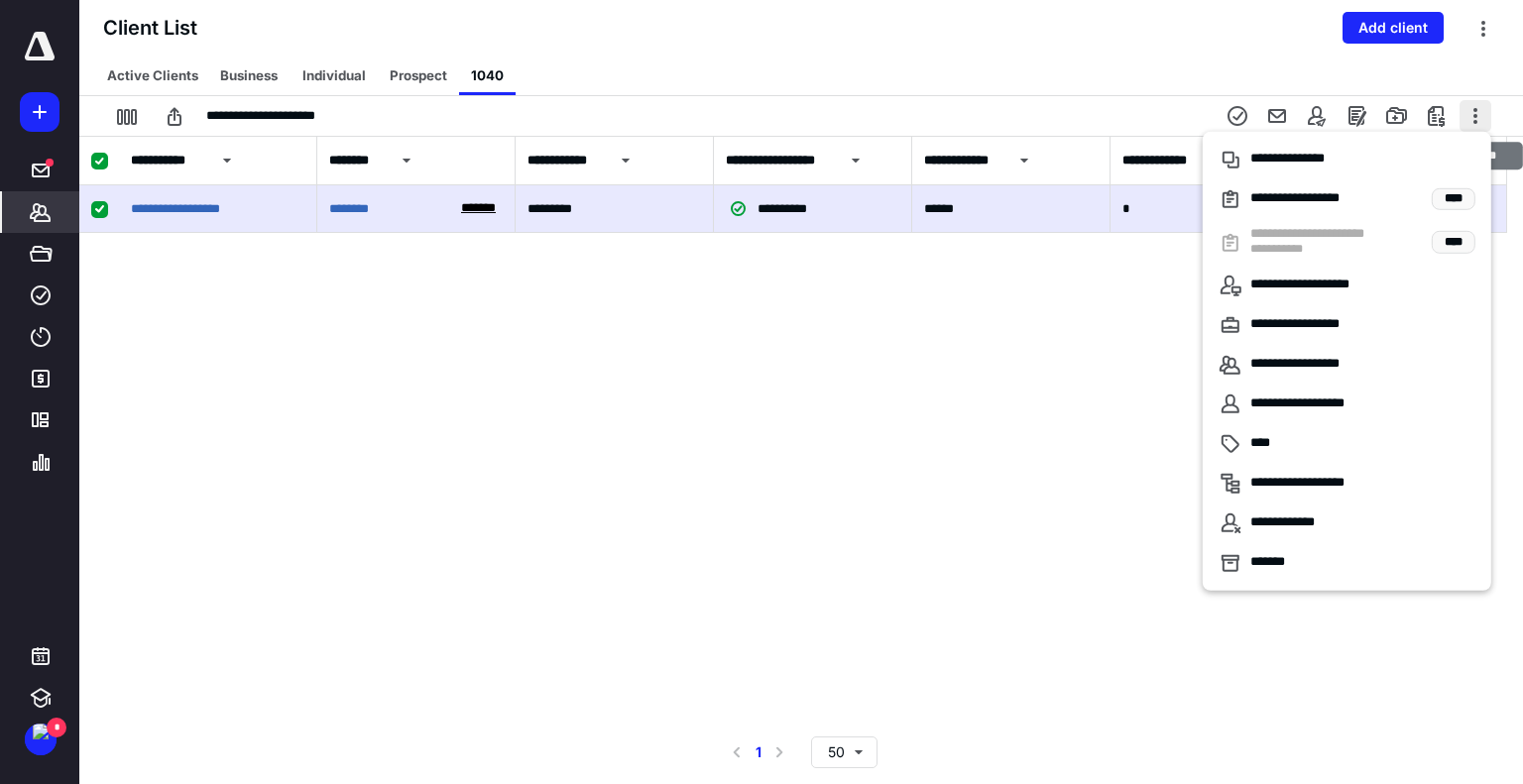 click at bounding box center [1475, 116] 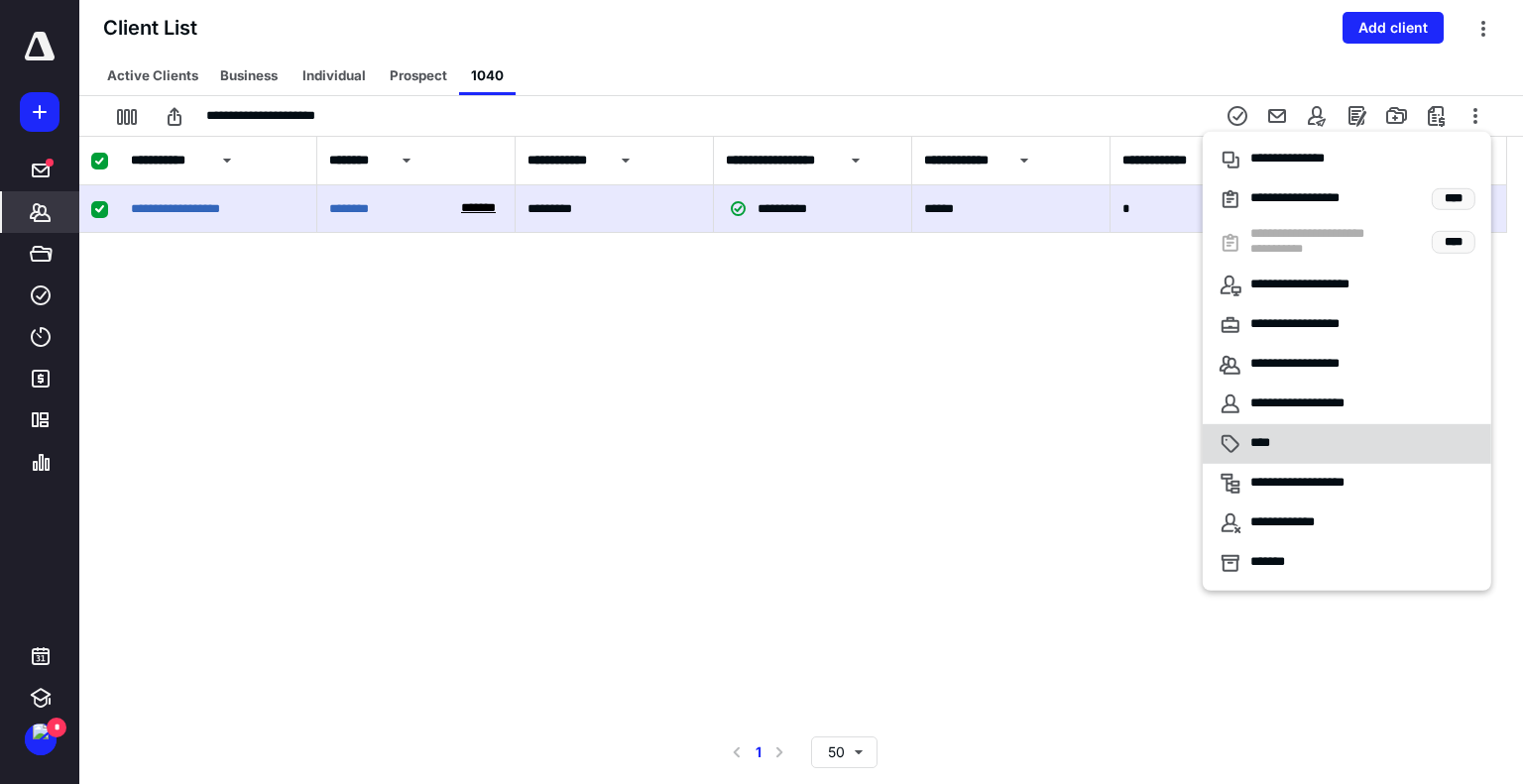 click on "****" at bounding box center (1347, 444) 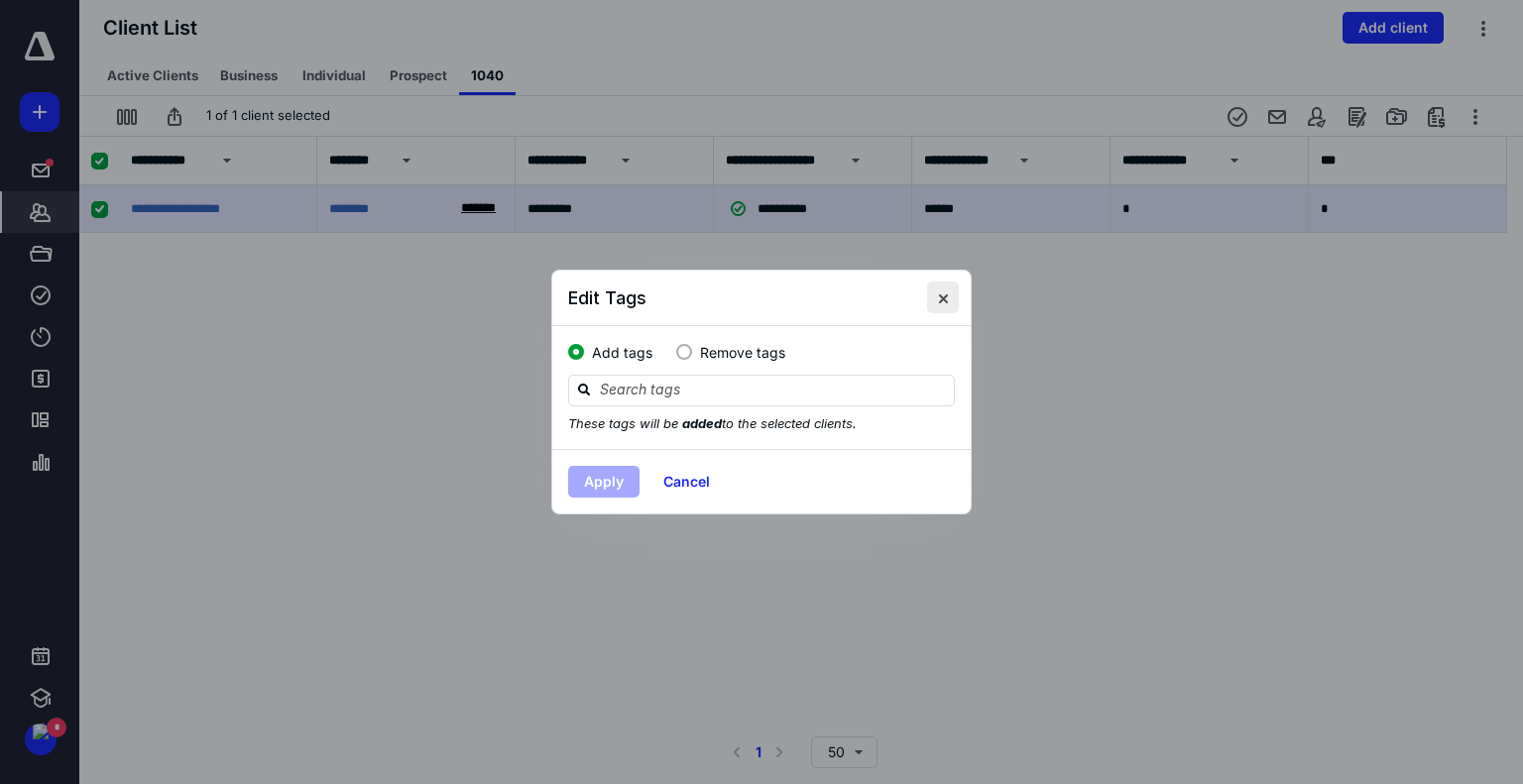 click at bounding box center (943, 297) 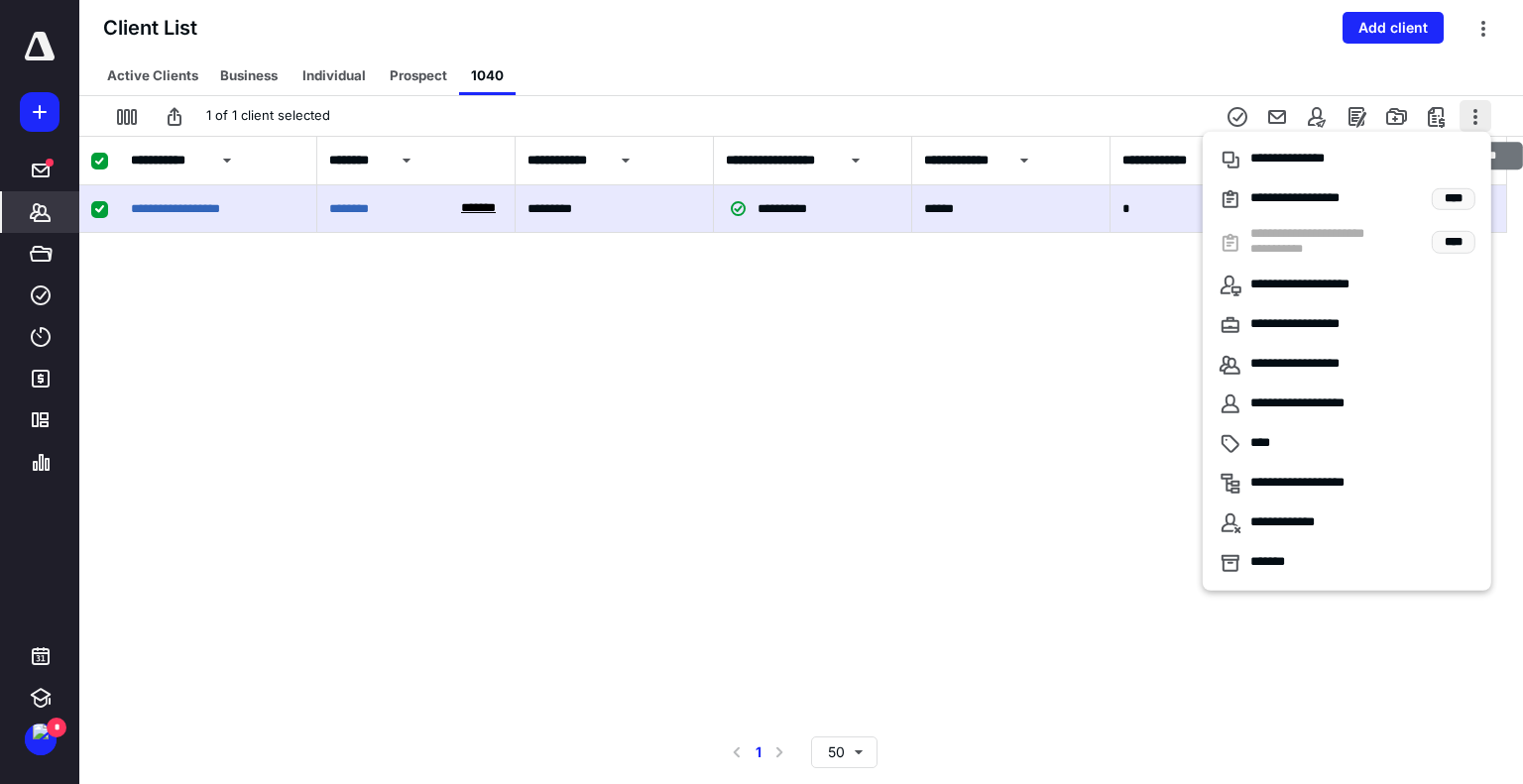 click at bounding box center [1475, 116] 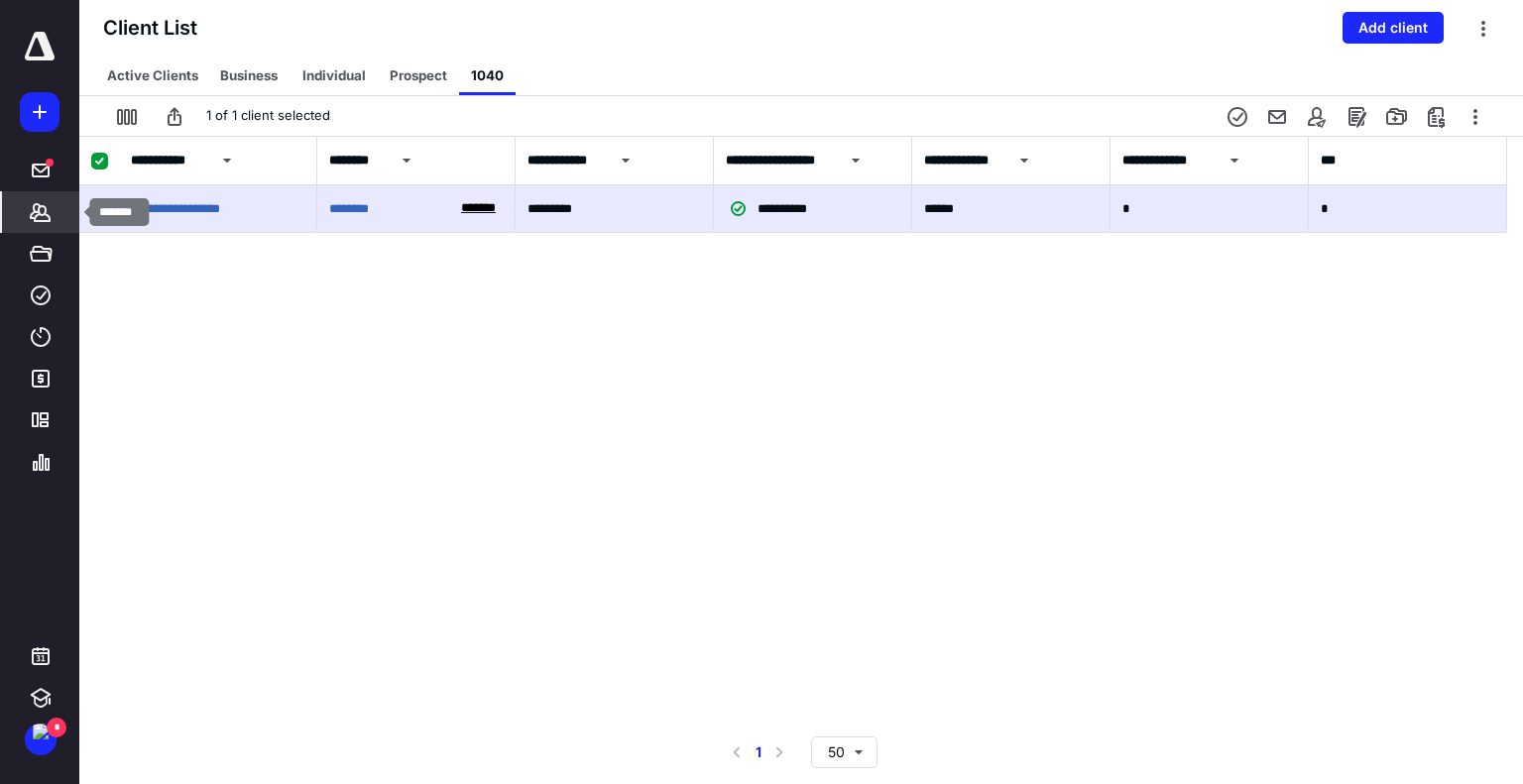 click 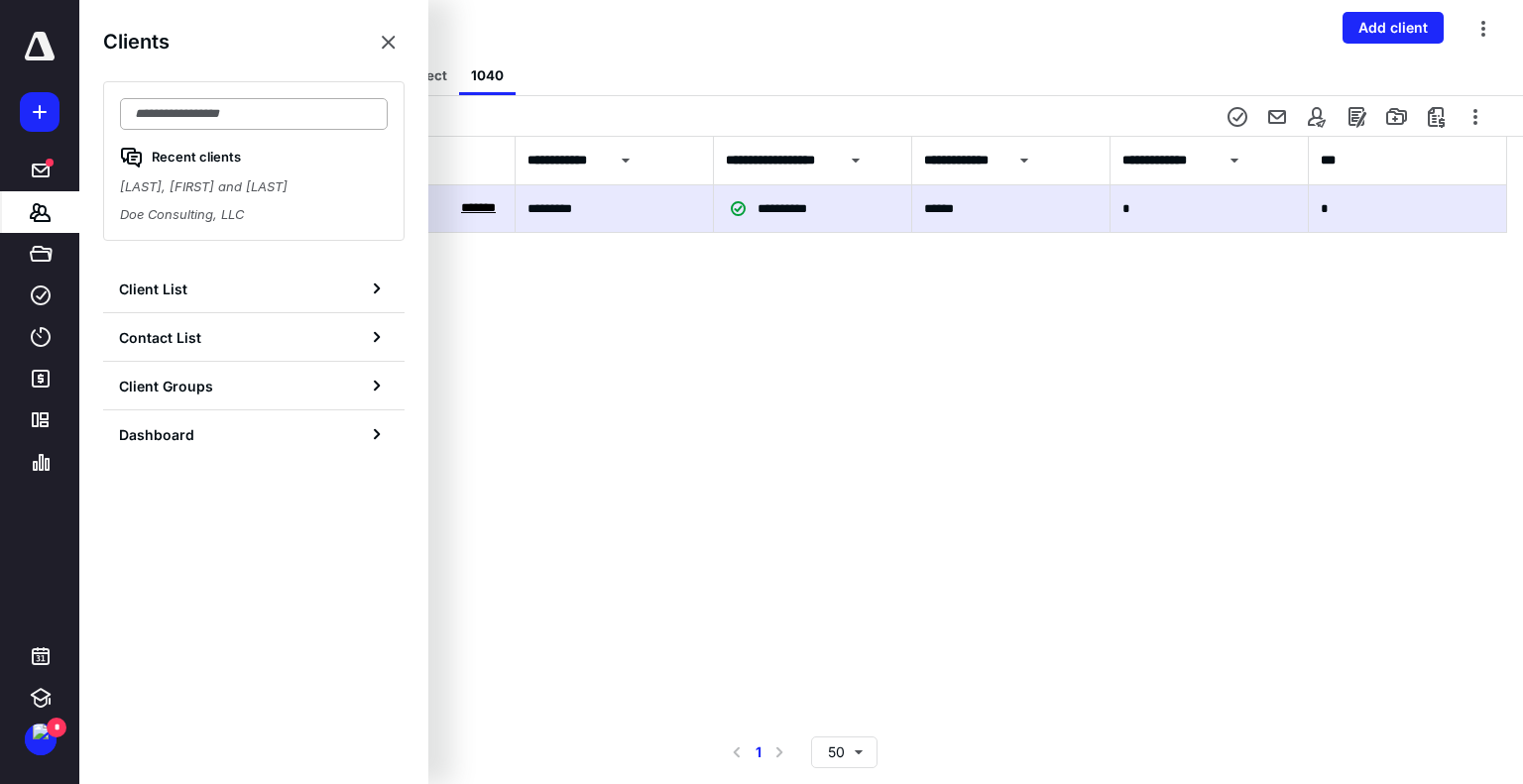 click at bounding box center [254, 114] 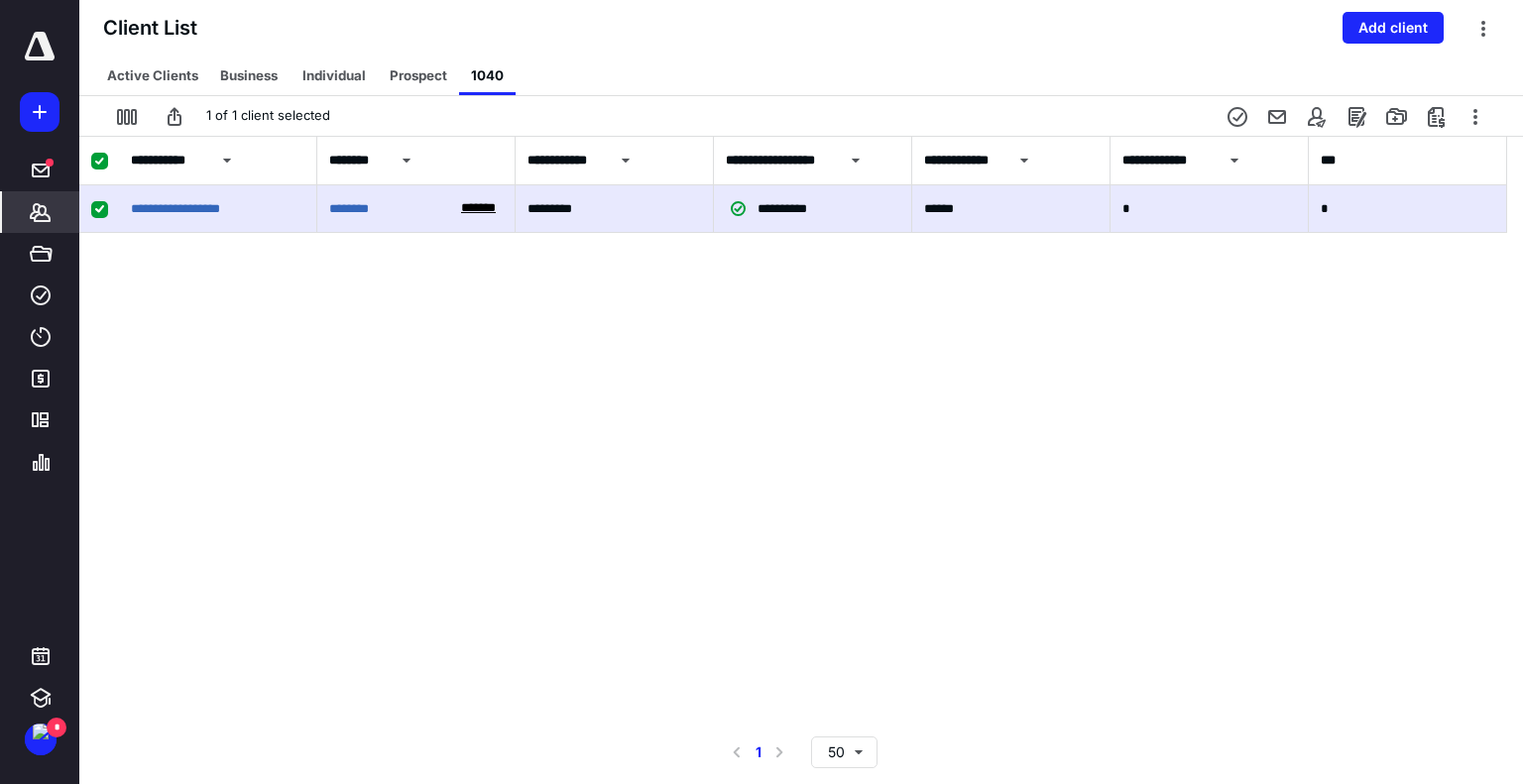 drag, startPoint x: 616, startPoint y: 351, endPoint x: 500, endPoint y: 330, distance: 117.885538 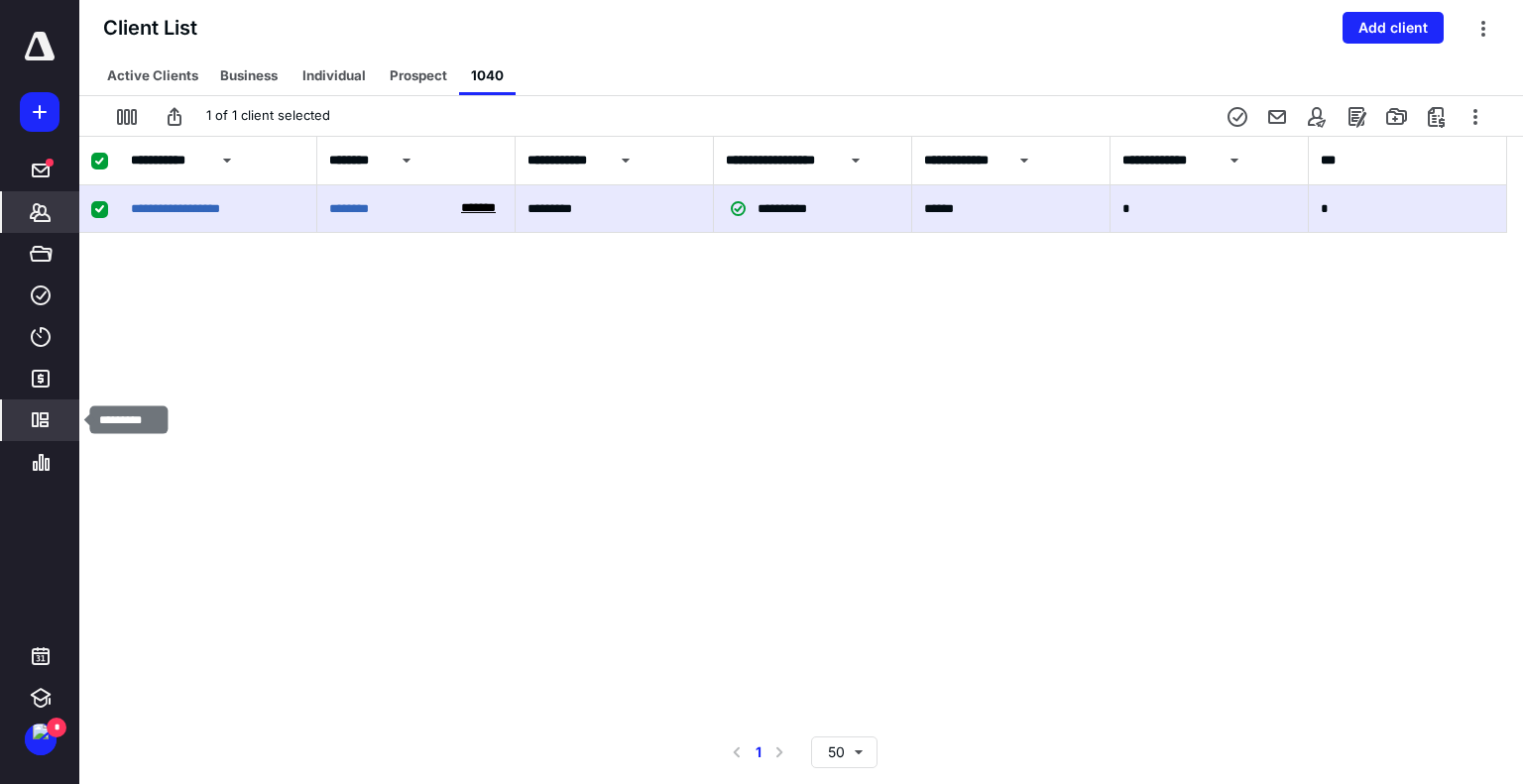 drag, startPoint x: 45, startPoint y: 416, endPoint x: 26, endPoint y: 422, distance: 19.924859 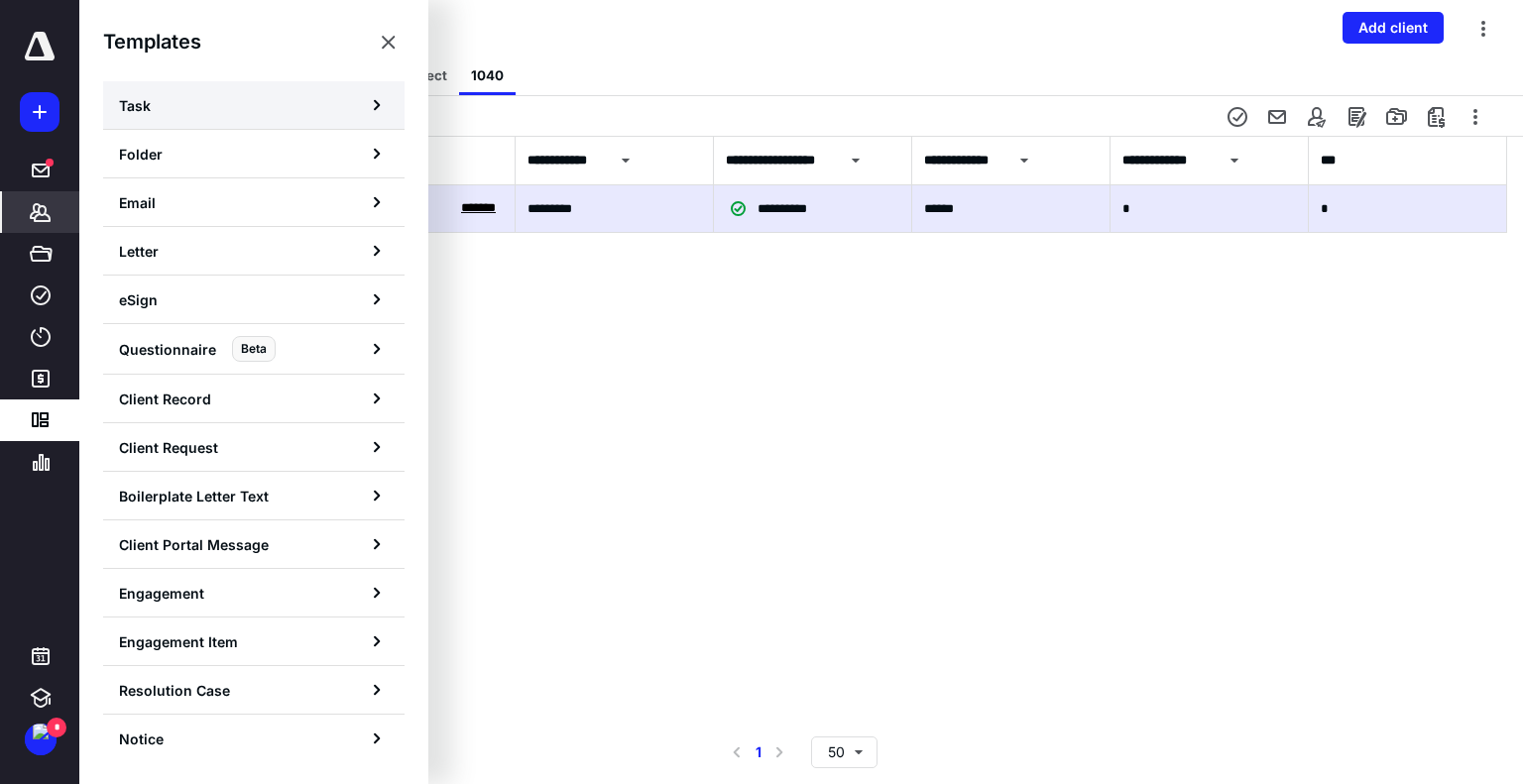 click on "Task" at bounding box center [254, 105] 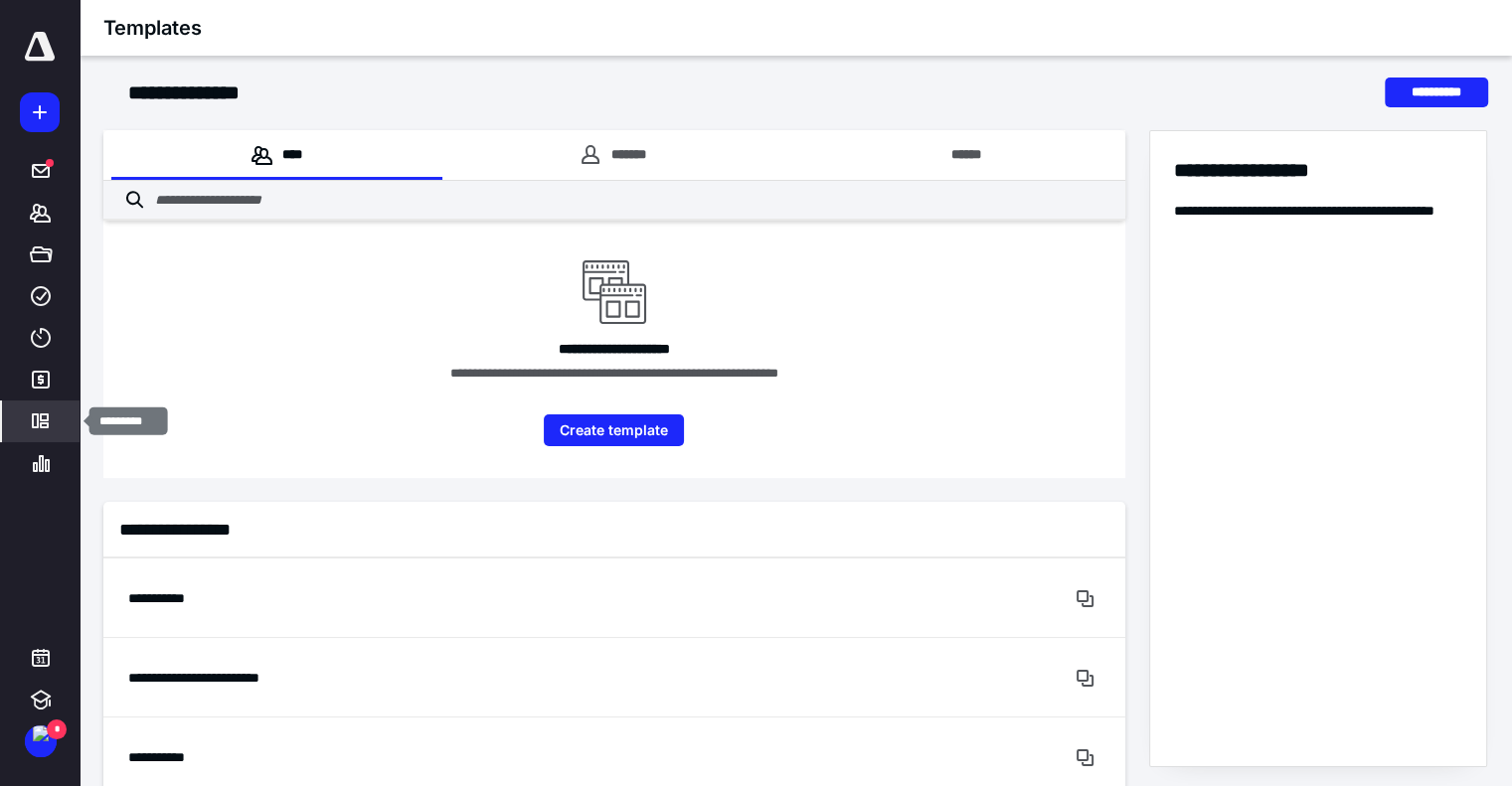 click 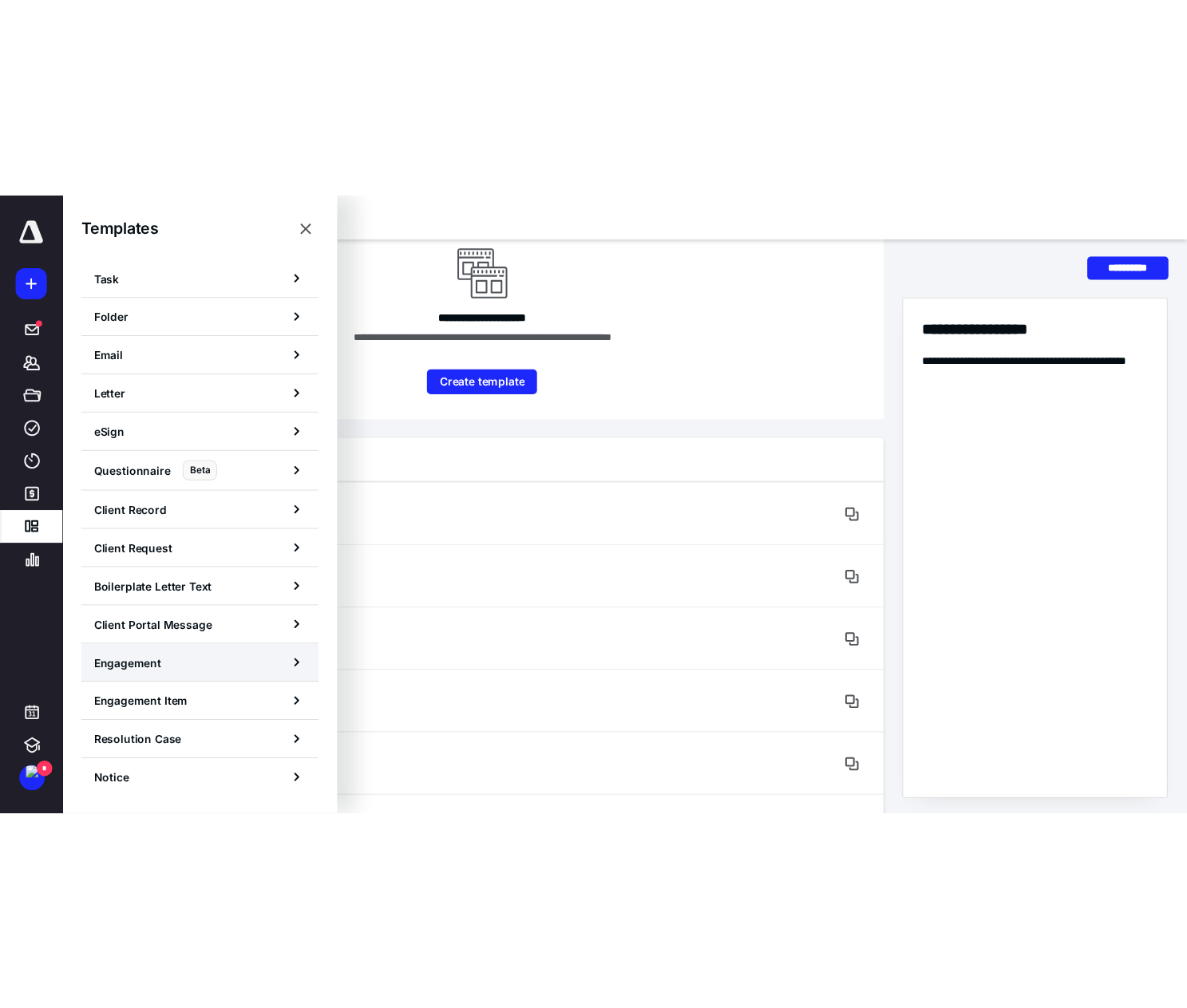 scroll, scrollTop: 0, scrollLeft: 0, axis: both 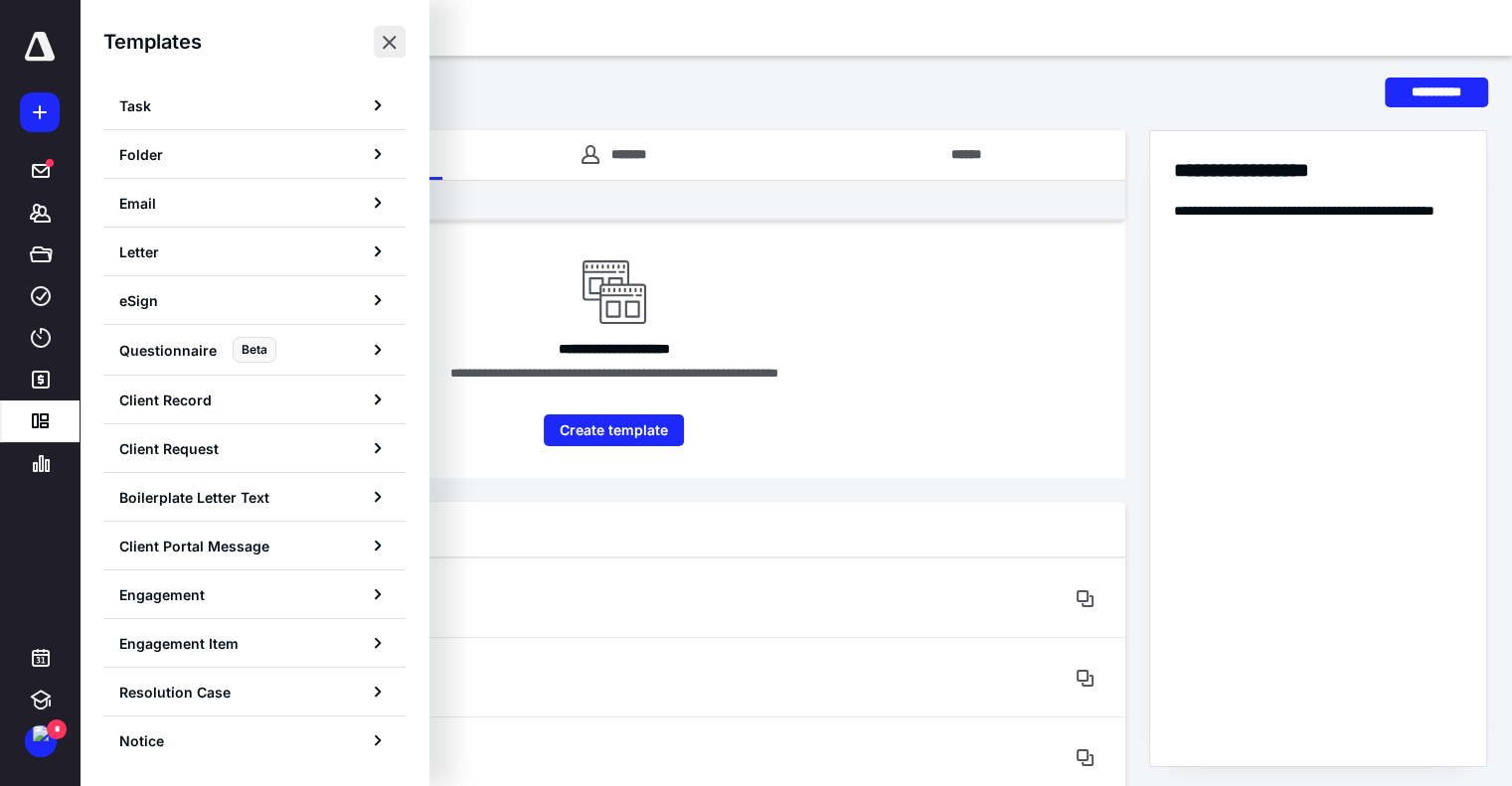click at bounding box center (390, 42) 